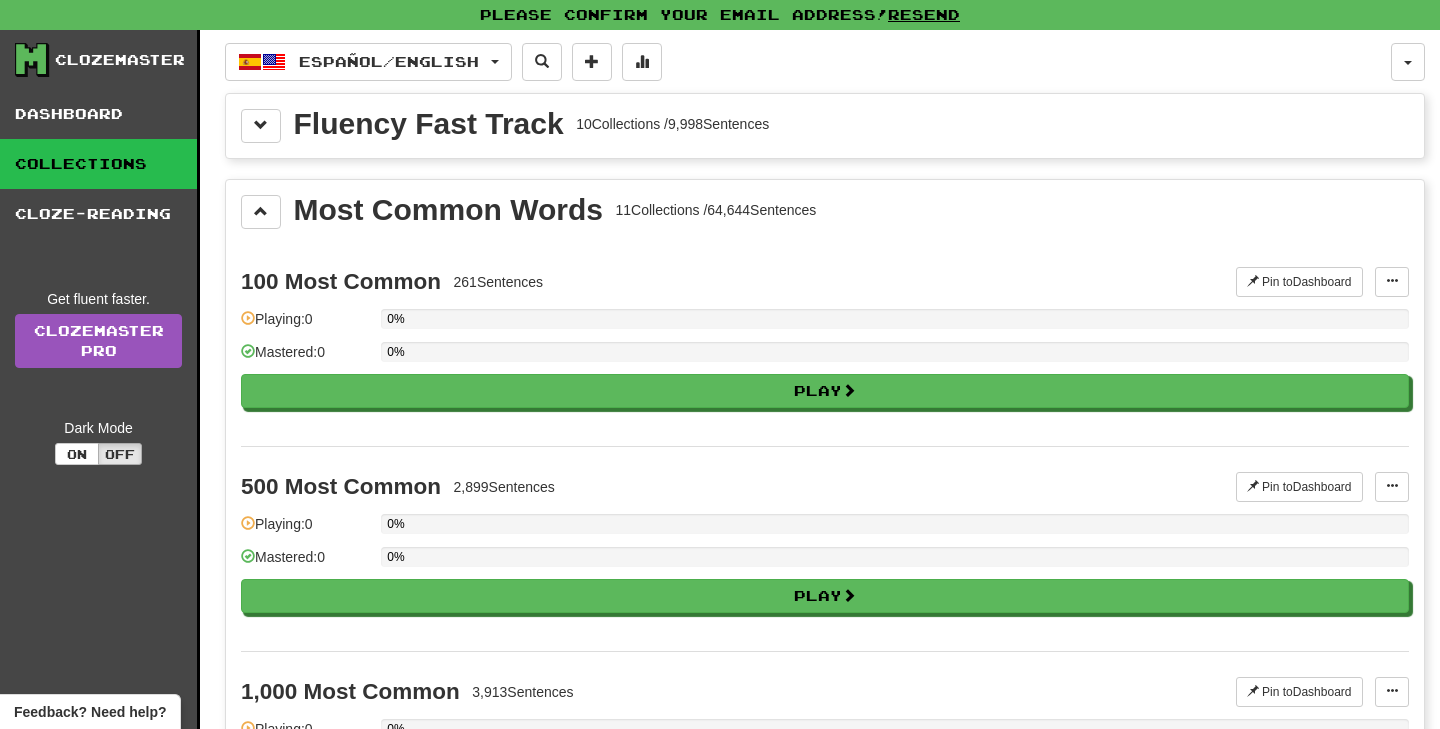 scroll, scrollTop: 0, scrollLeft: 0, axis: both 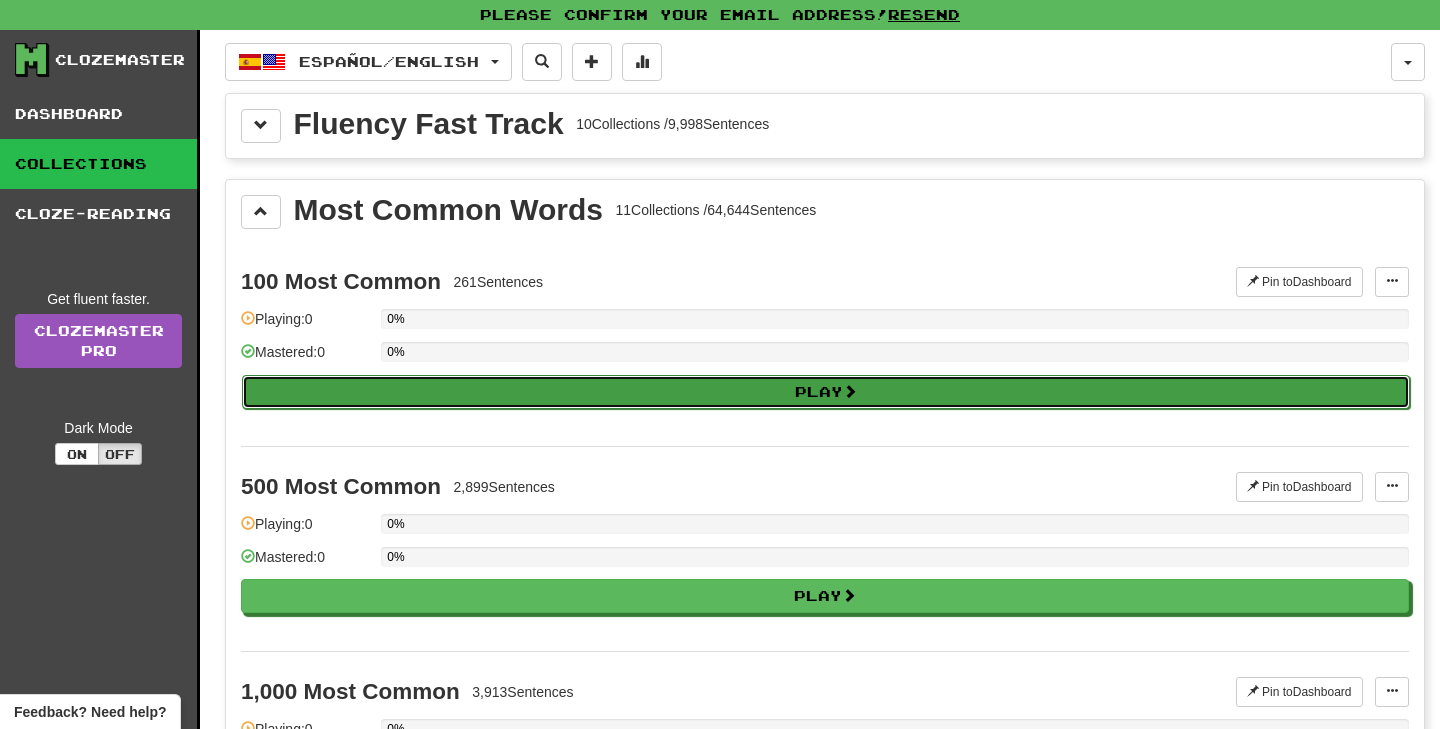 click on "Play" at bounding box center [826, 392] 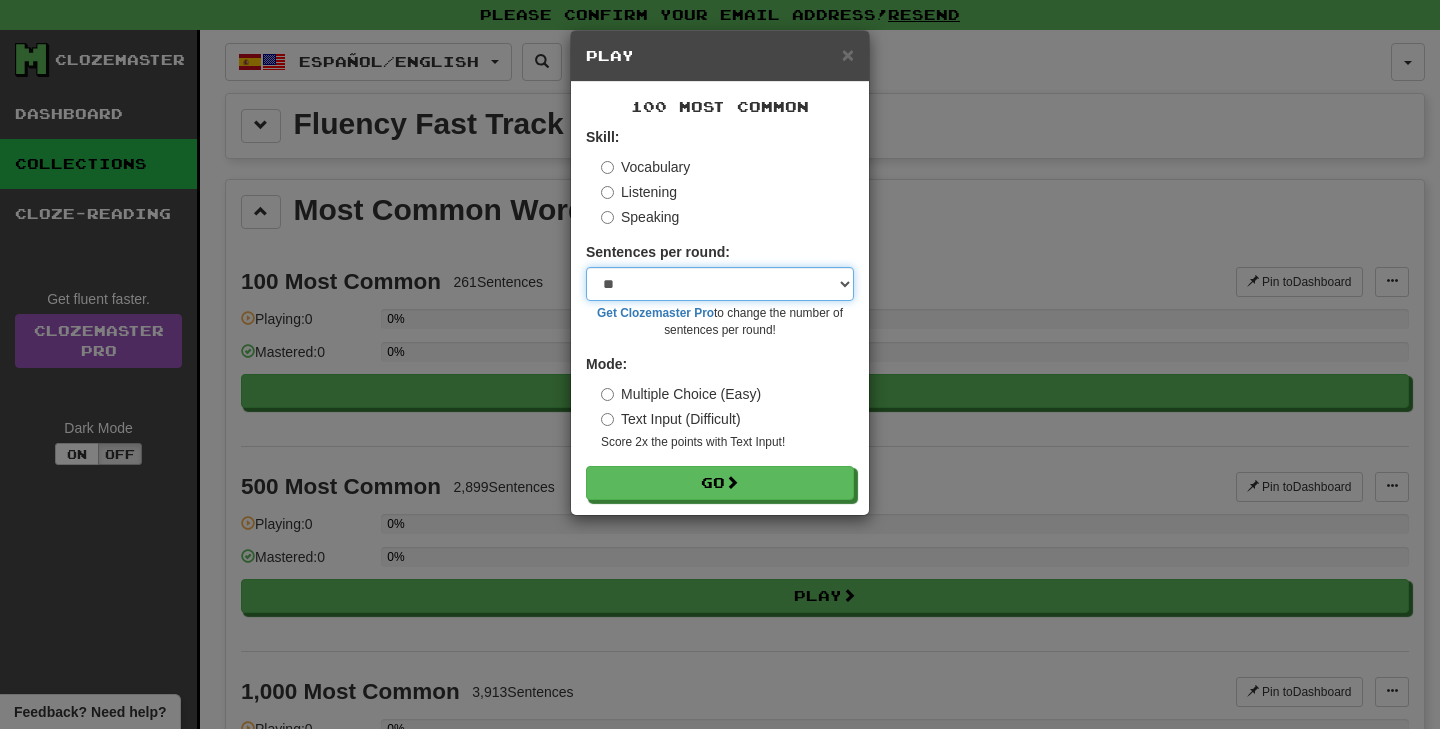 click on "* ** ** ** ** ** *** ********" at bounding box center [720, 284] 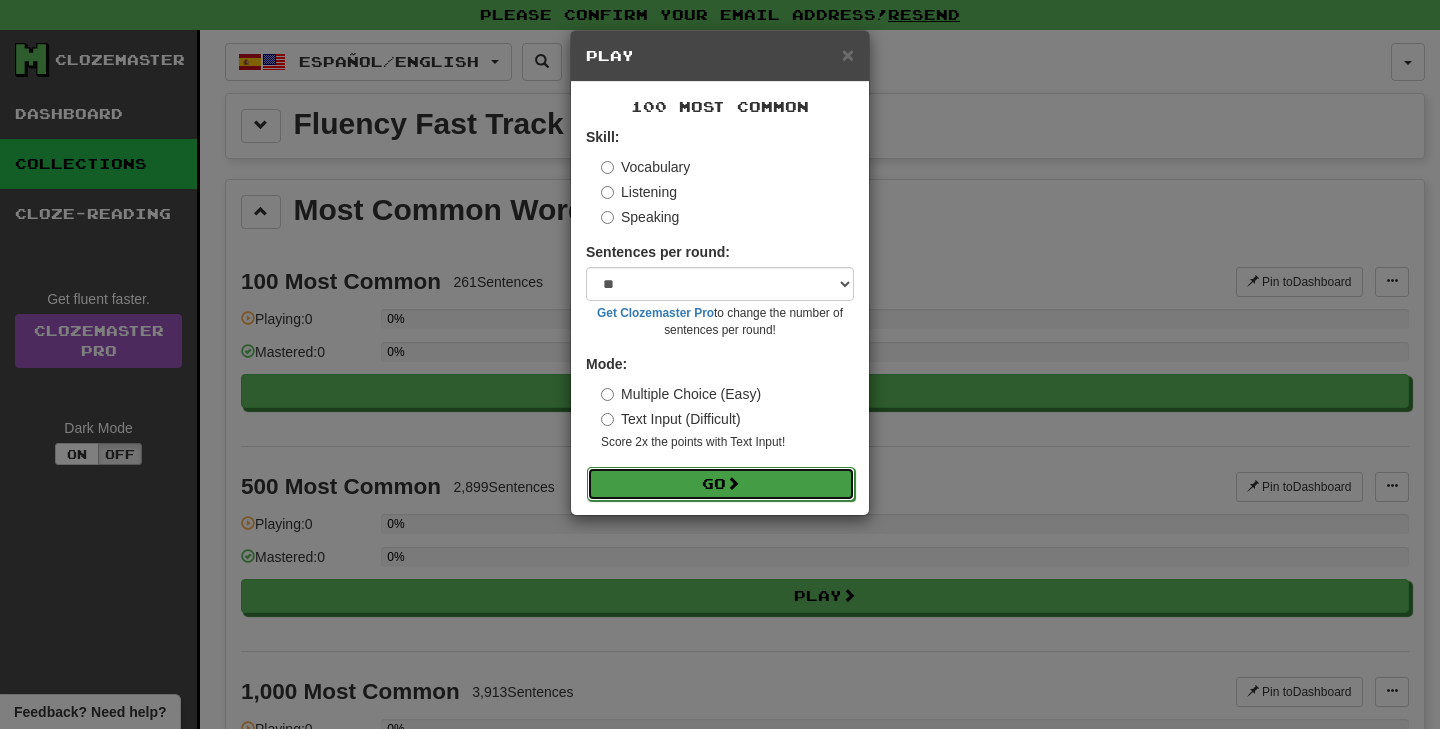 click on "Go" at bounding box center [721, 484] 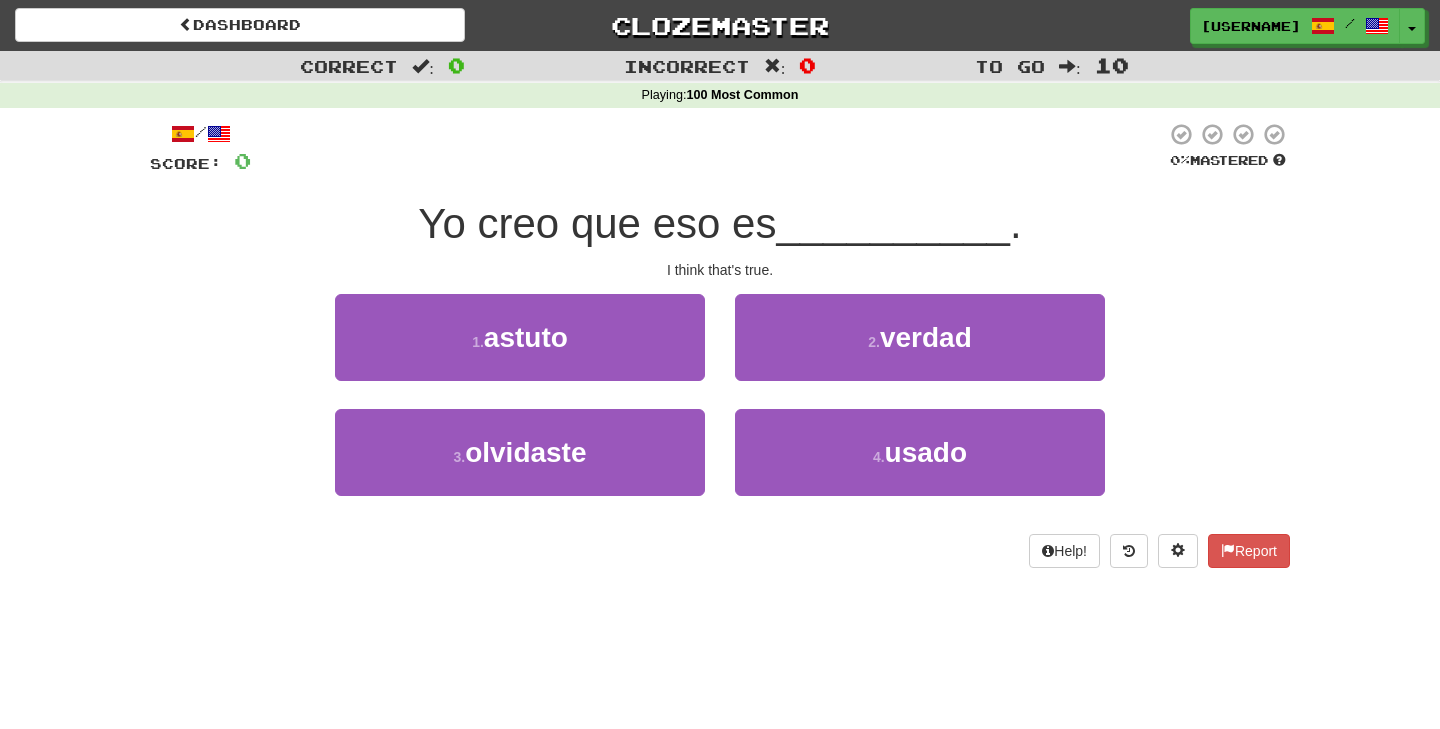 scroll, scrollTop: 0, scrollLeft: 0, axis: both 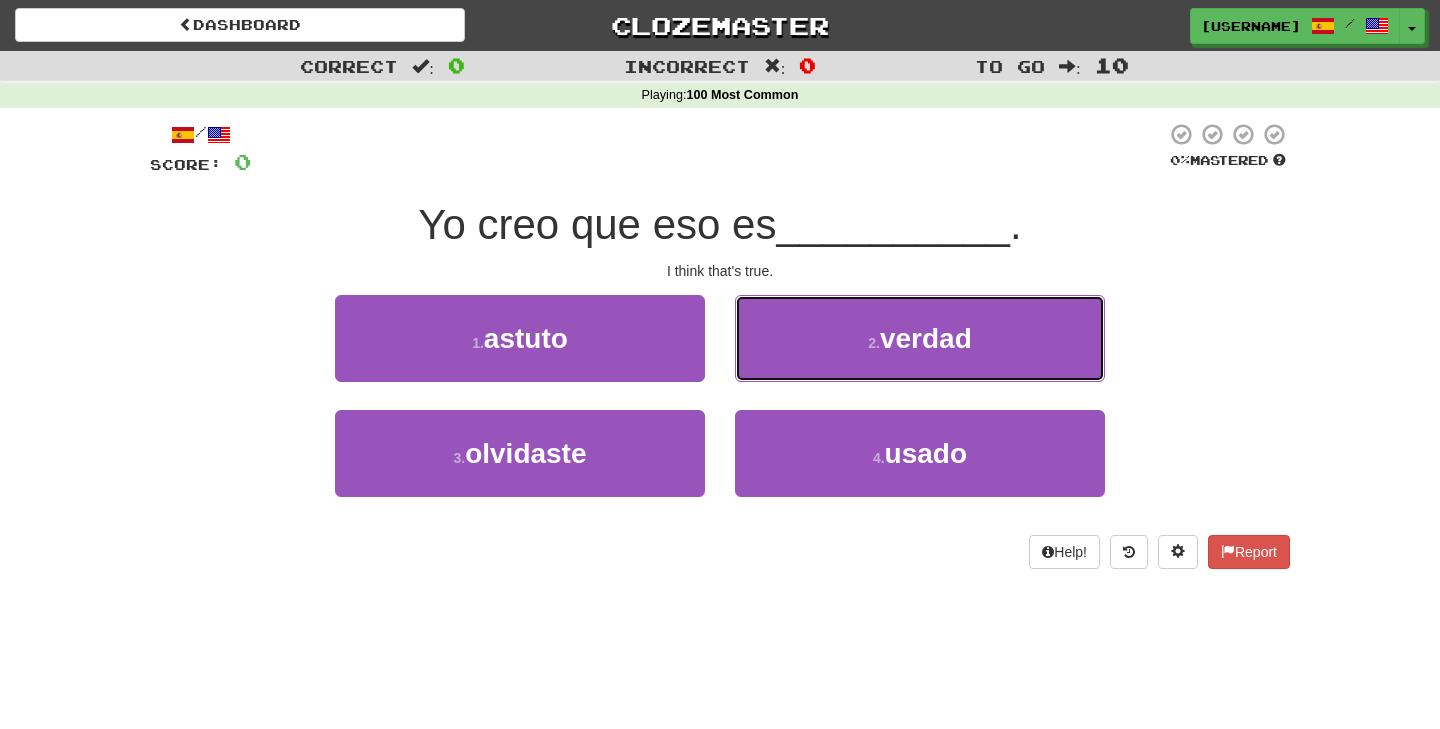 click on "2 .  verdad" at bounding box center (920, 338) 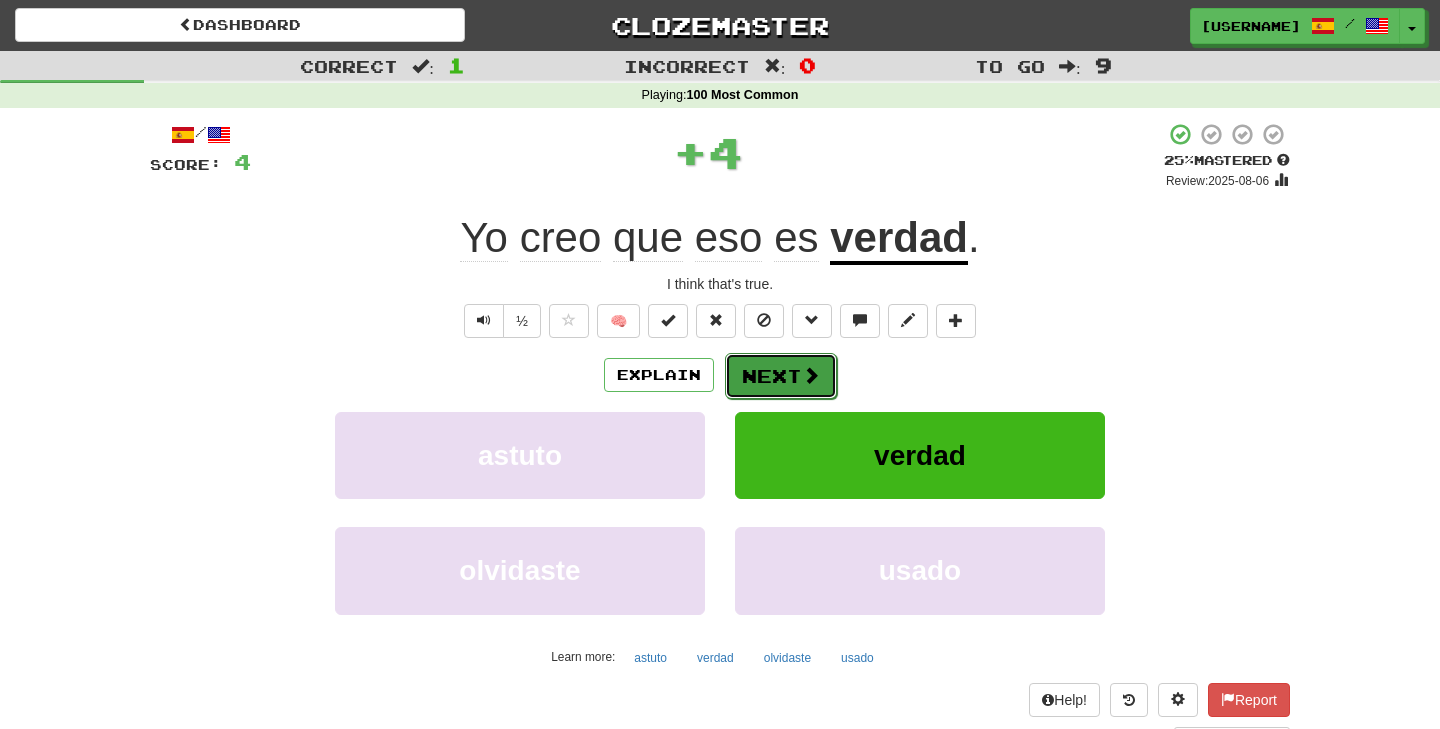 click on "Next" at bounding box center (781, 376) 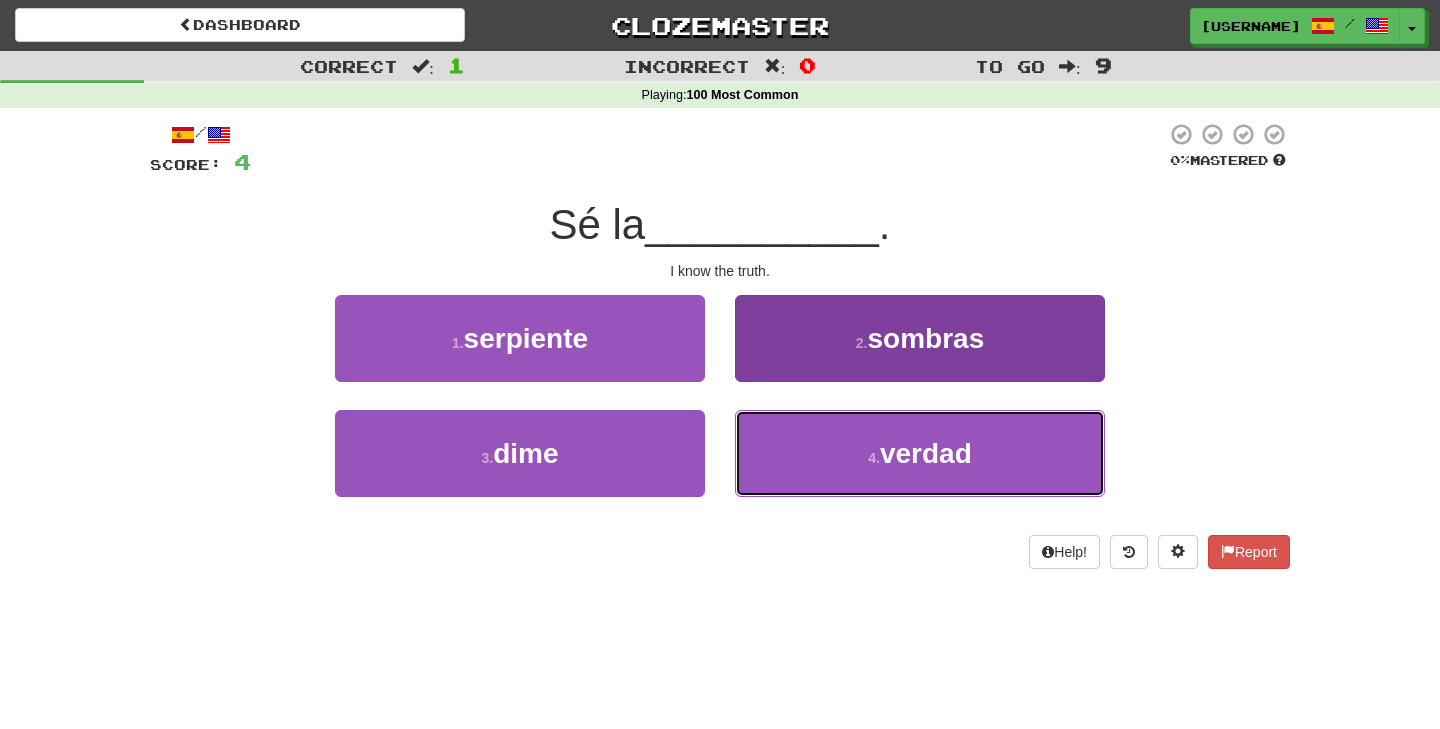 click on "4 .  verdad" at bounding box center [920, 453] 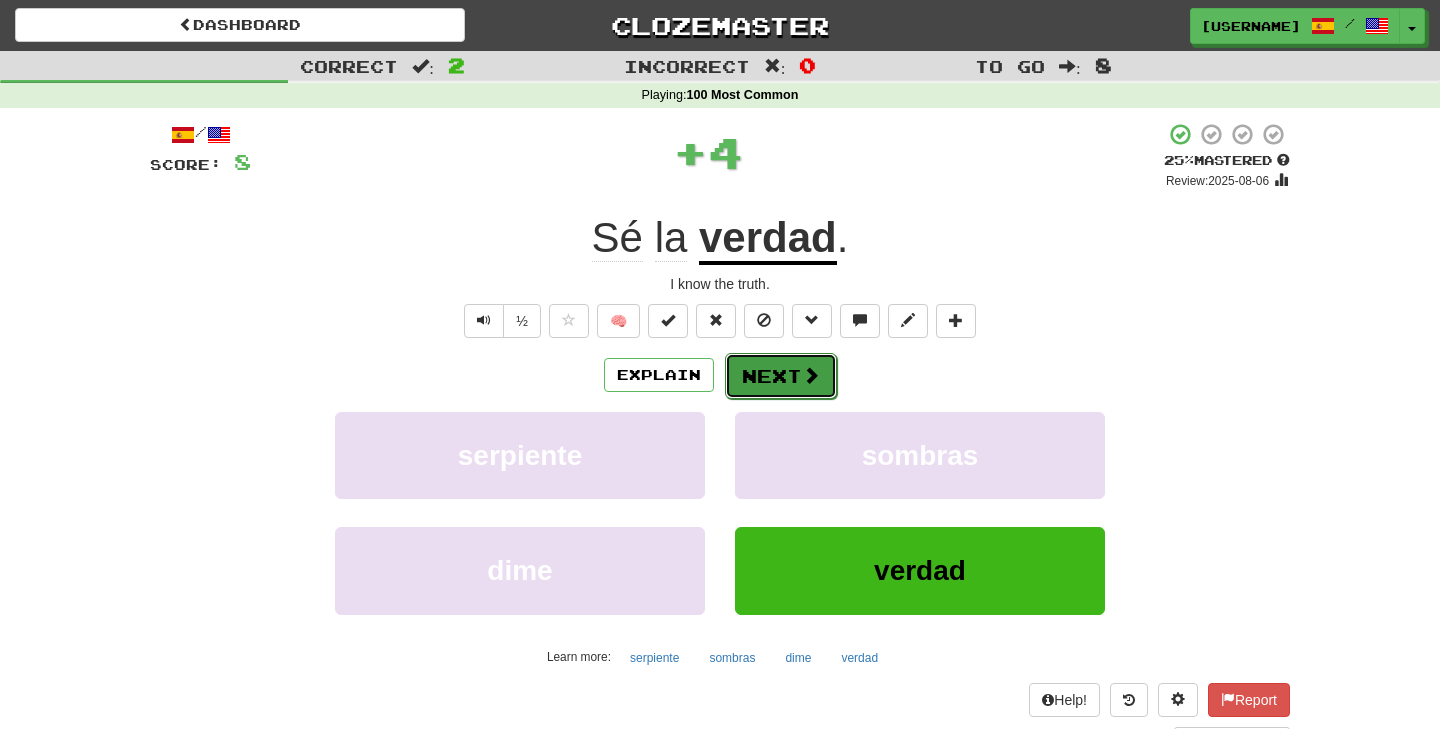 click at bounding box center [811, 375] 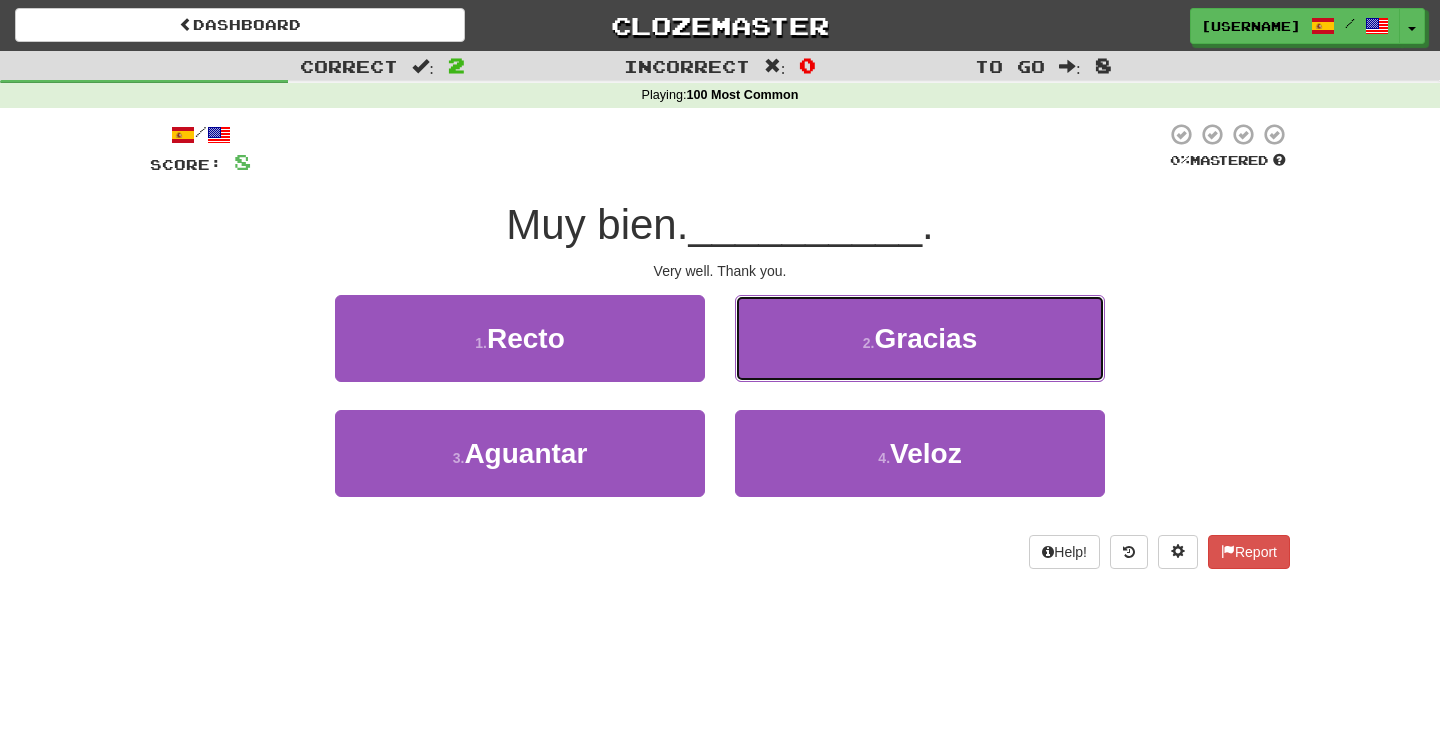 click on "Gracias" at bounding box center (925, 338) 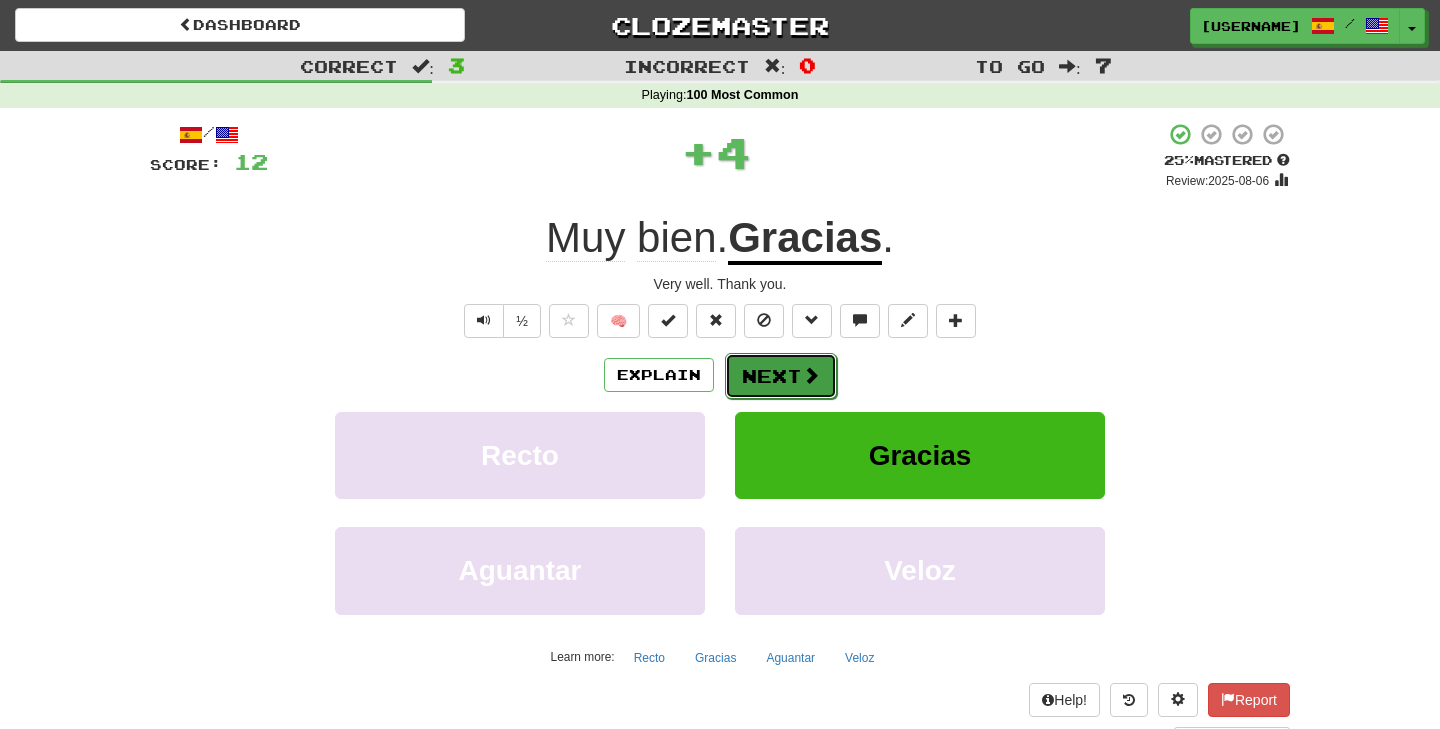 click at bounding box center (811, 375) 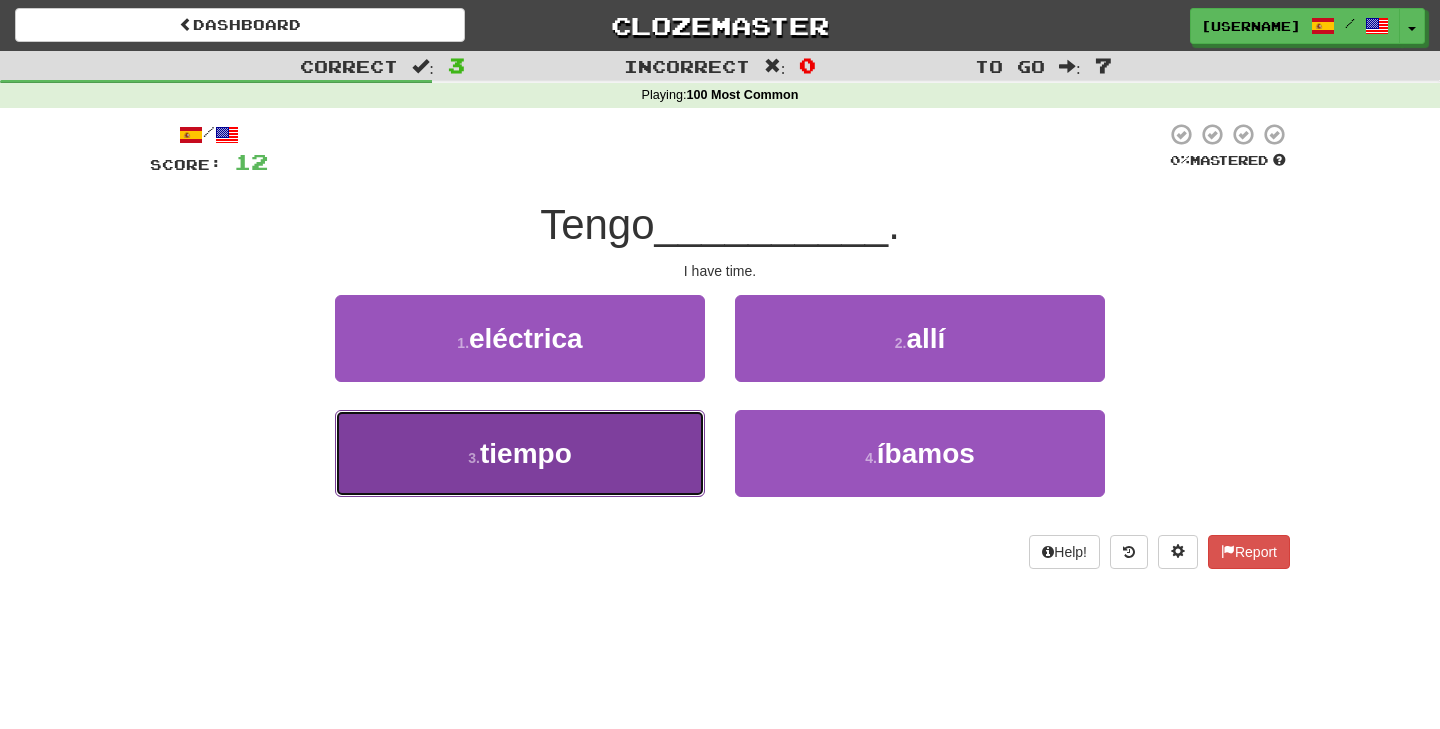 click on "3 .  tiempo" at bounding box center (520, 453) 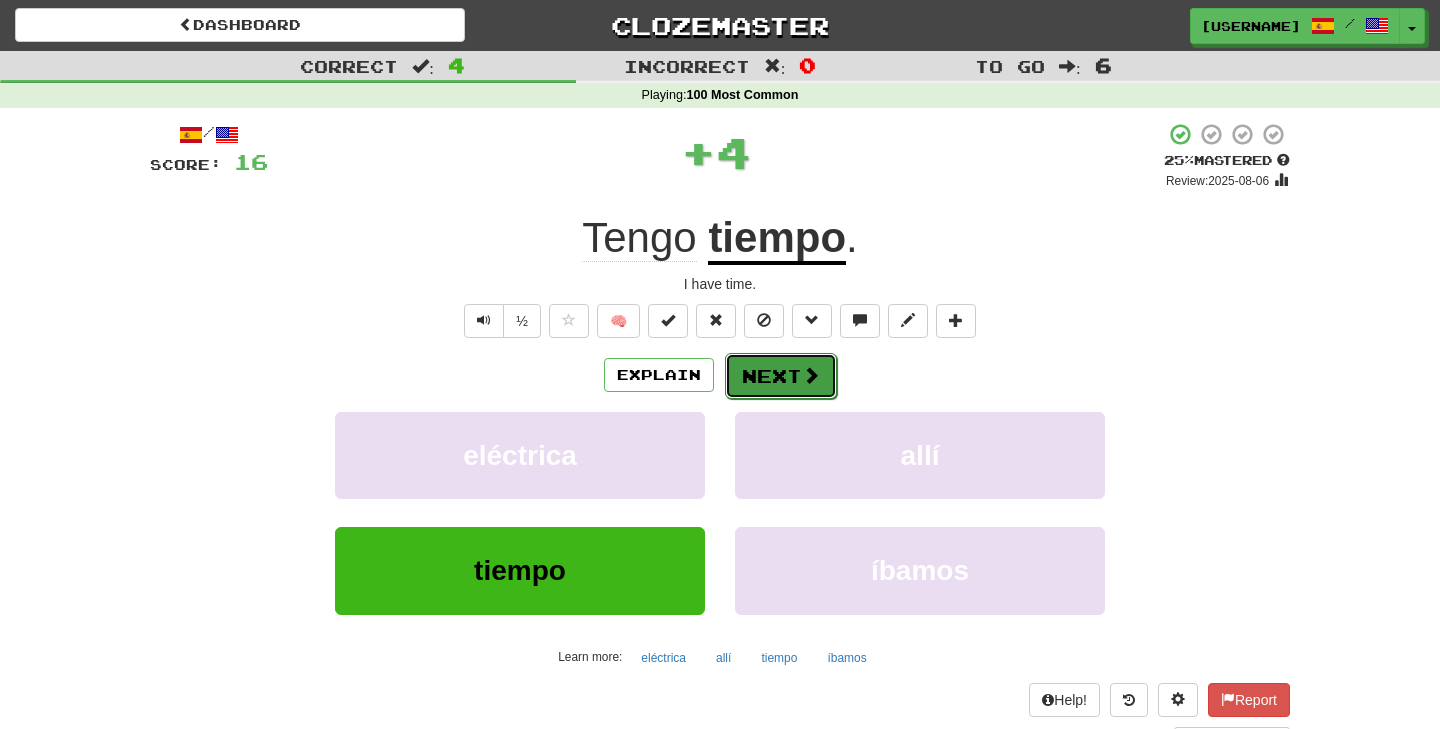 click on "Next" at bounding box center (781, 376) 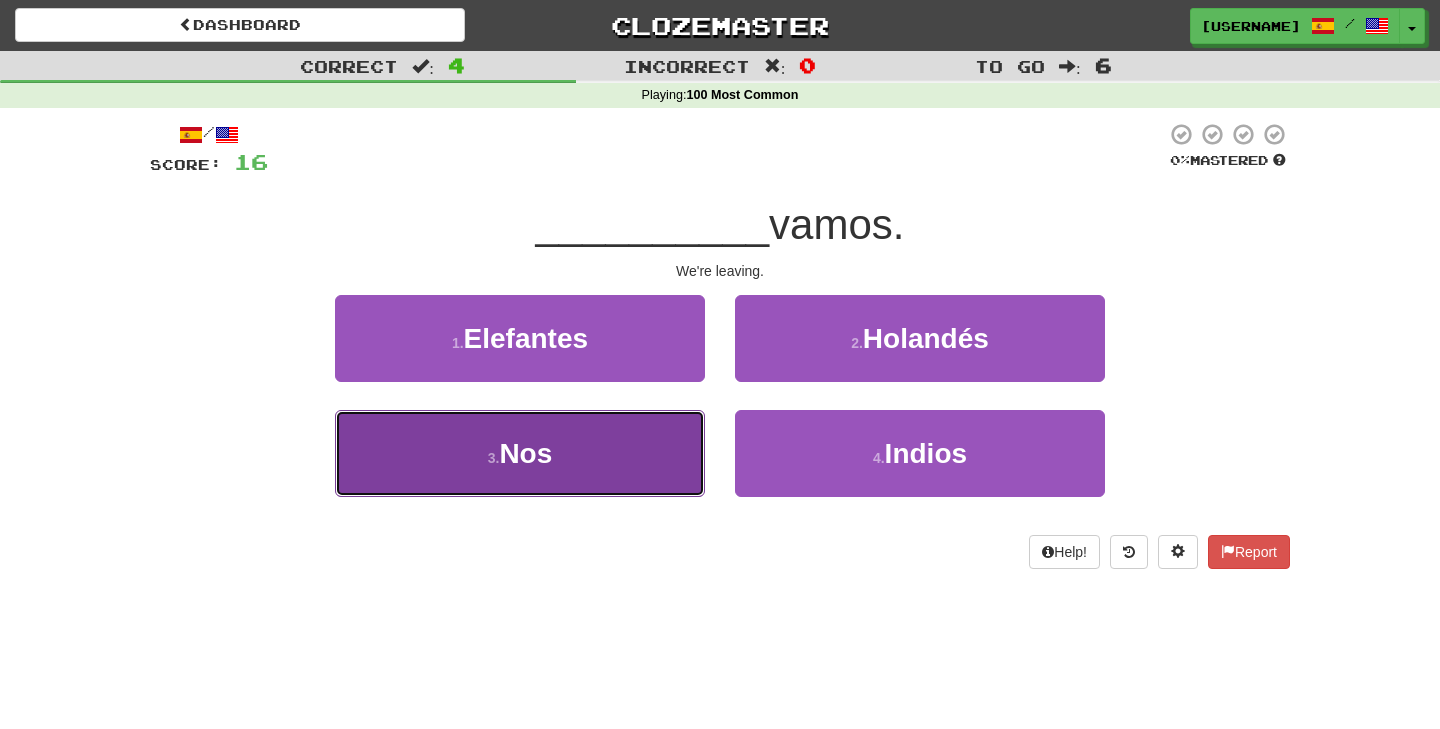 click on "3 .  Nos" at bounding box center (520, 453) 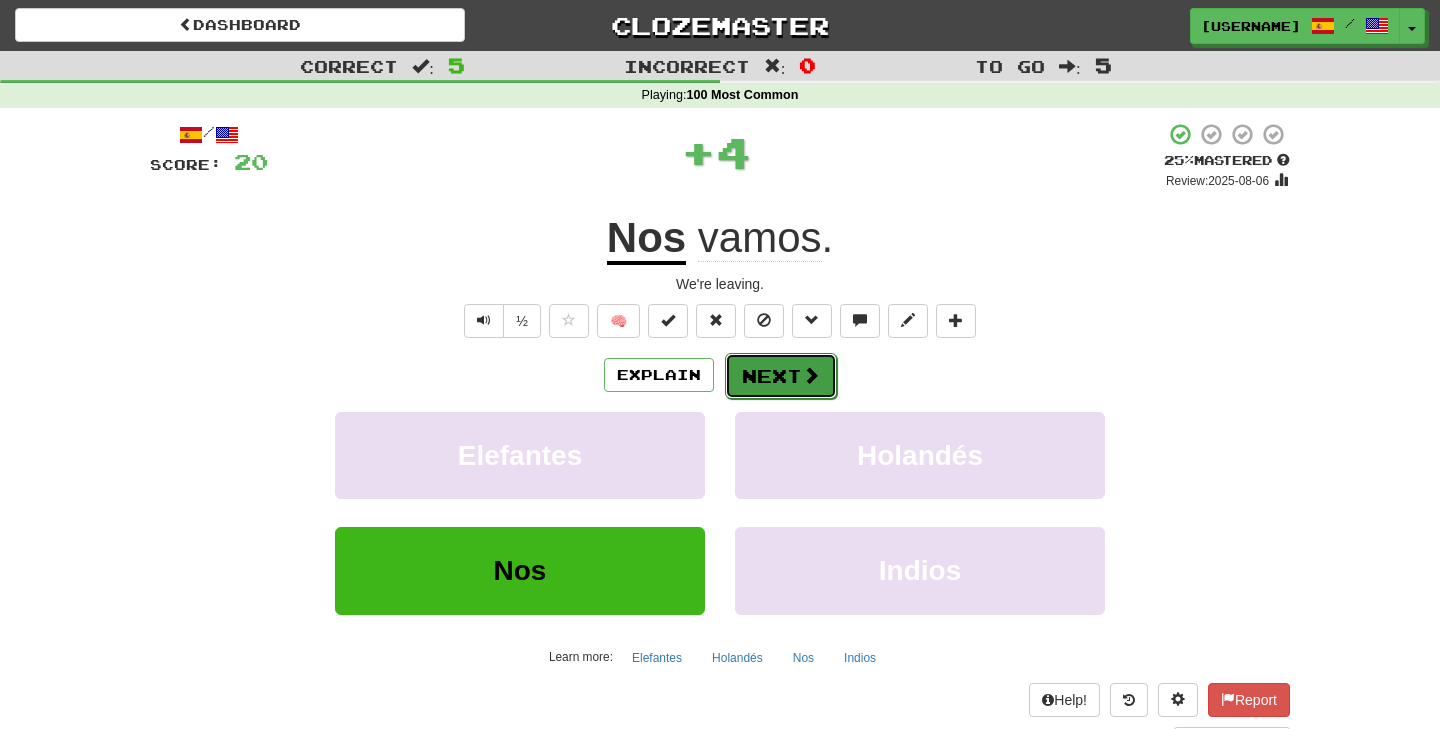 click on "Next" at bounding box center [781, 376] 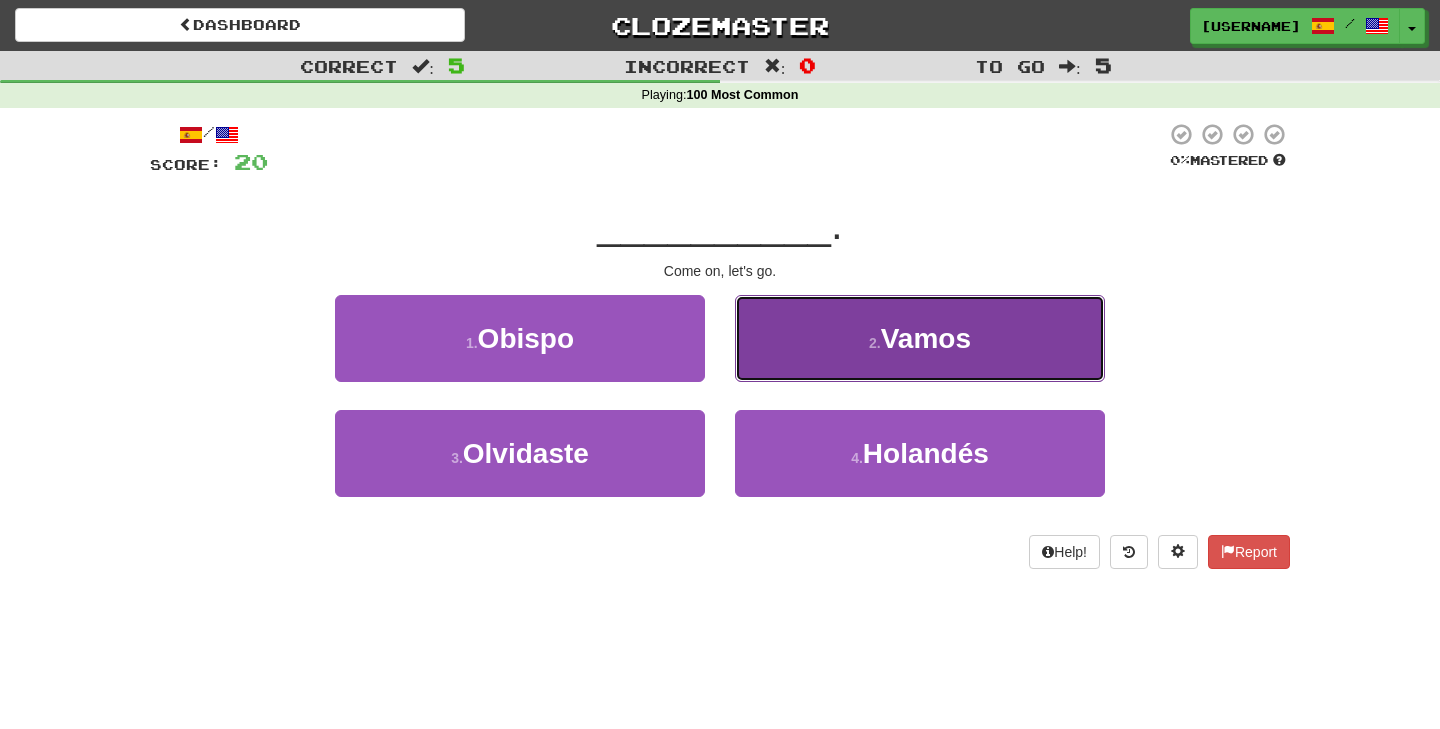 click on "2 .  Vamos" at bounding box center (920, 338) 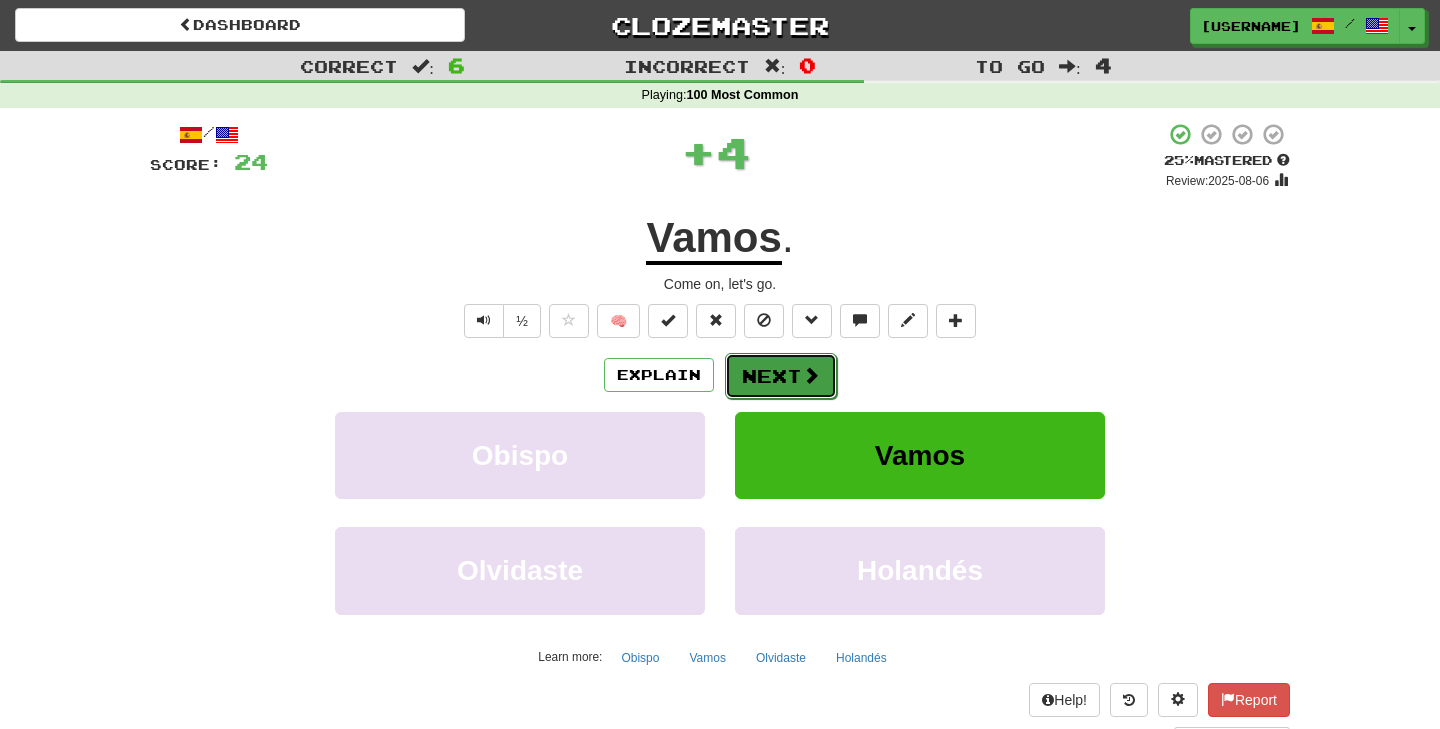 click on "Next" at bounding box center [781, 376] 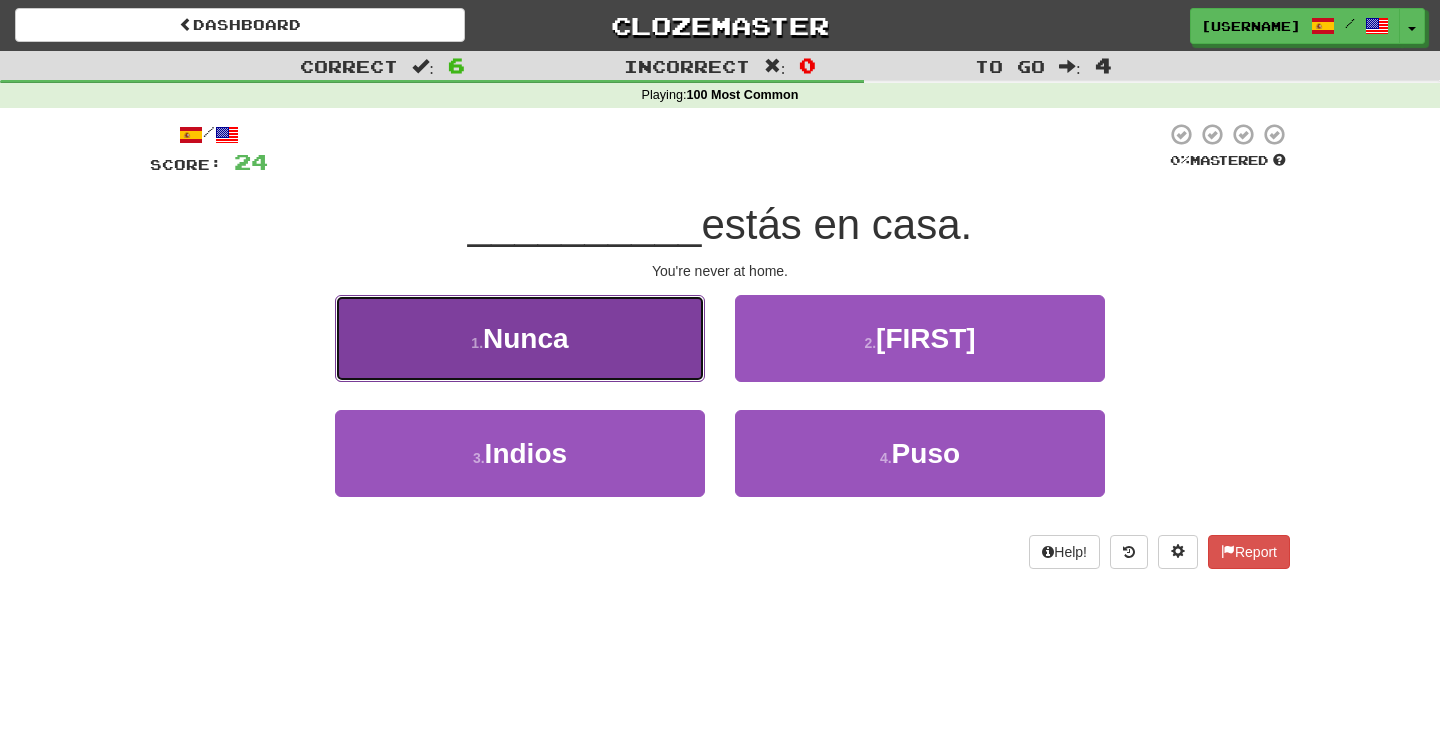 click on "1 .  Nunca" at bounding box center (520, 338) 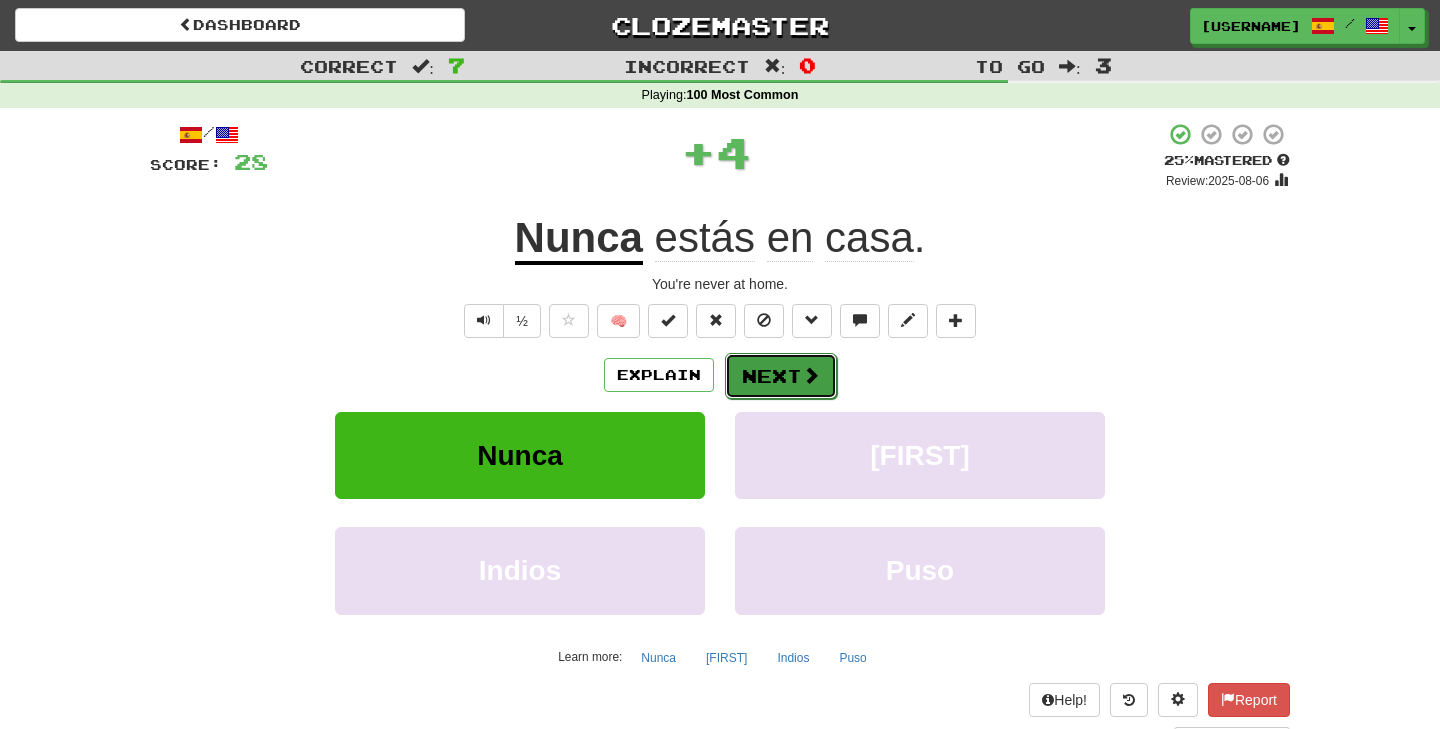 click on "Next" at bounding box center [781, 376] 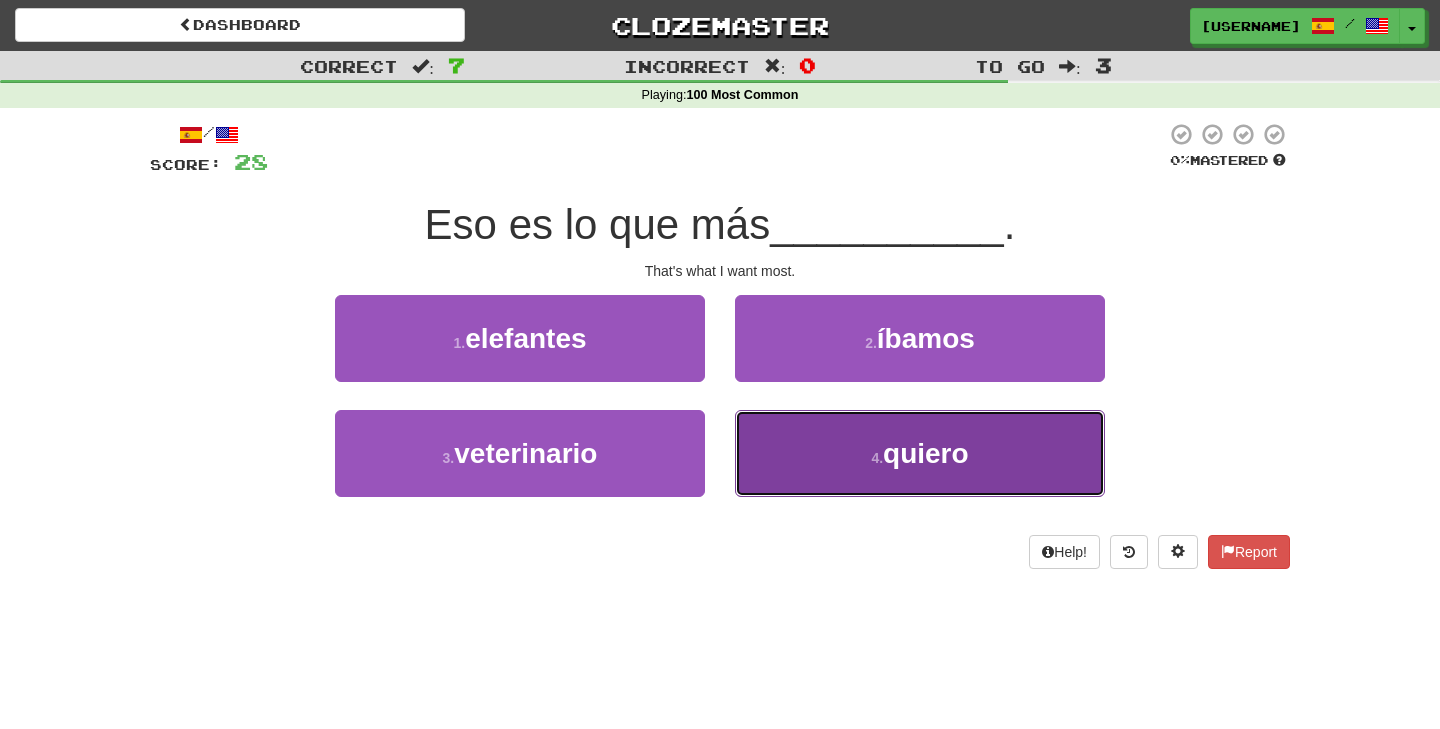 click on "4 .  quiero" at bounding box center (920, 453) 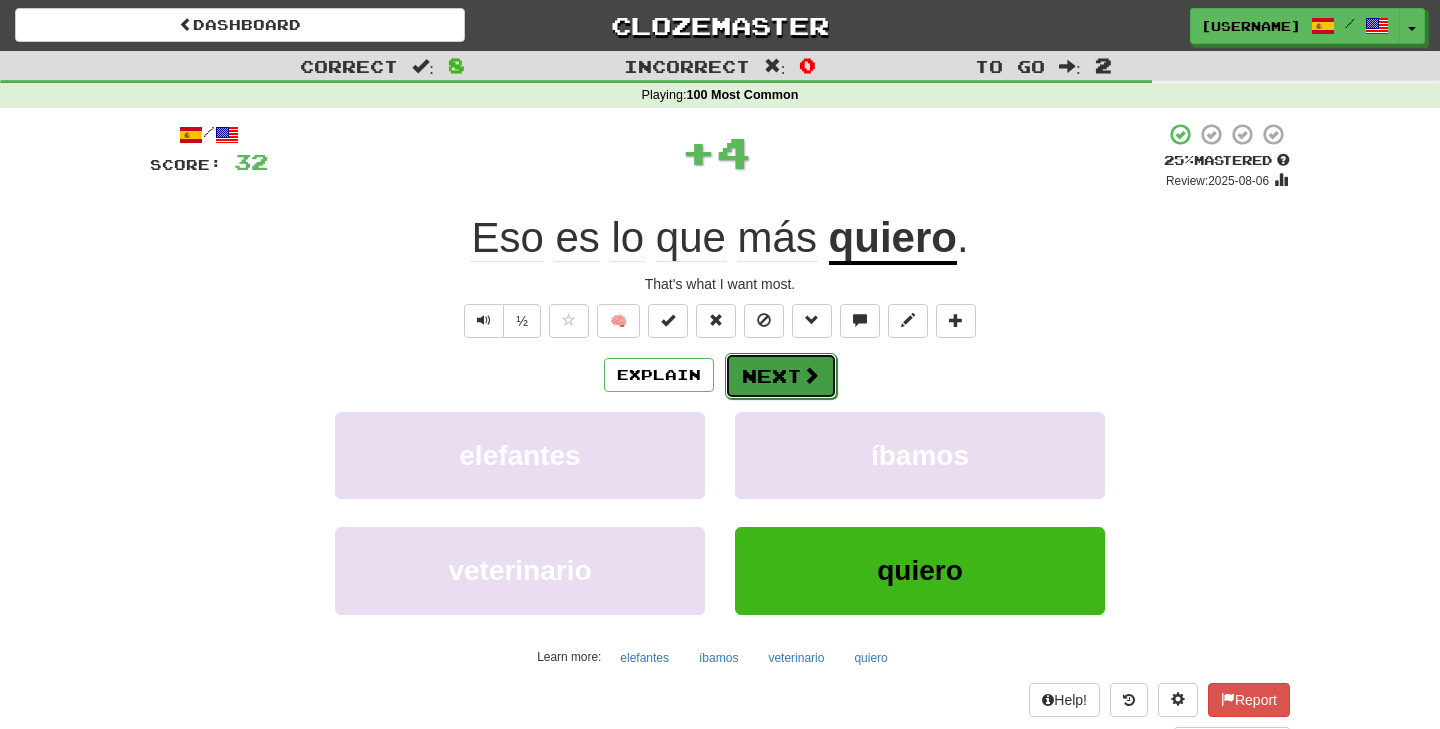 click at bounding box center (811, 375) 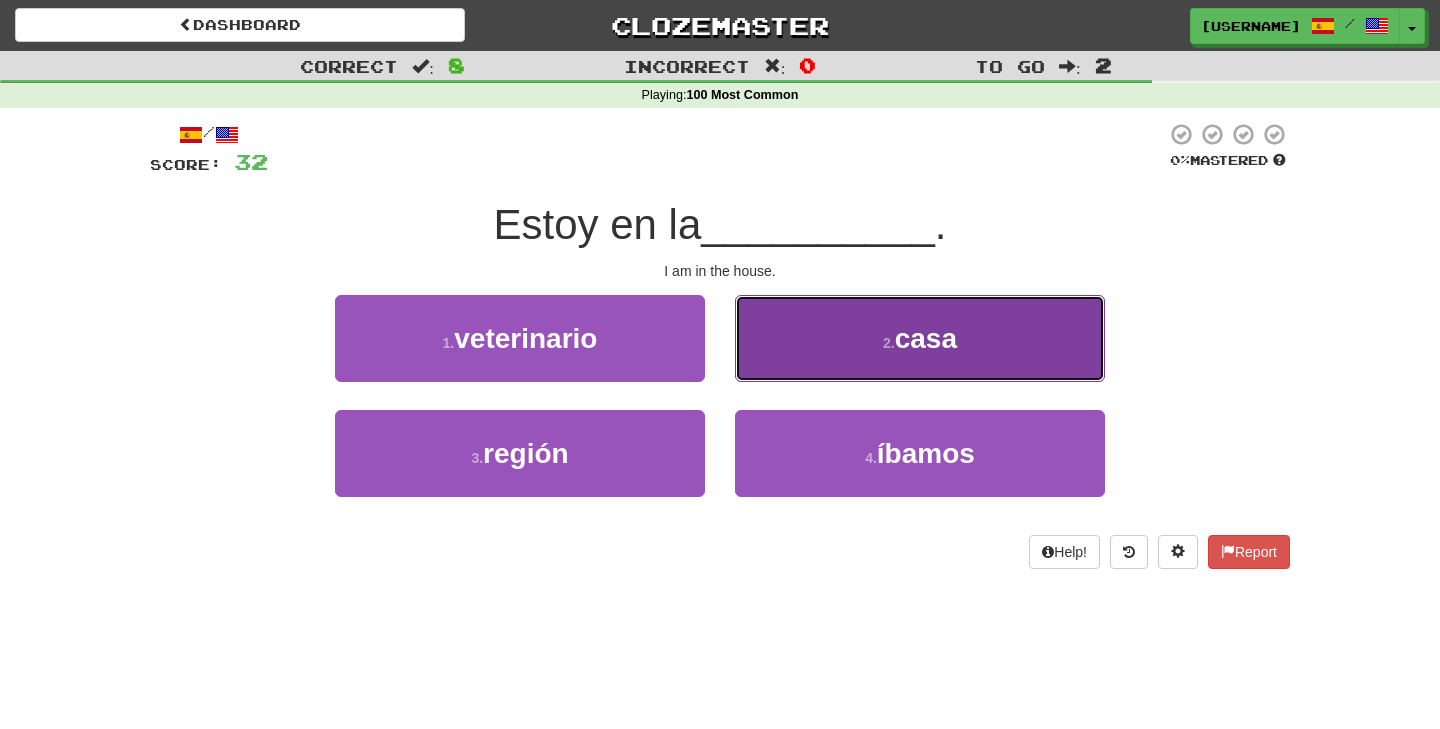 click on "2 .  casa" at bounding box center [920, 338] 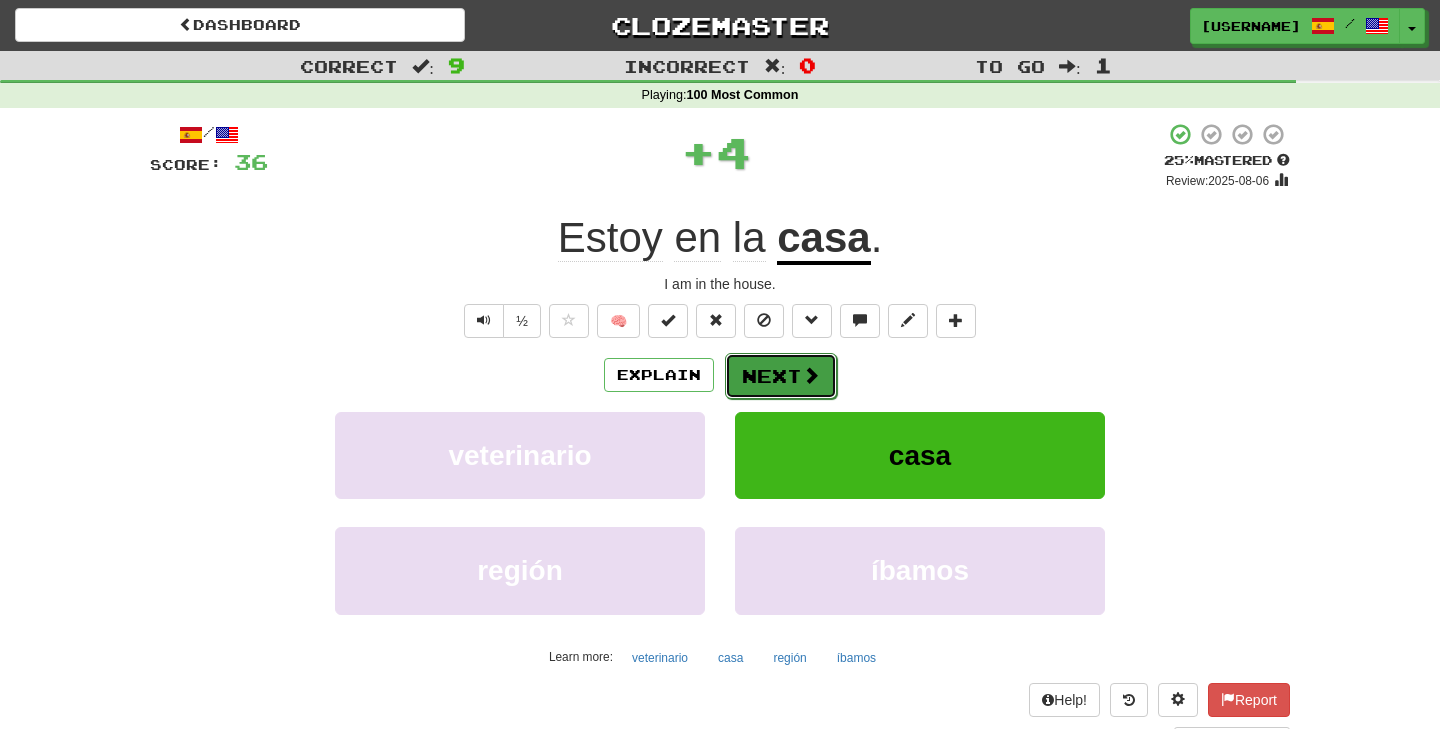 click at bounding box center (811, 375) 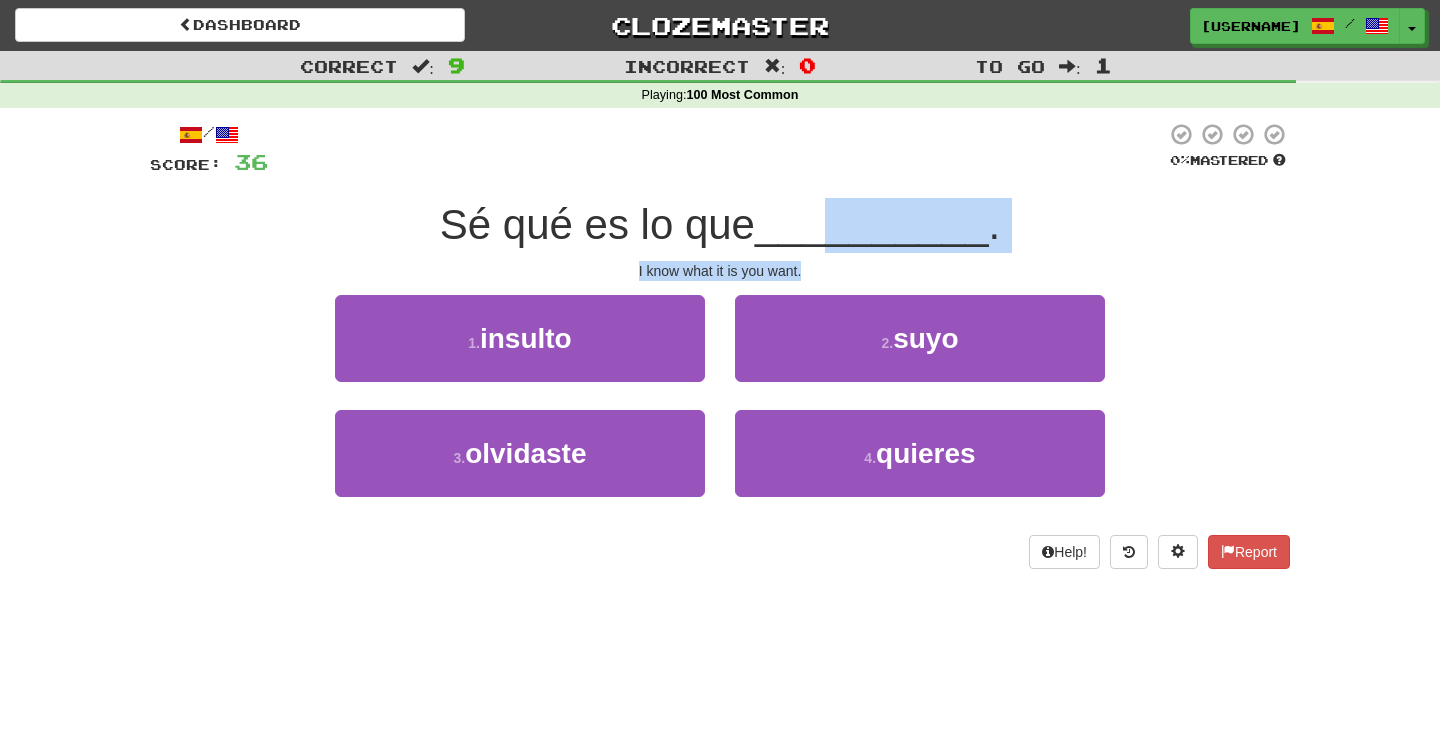 drag, startPoint x: 826, startPoint y: 198, endPoint x: 832, endPoint y: 273, distance: 75.23962 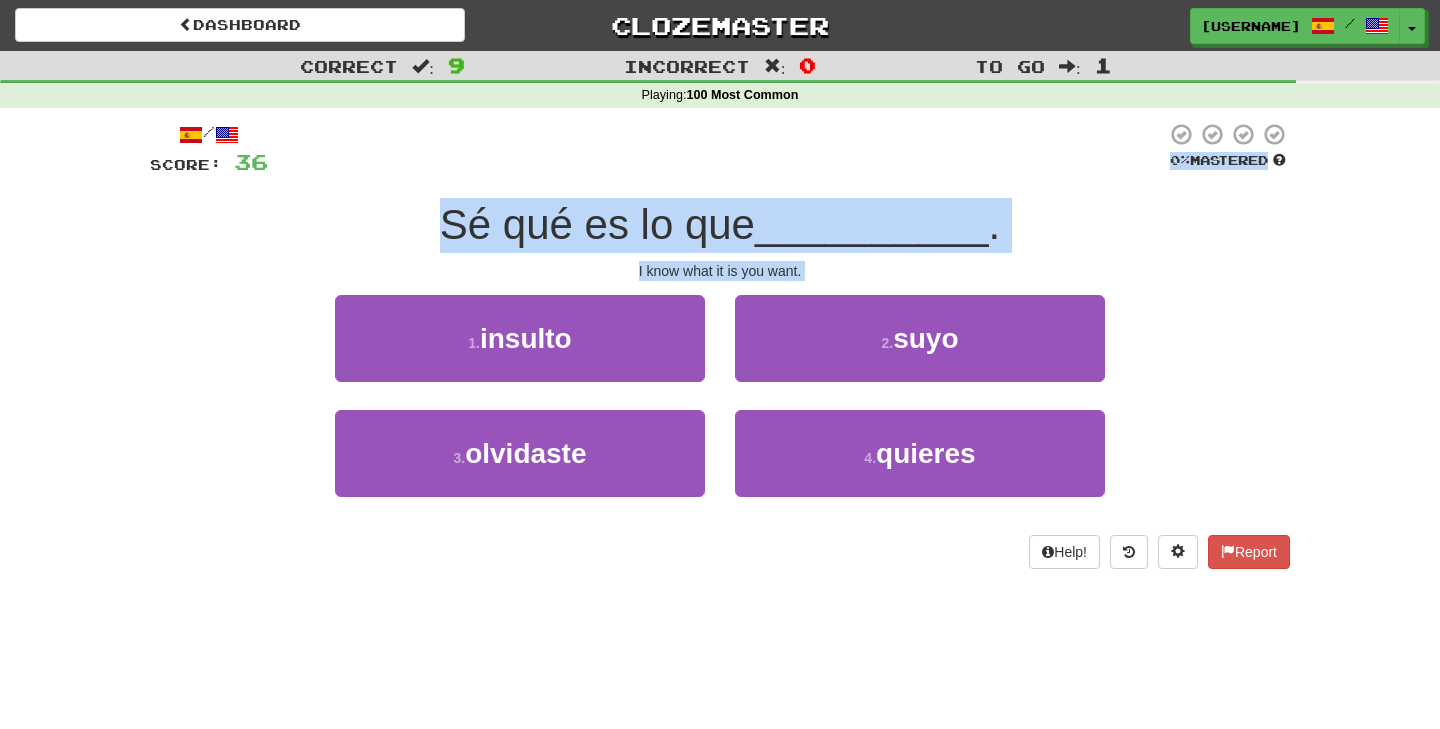 drag, startPoint x: 832, startPoint y: 272, endPoint x: 822, endPoint y: 169, distance: 103.4843 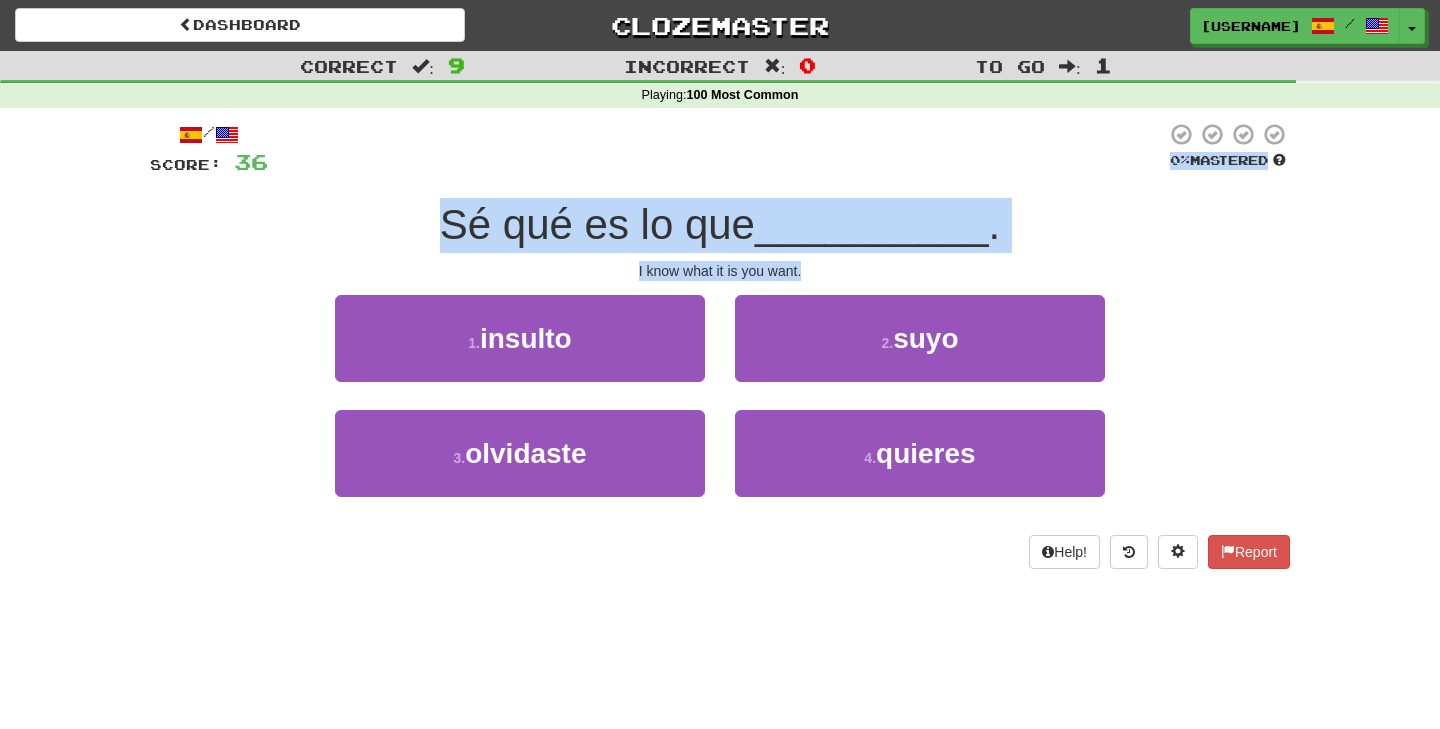 drag, startPoint x: 818, startPoint y: 266, endPoint x: 815, endPoint y: 173, distance: 93.04838 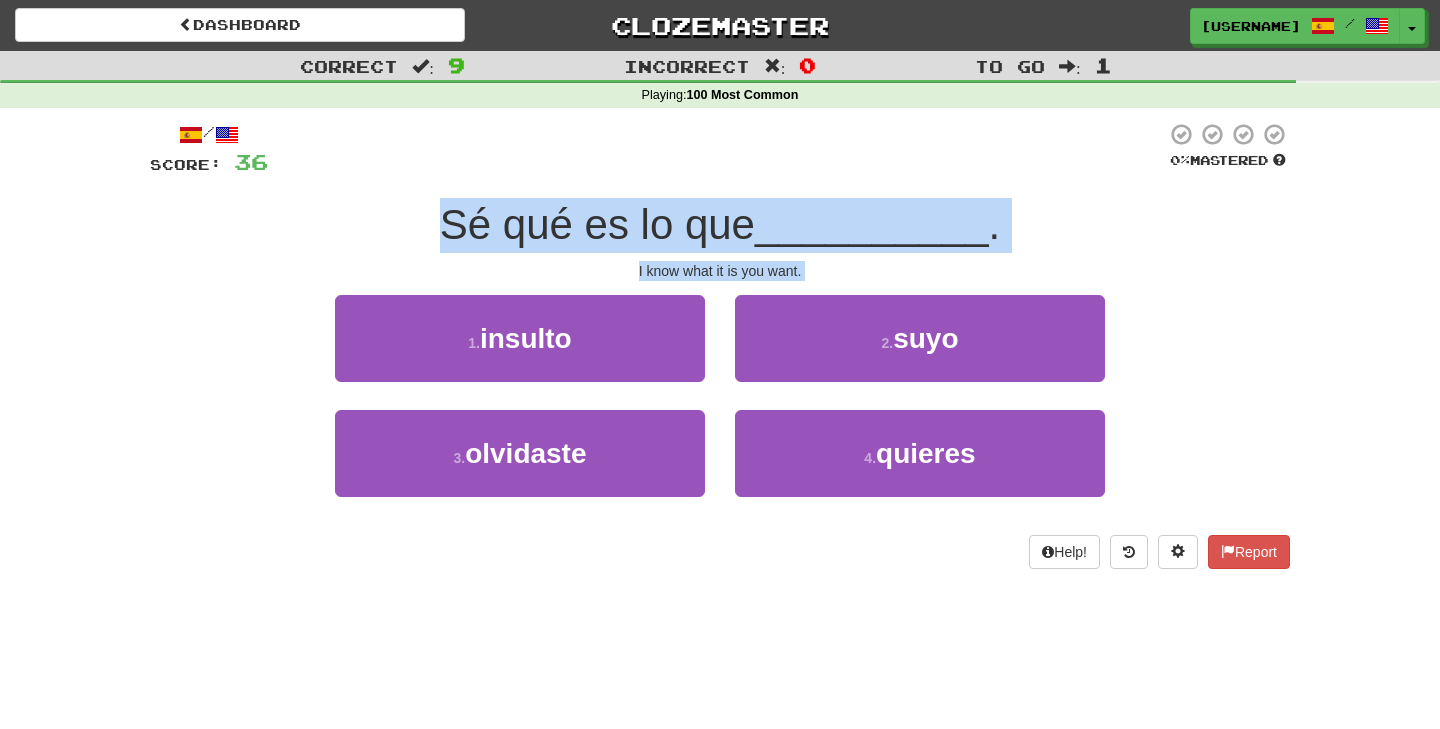drag, startPoint x: 716, startPoint y: 178, endPoint x: 821, endPoint y: 287, distance: 151.34729 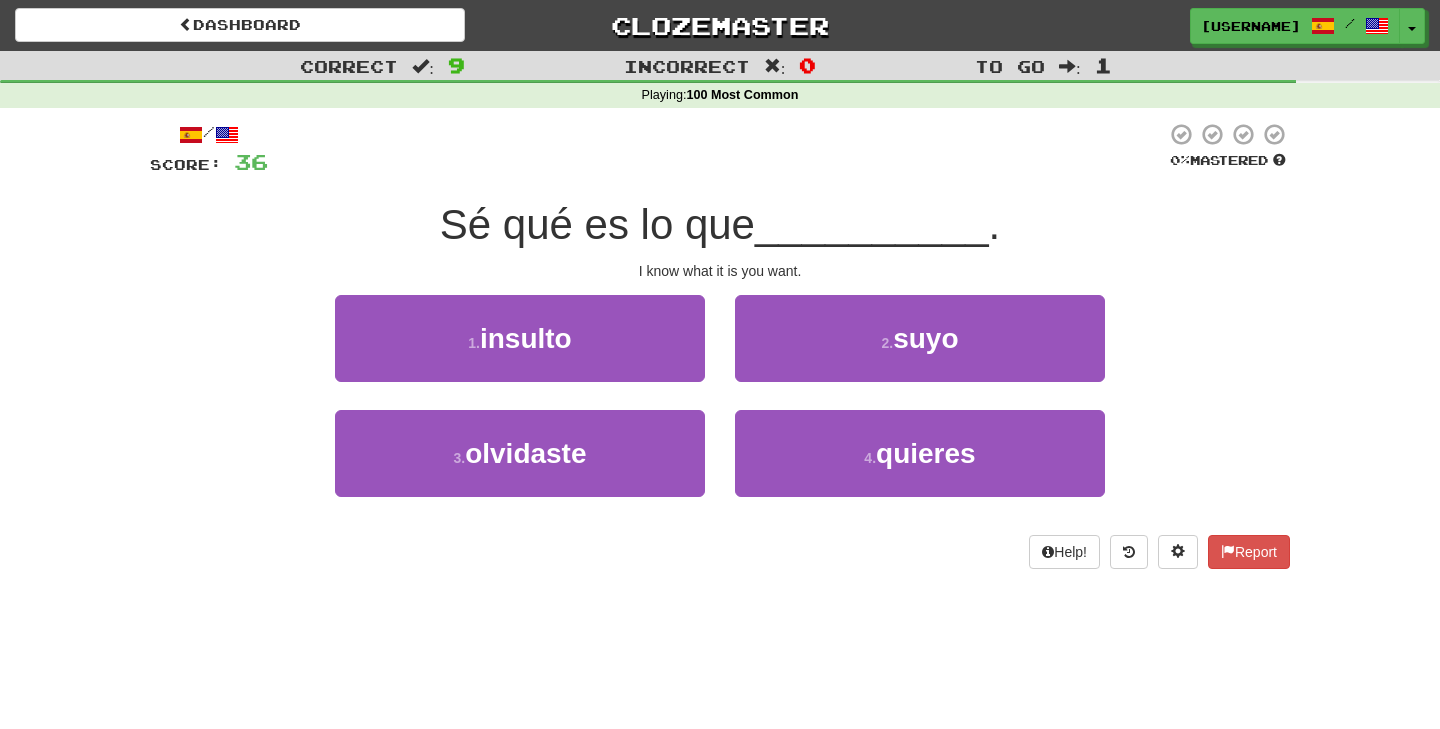 click on "__________" at bounding box center [872, 224] 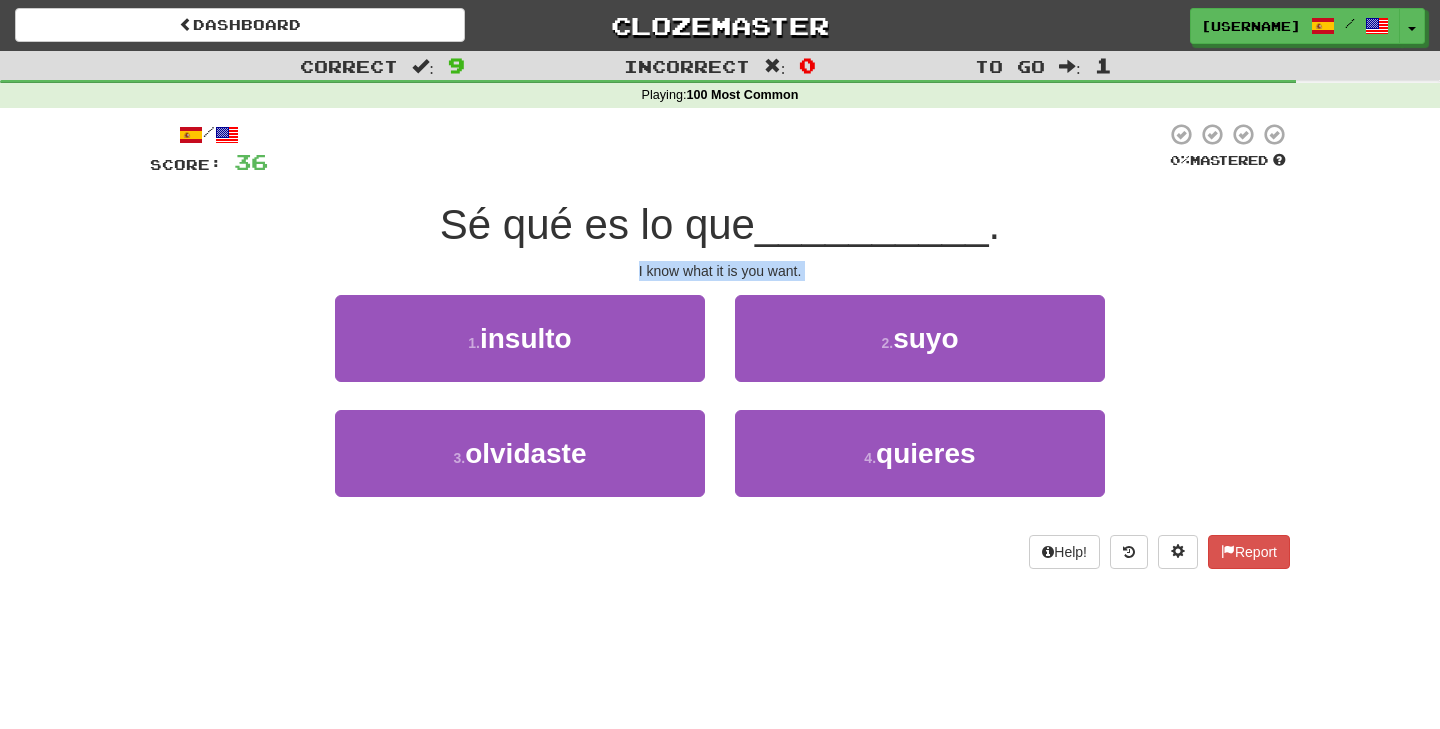 click on "I know what it is you want." at bounding box center [720, 271] 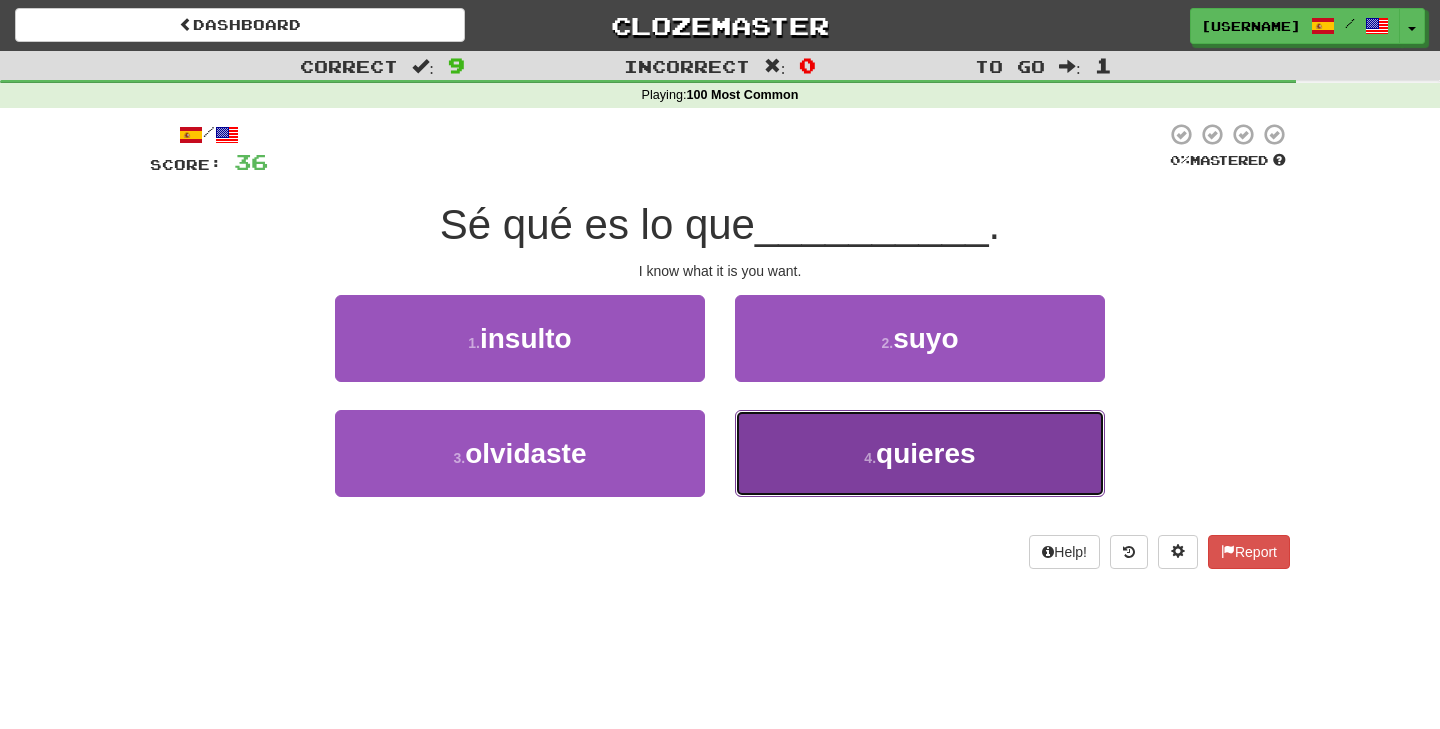 click on "4 .  quieres" at bounding box center [920, 453] 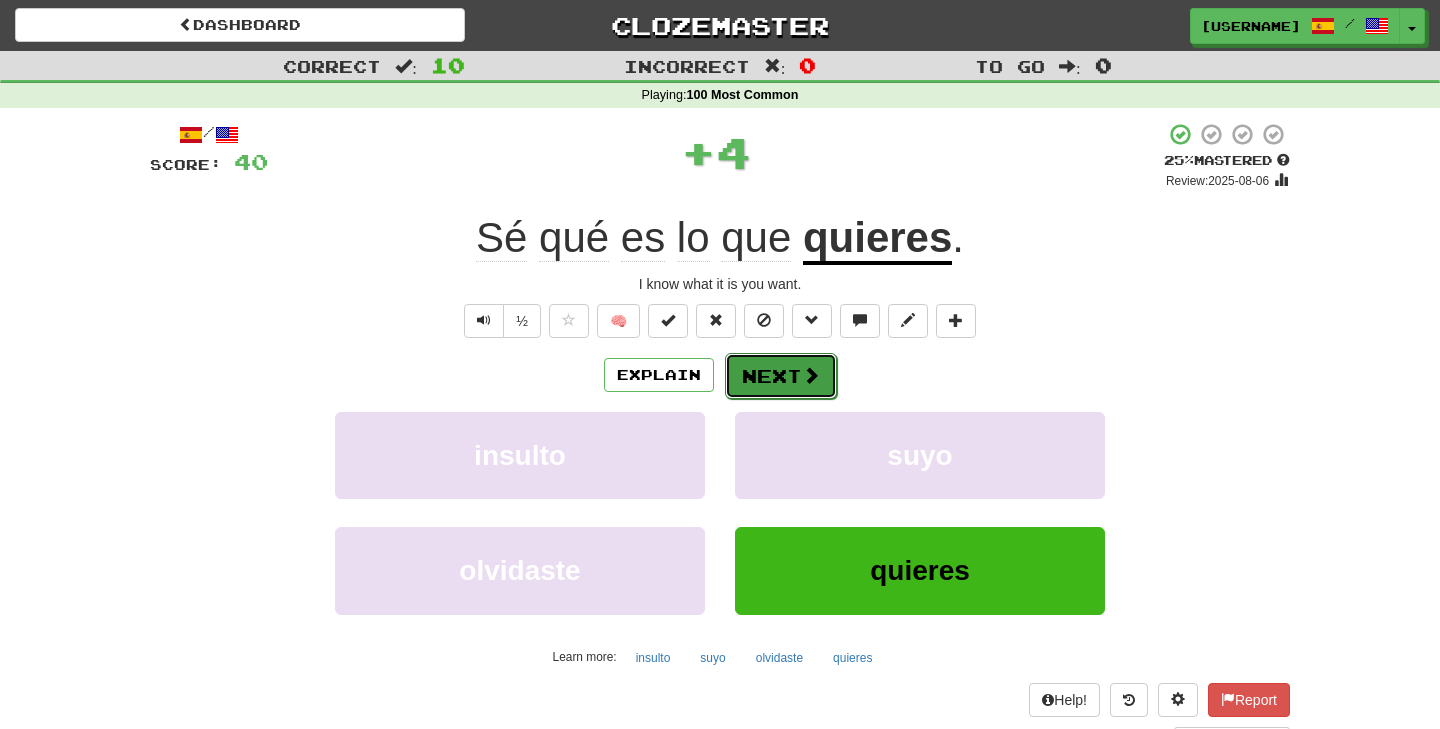 click at bounding box center (811, 375) 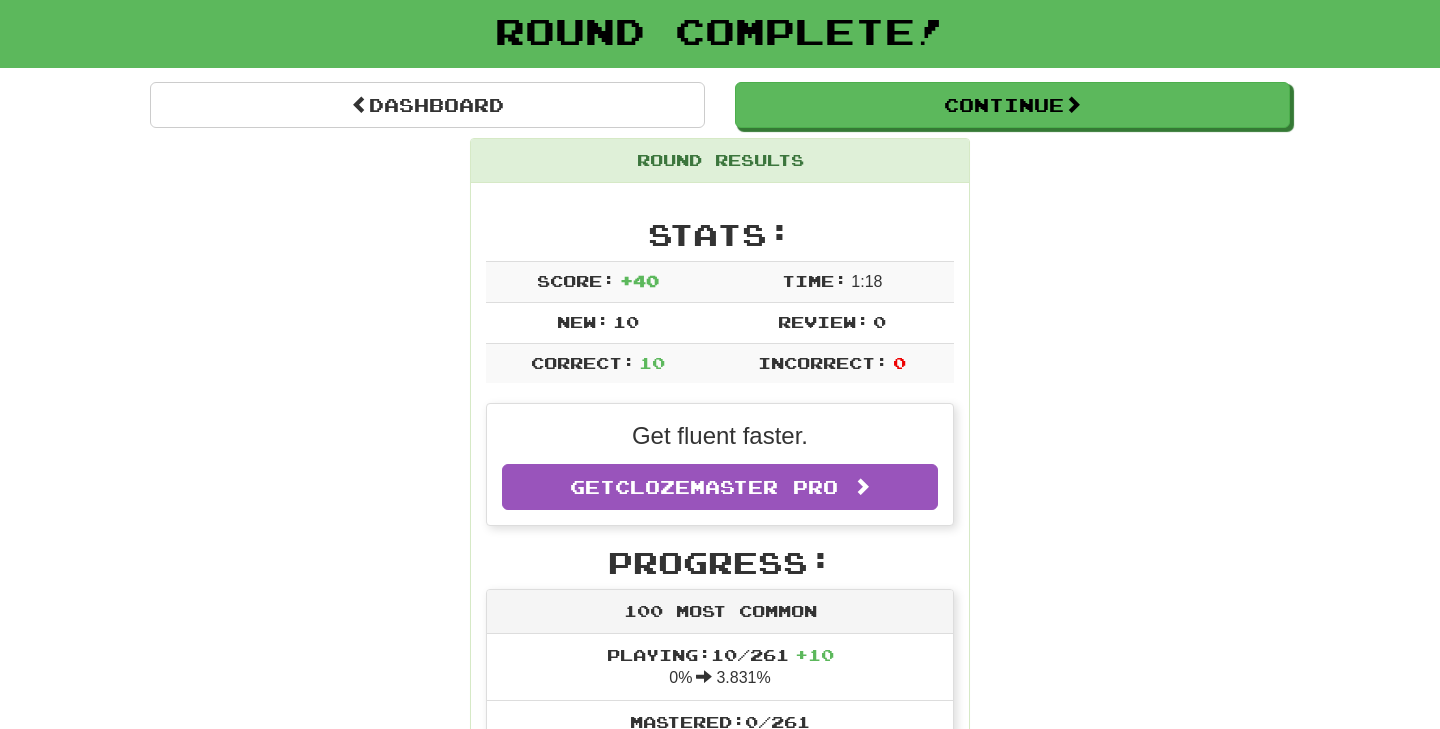 scroll, scrollTop: 0, scrollLeft: 0, axis: both 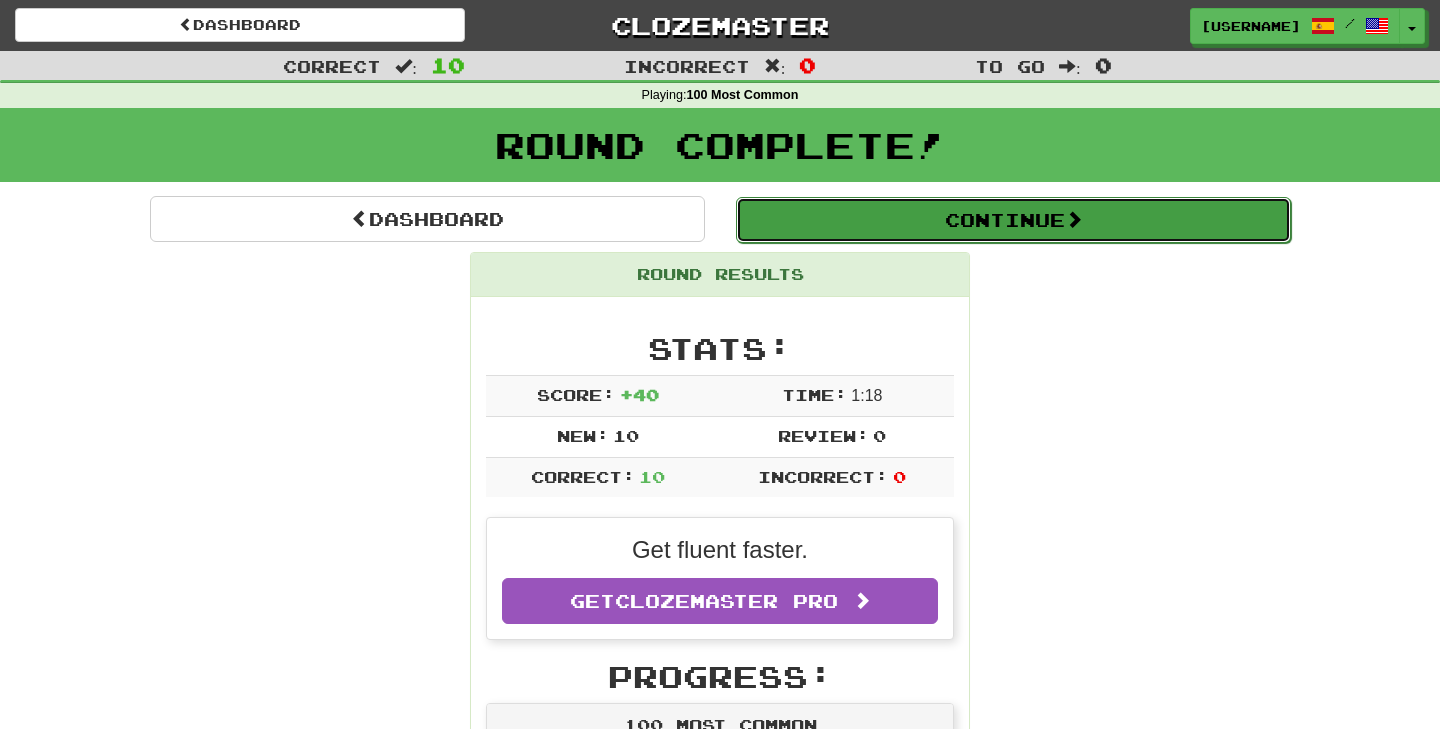 click on "Continue" at bounding box center [1013, 220] 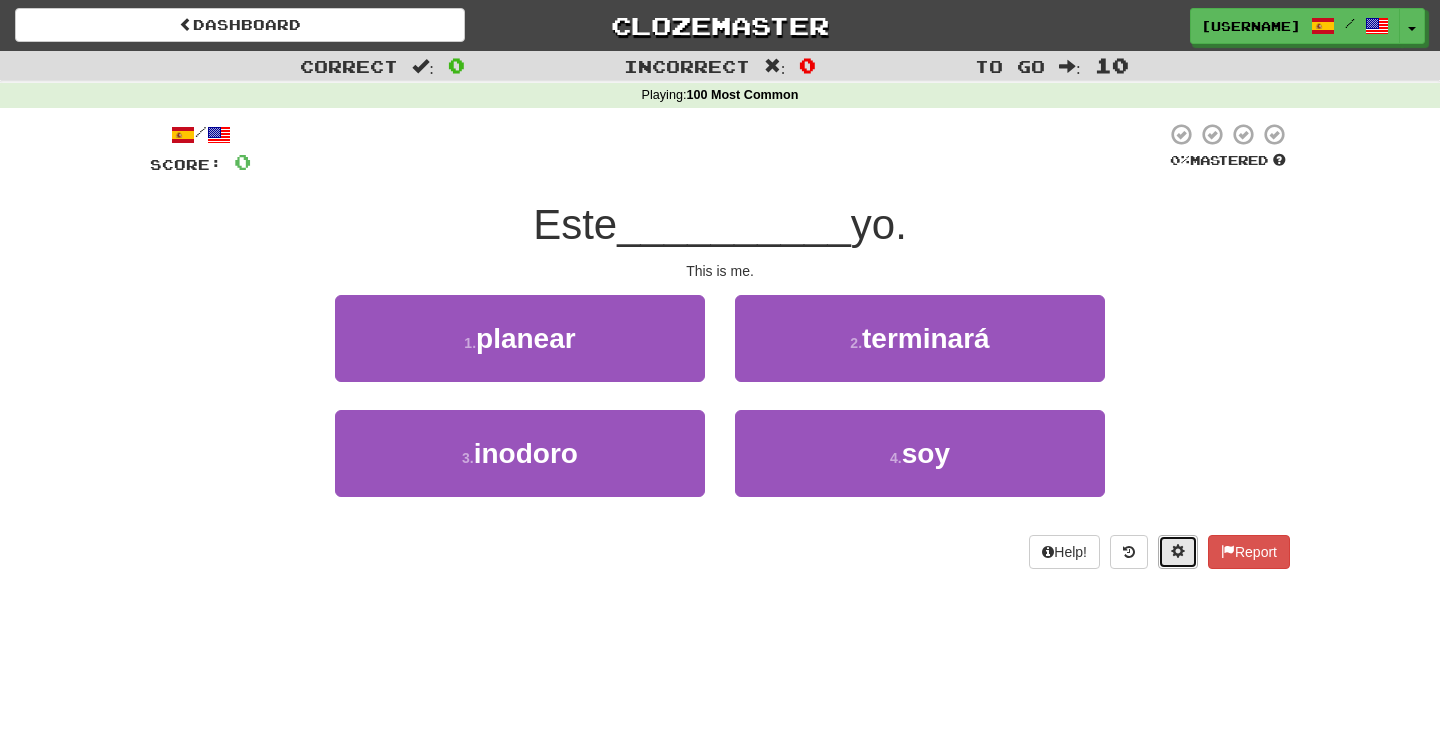 click at bounding box center [1178, 551] 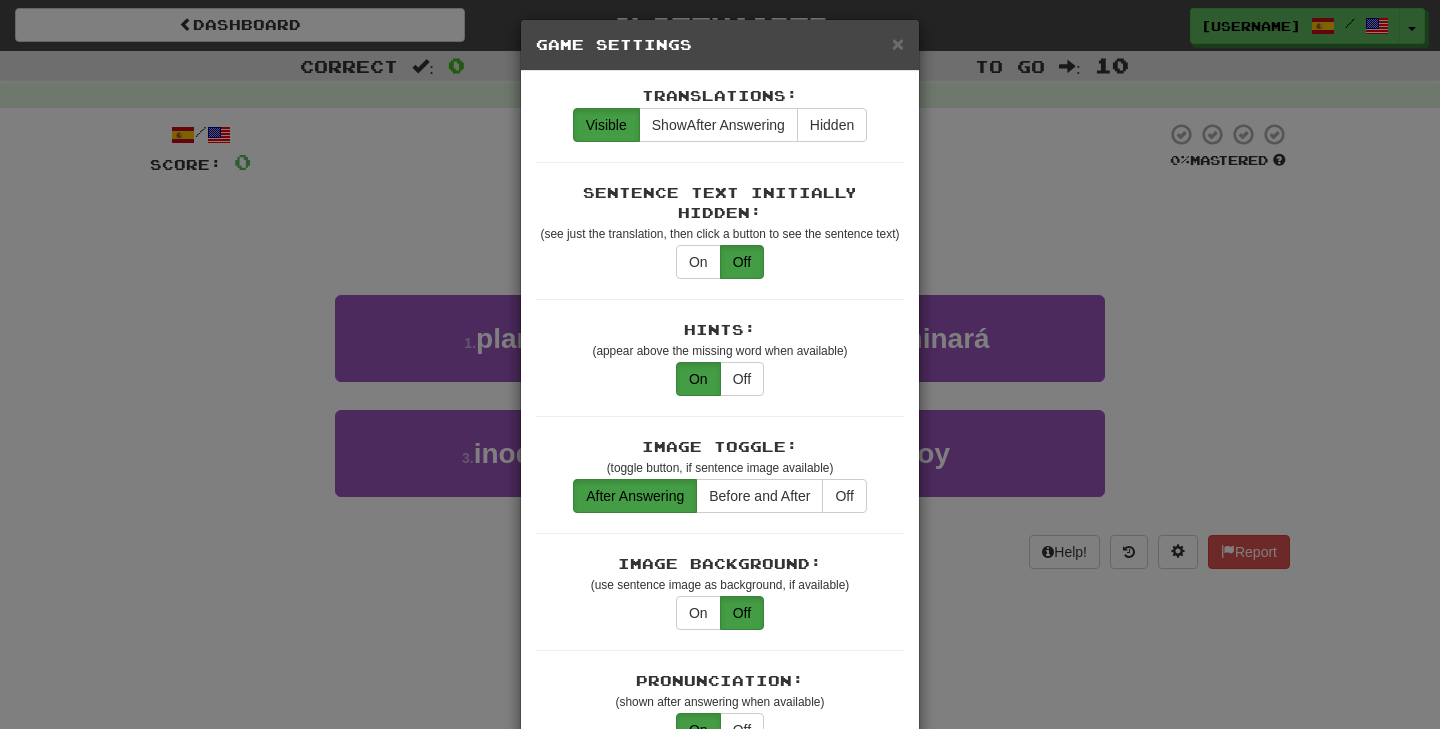 scroll, scrollTop: 0, scrollLeft: 0, axis: both 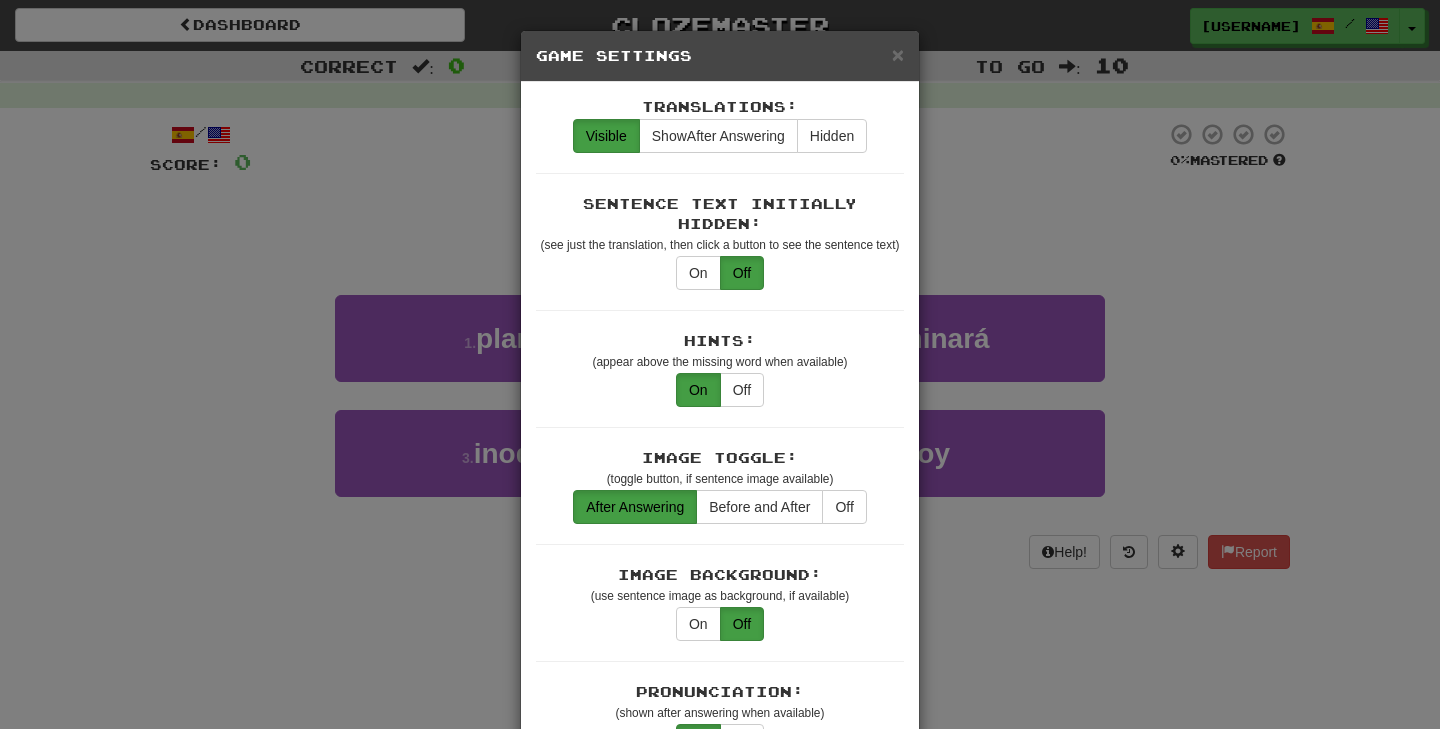 click on "Sentence Text Initially Hidden:" at bounding box center (720, 214) 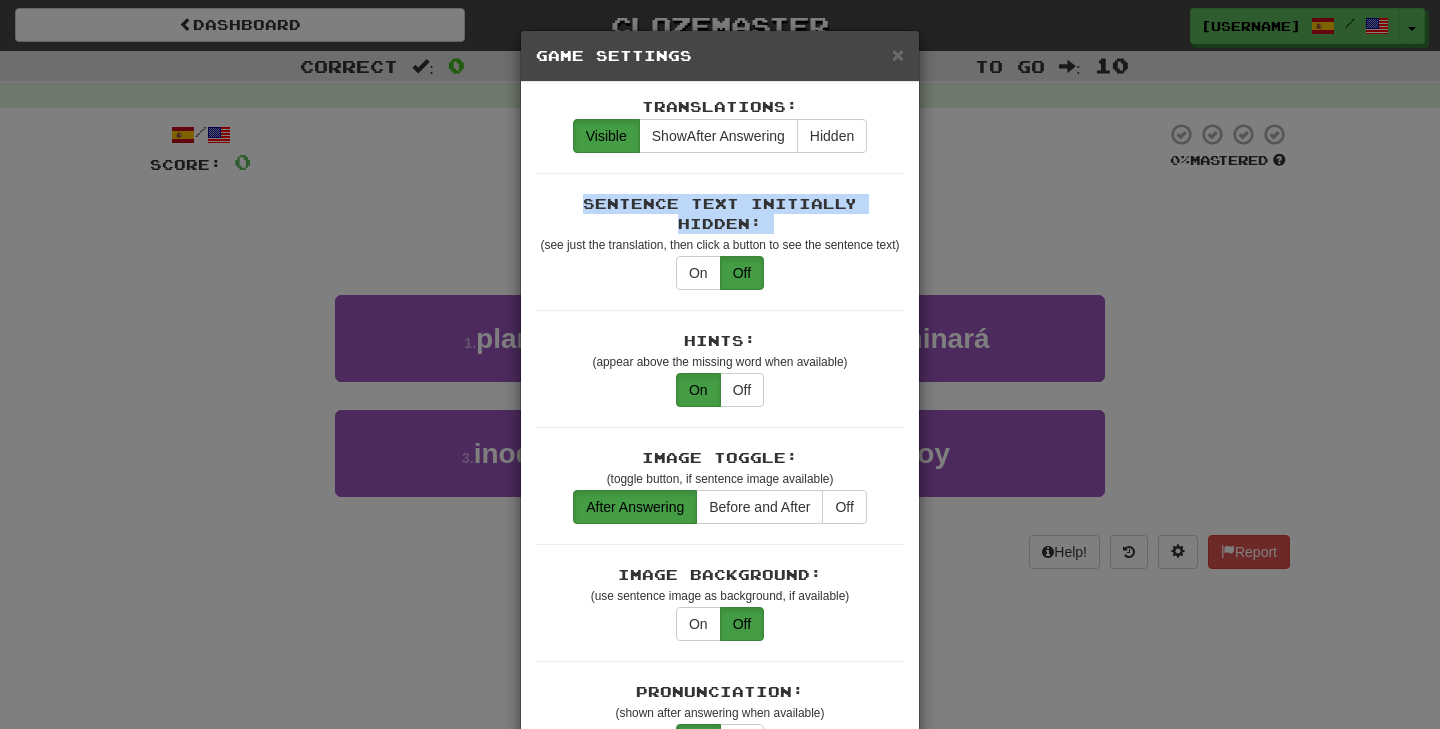 click on "Sentence Text Initially Hidden:" at bounding box center (720, 214) 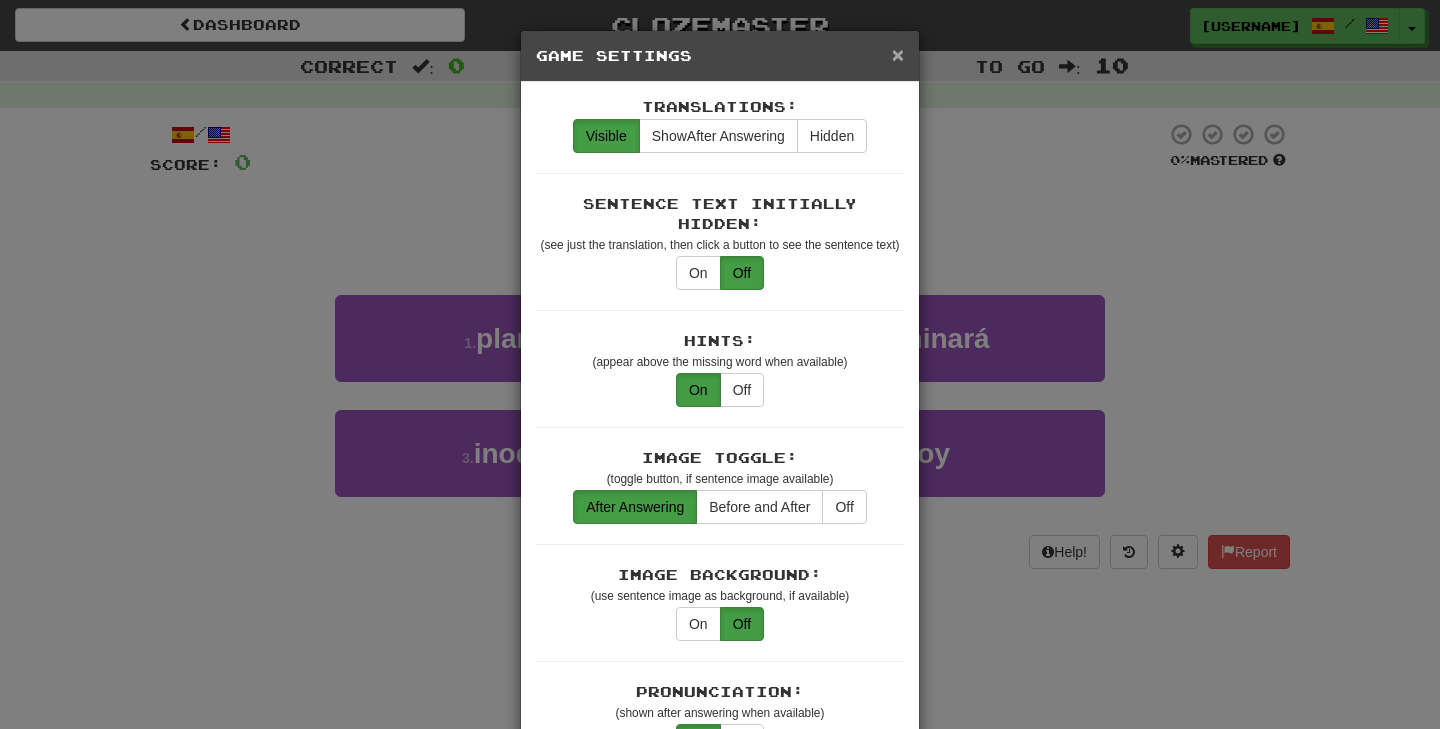 click on "×" at bounding box center (898, 54) 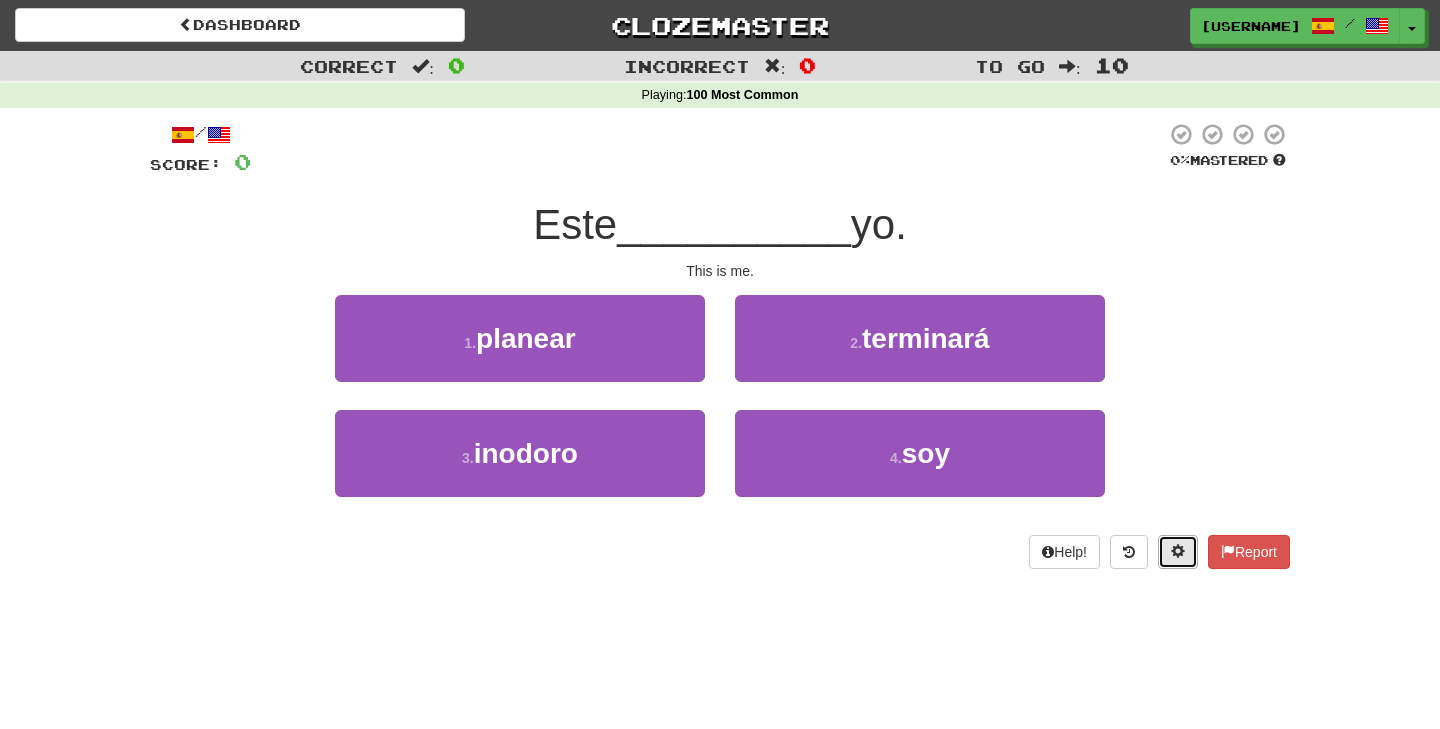 click at bounding box center (1178, 551) 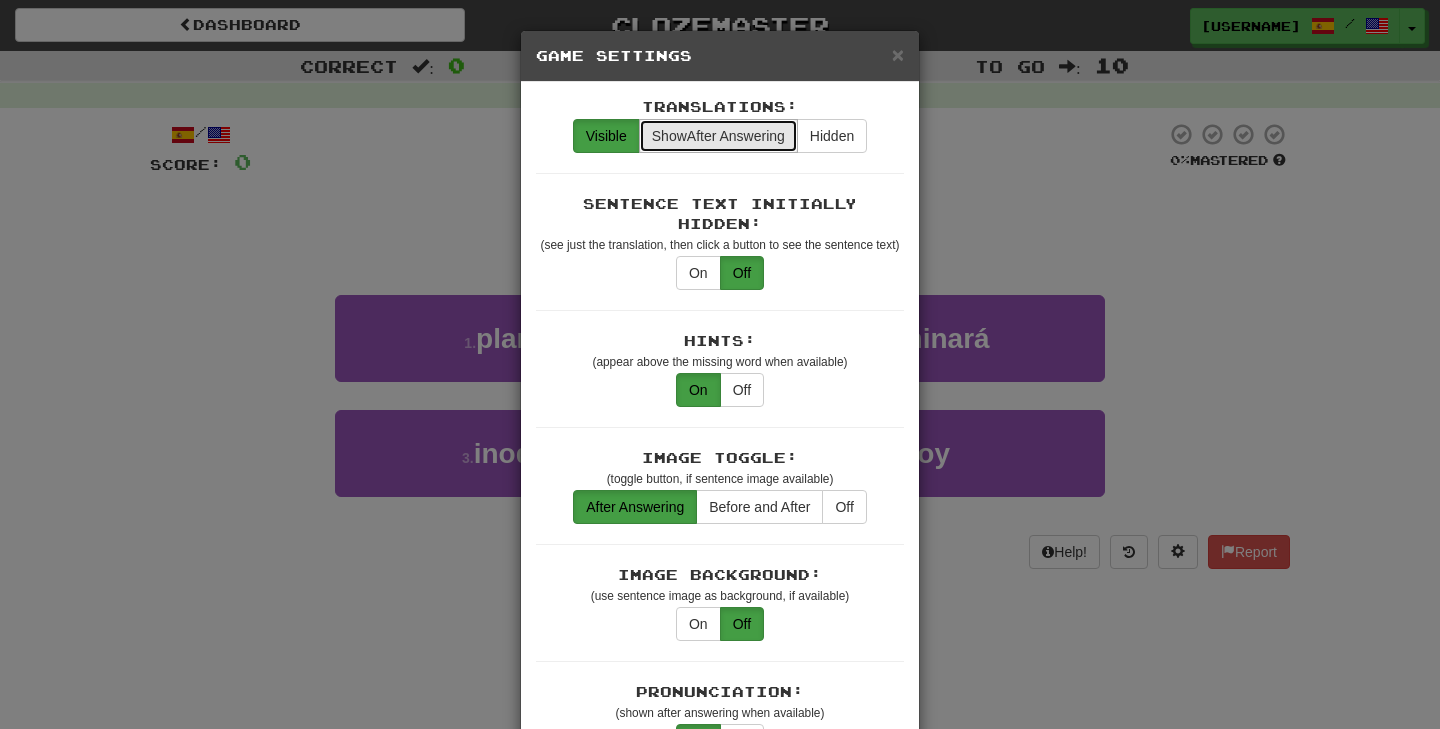 click on "Show  After Answering" at bounding box center (718, 136) 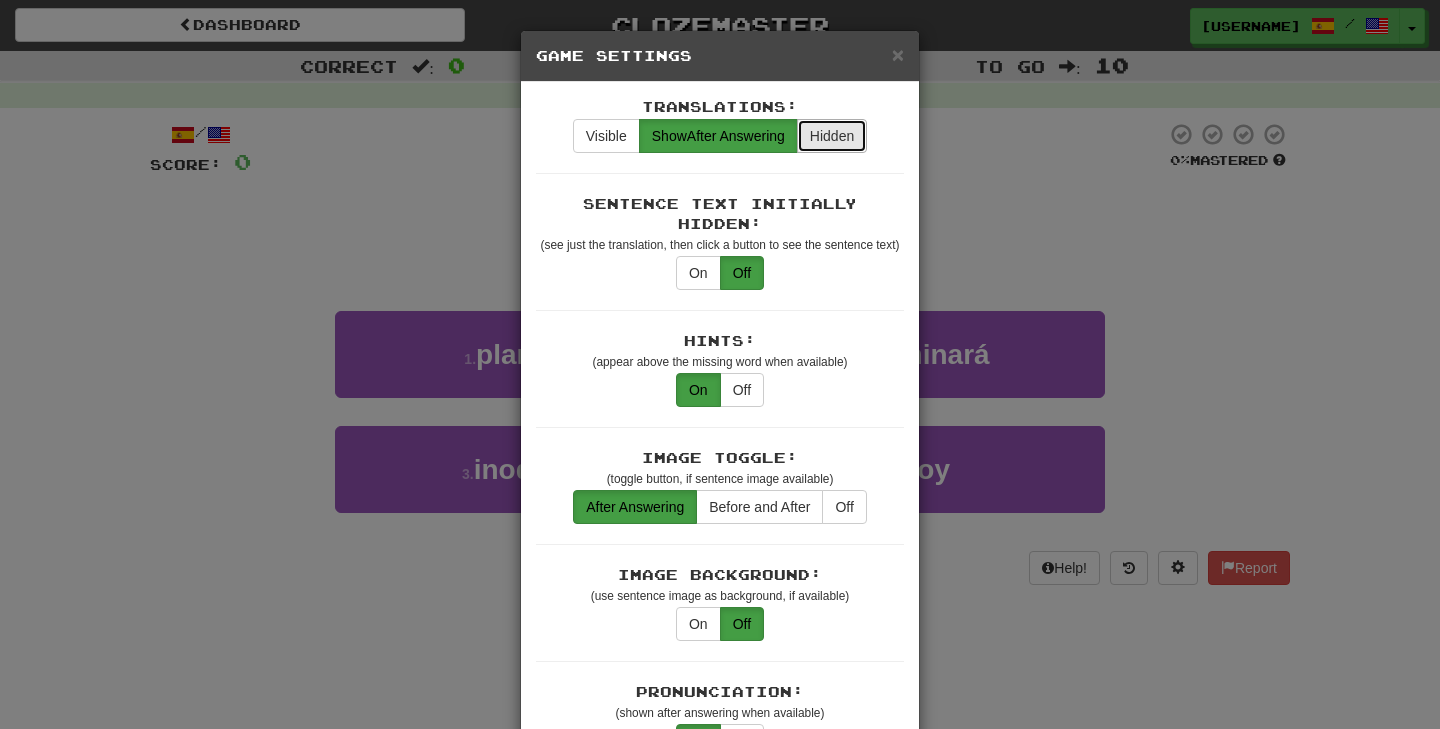click on "Hidden" at bounding box center [832, 136] 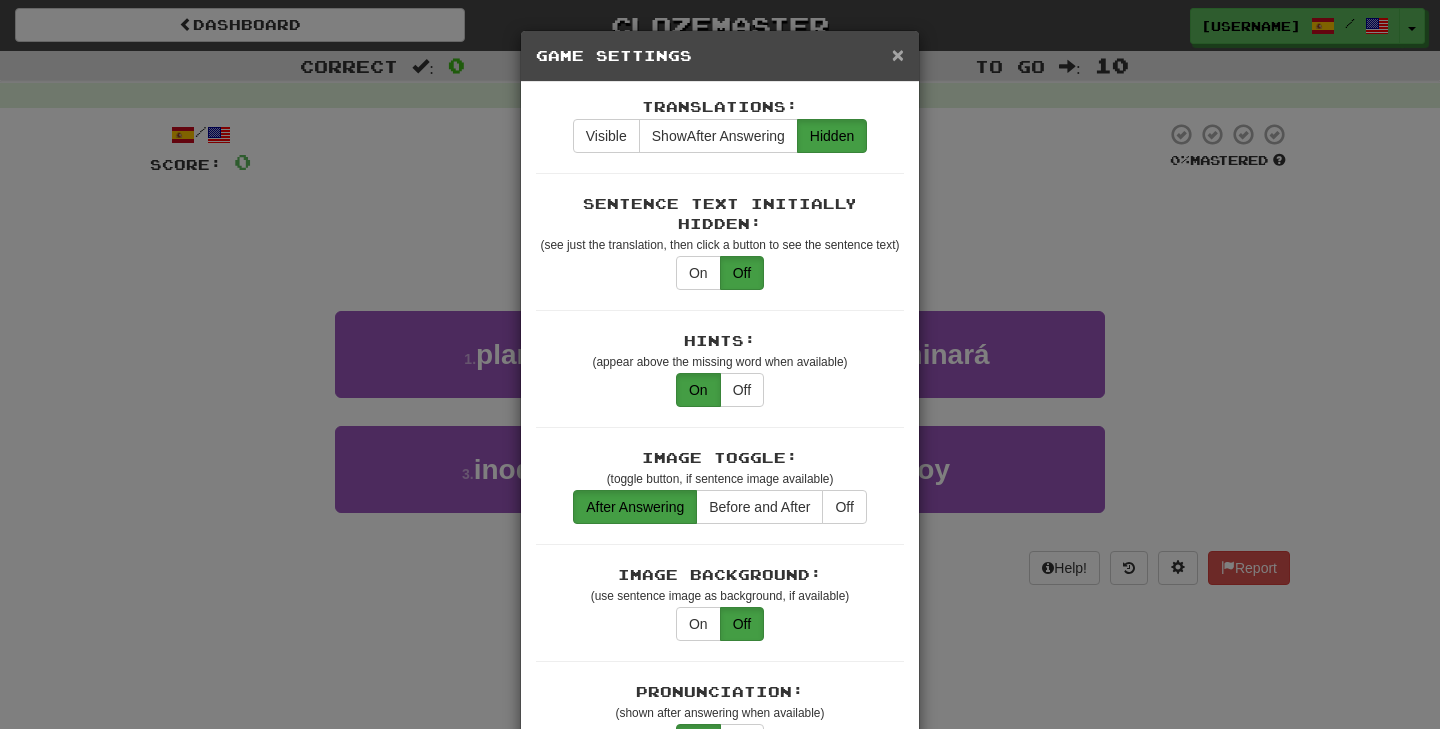 click on "×" at bounding box center [898, 54] 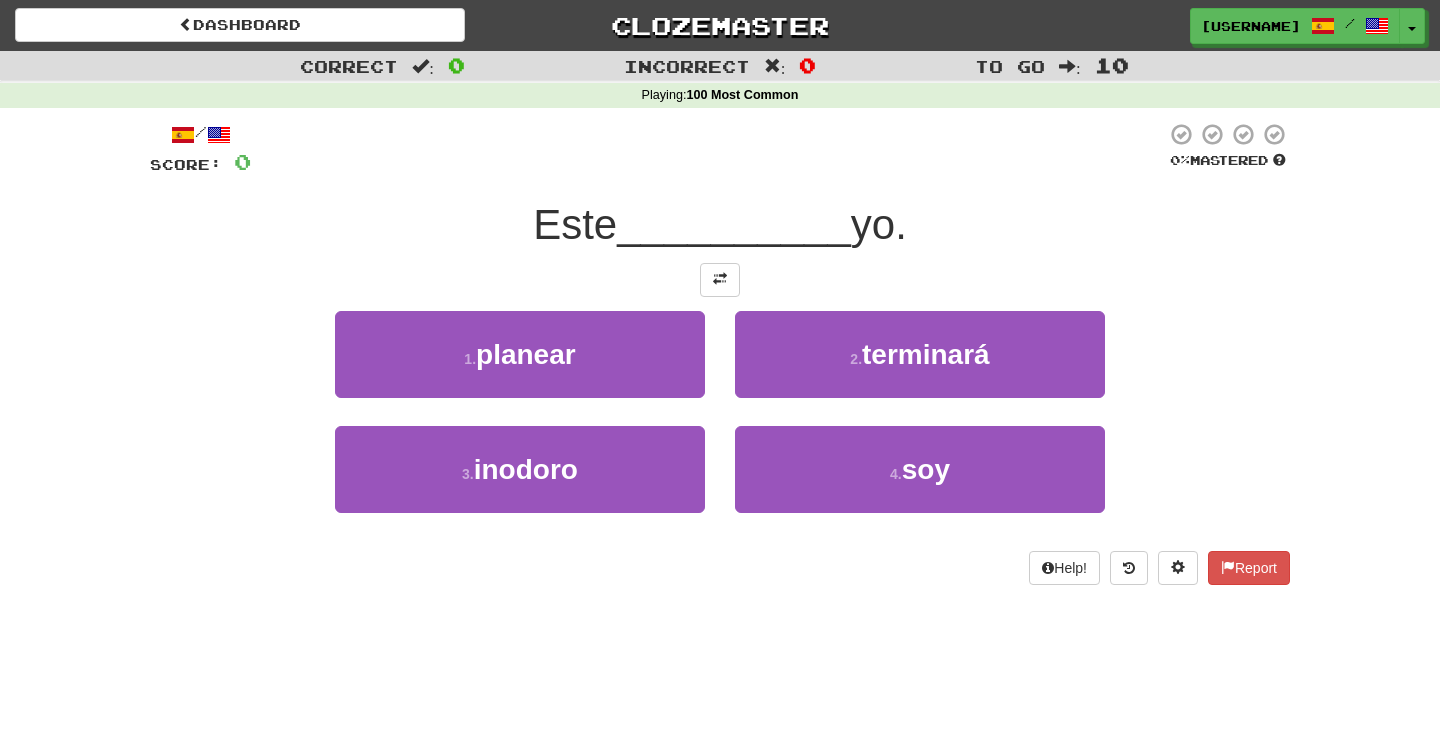 click on "/  Score:   0 0 %  Mastered Este  __________  yo. 1 .  planear 2 .  terminará 3 .  inodoro 4 .  soy  Help!  Report" at bounding box center [720, 353] 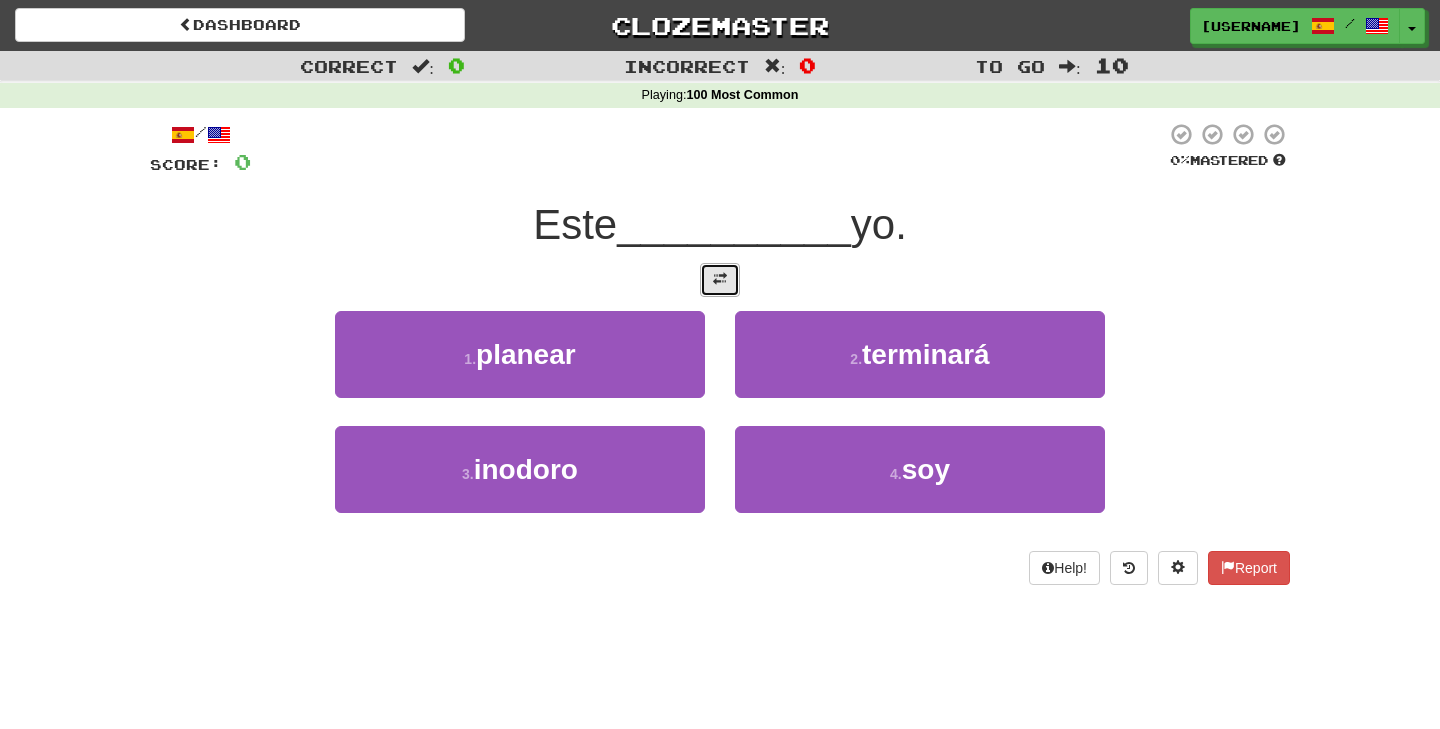 click at bounding box center [720, 280] 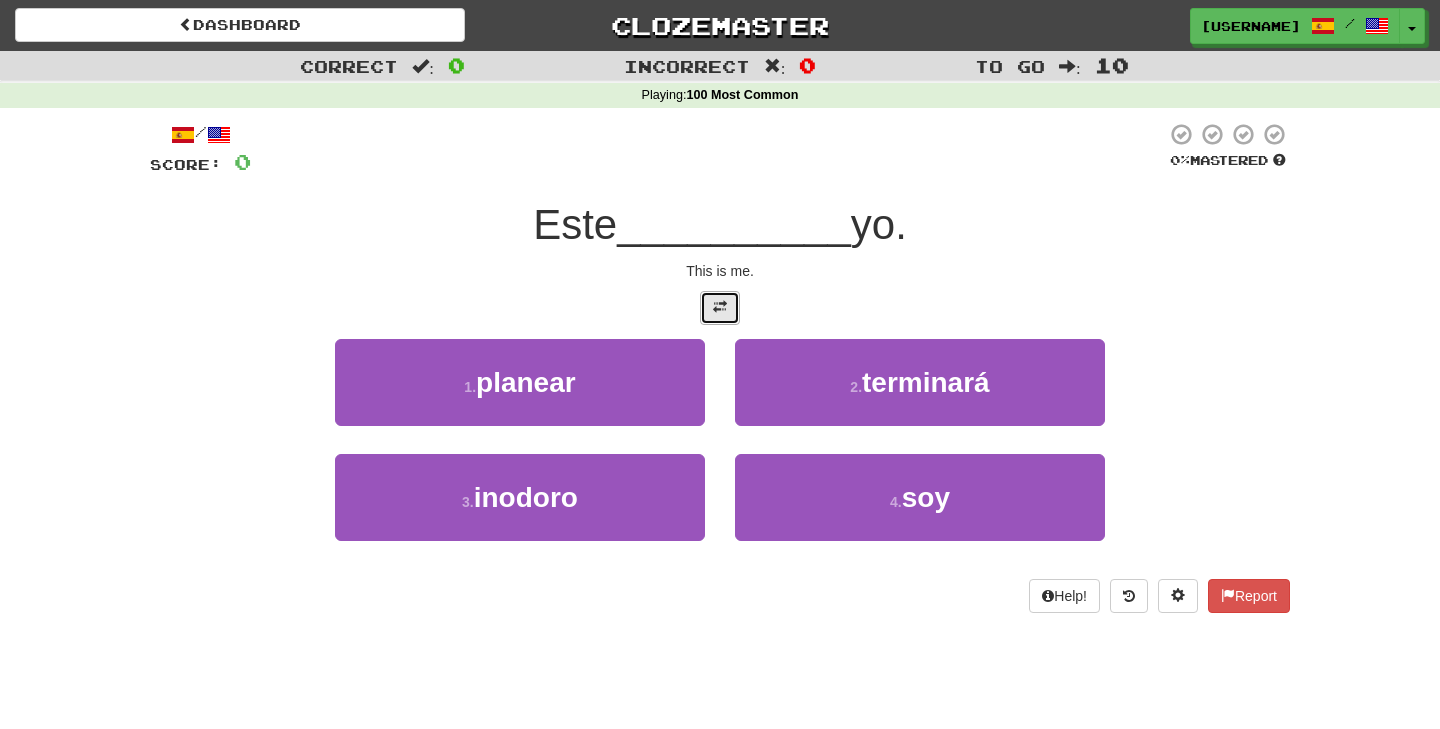 click at bounding box center (720, 307) 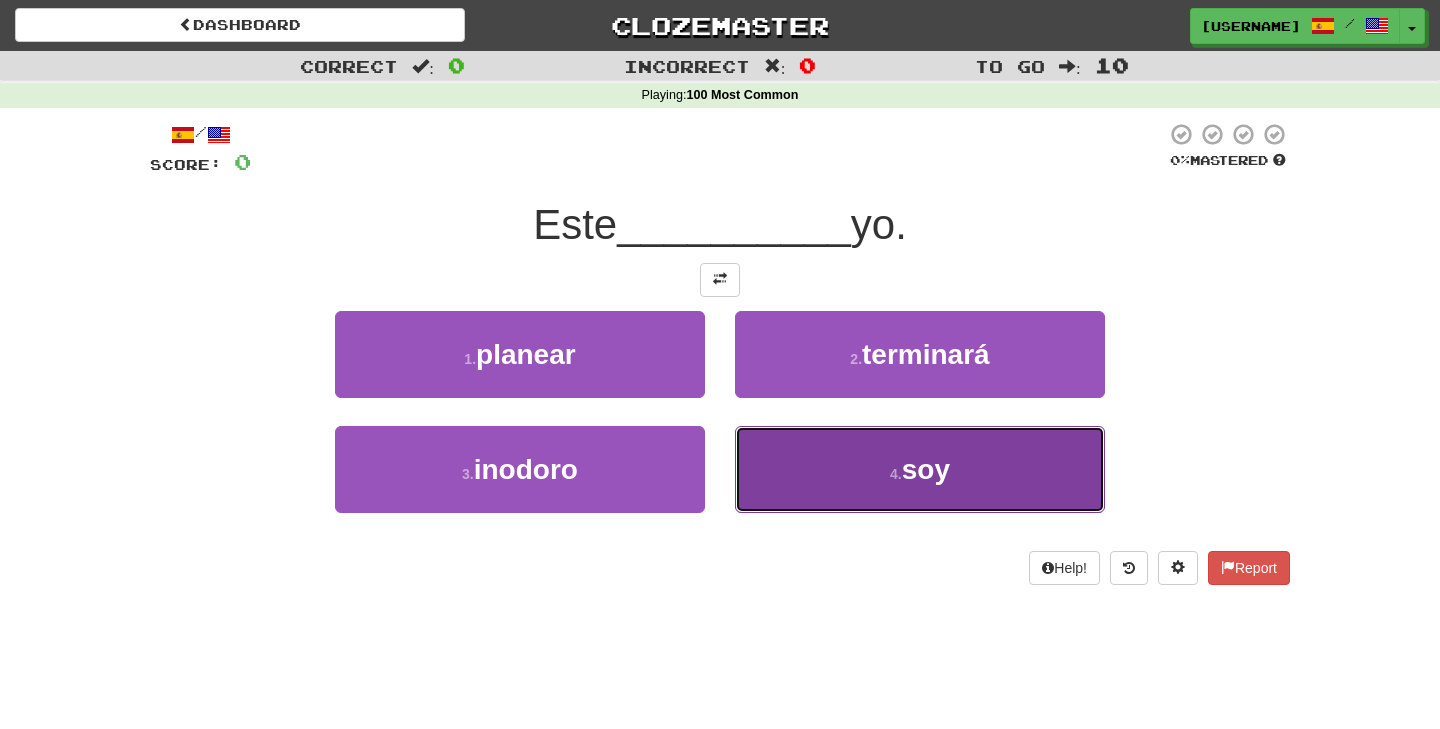 click on "4 .  soy" at bounding box center [920, 469] 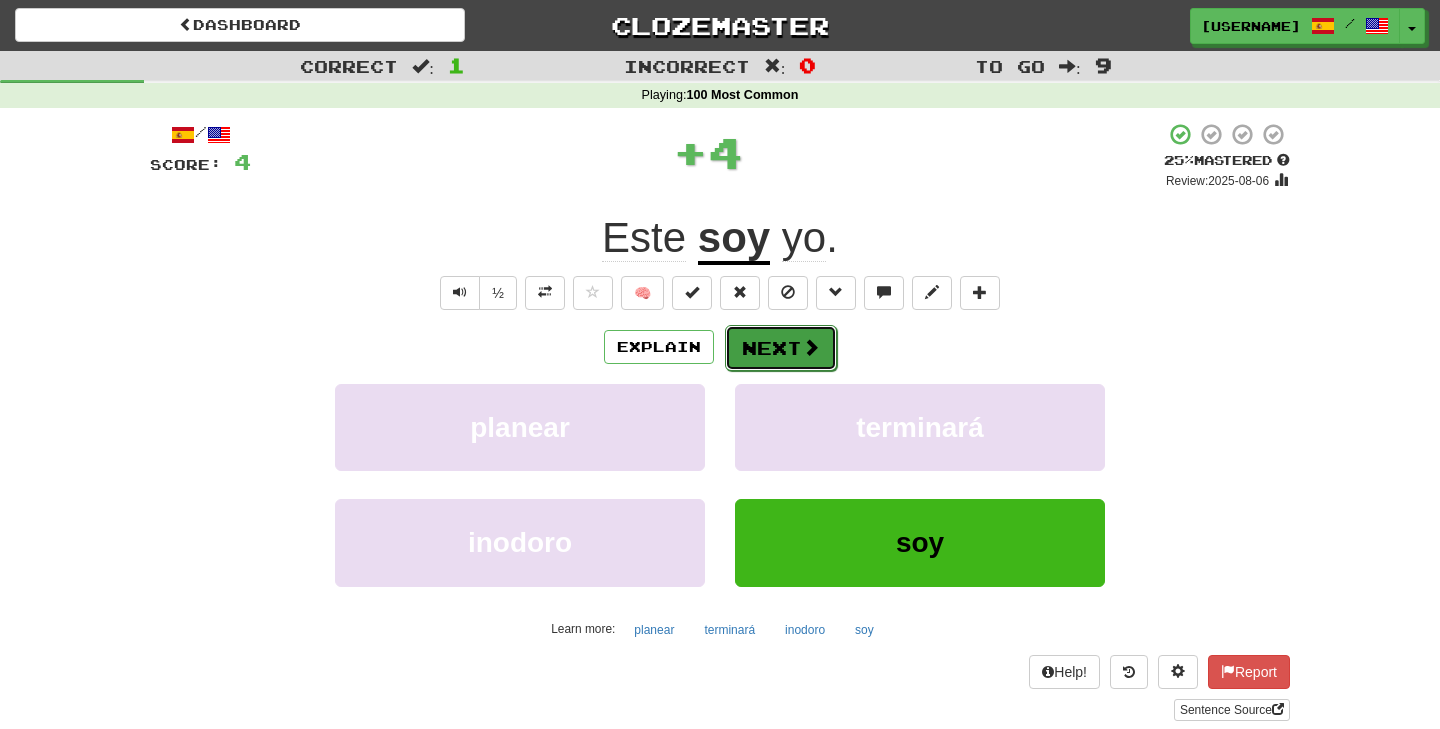 click on "Next" at bounding box center [781, 348] 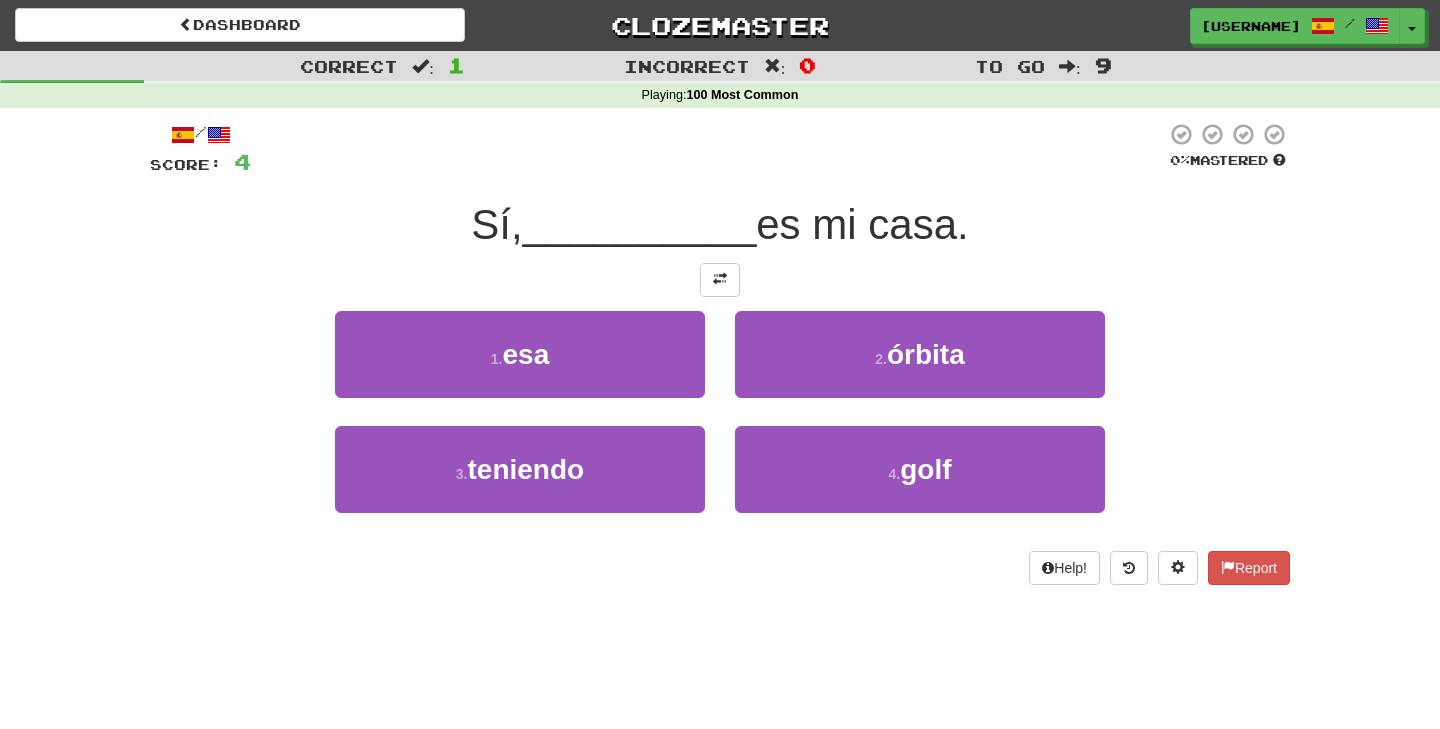 click on "__________" at bounding box center (640, 224) 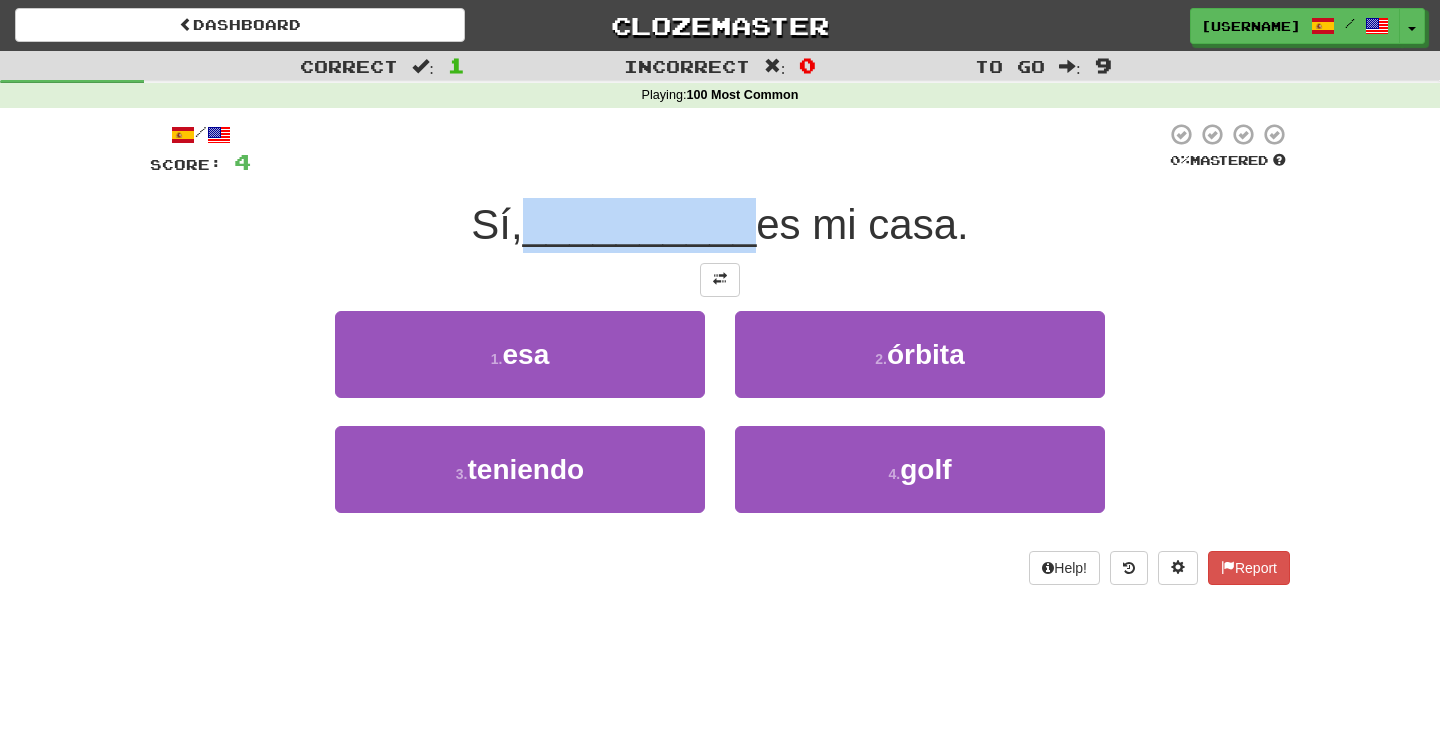 click on "__________" at bounding box center [640, 224] 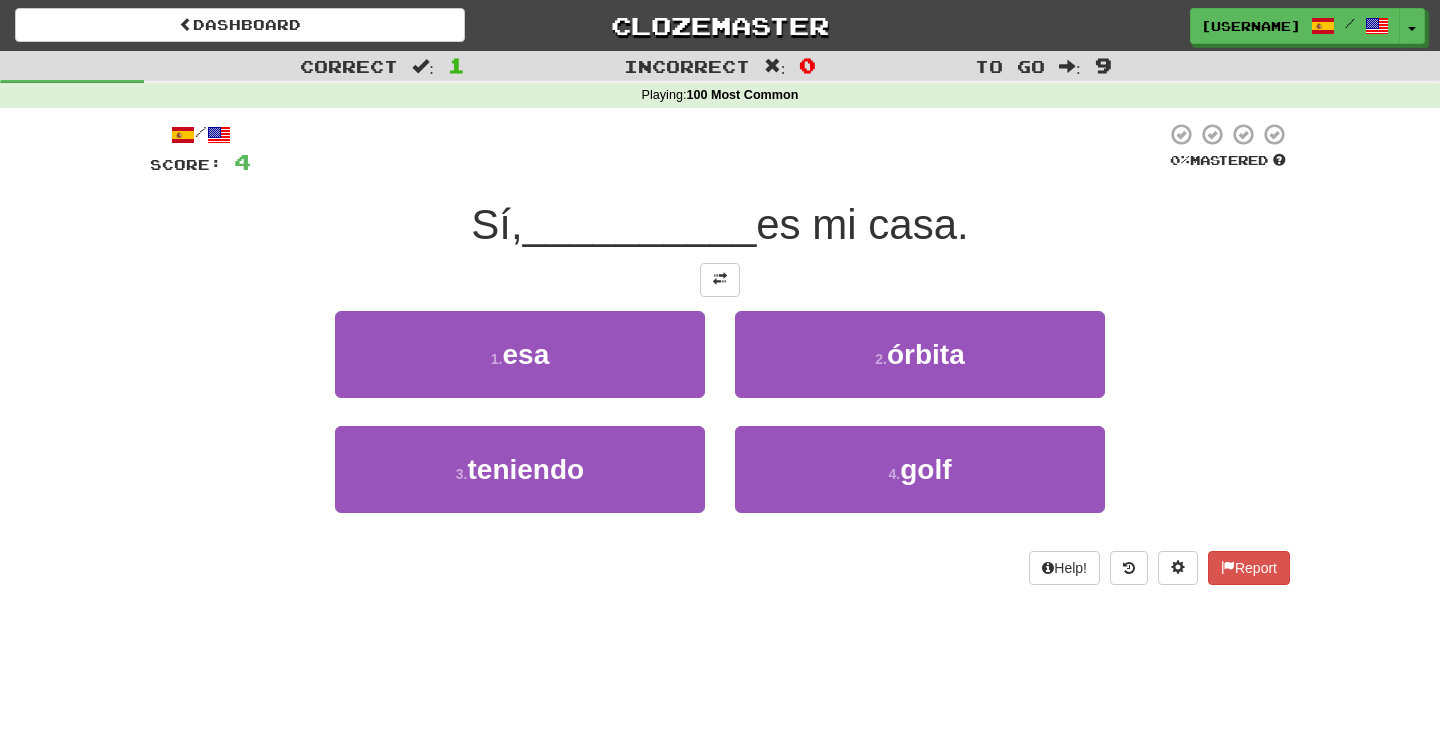 click on "Incorrect   :   0" at bounding box center (720, 65) 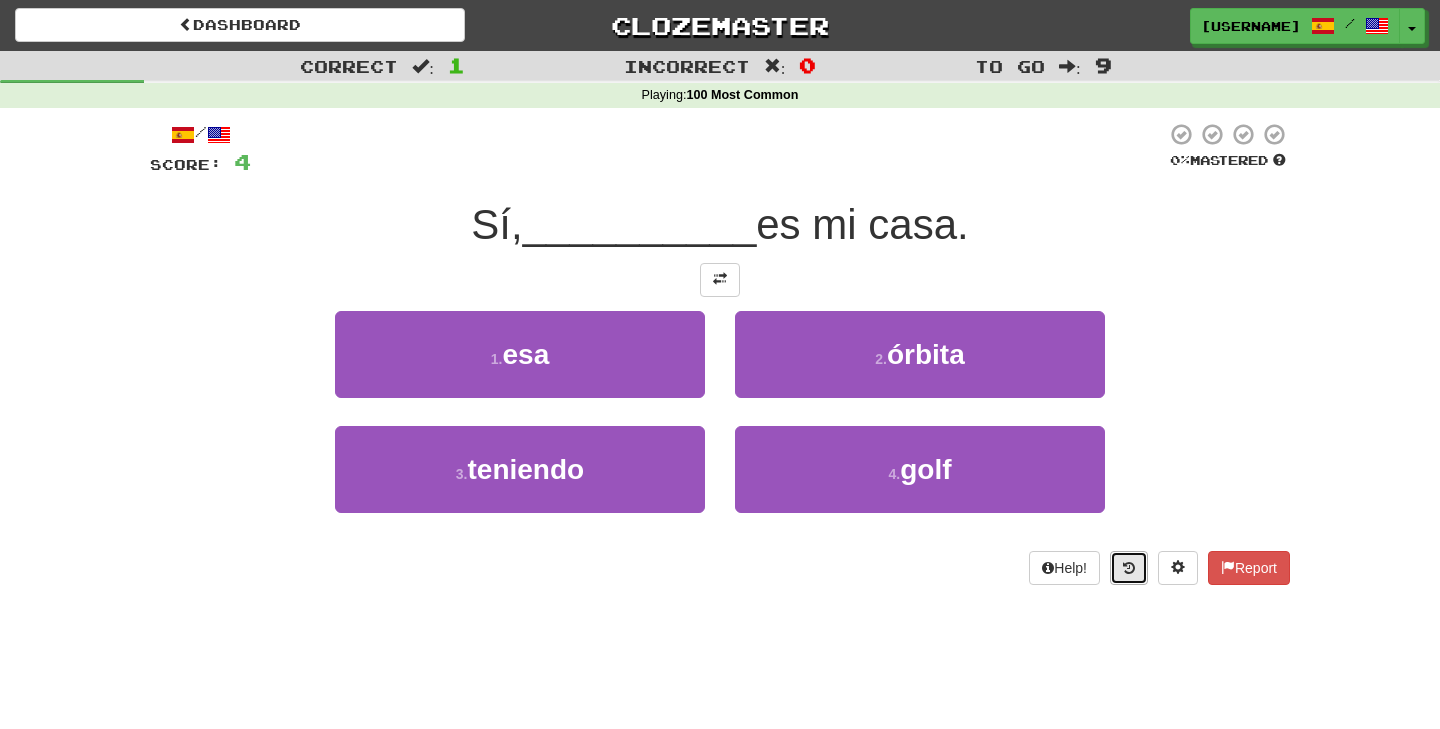 click at bounding box center (1129, 568) 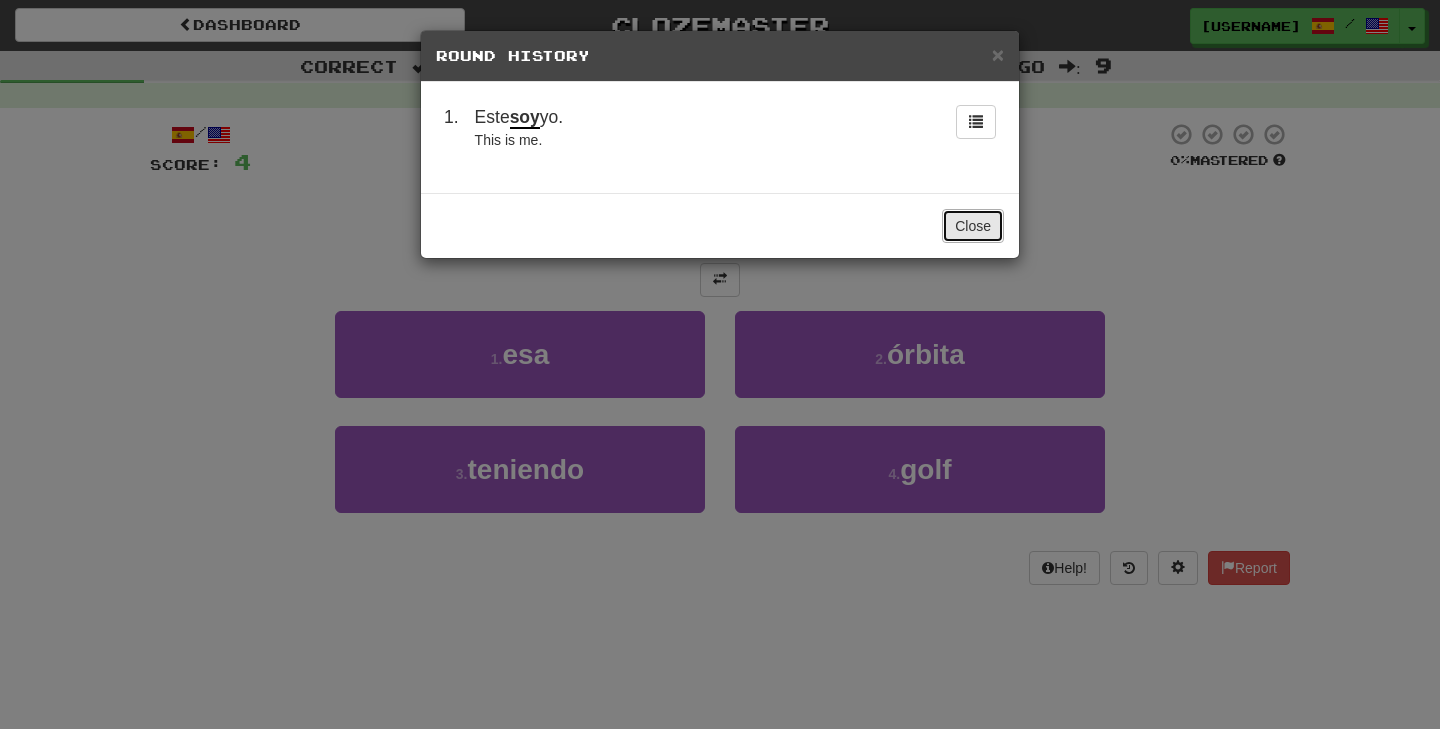 click on "Close" at bounding box center [973, 226] 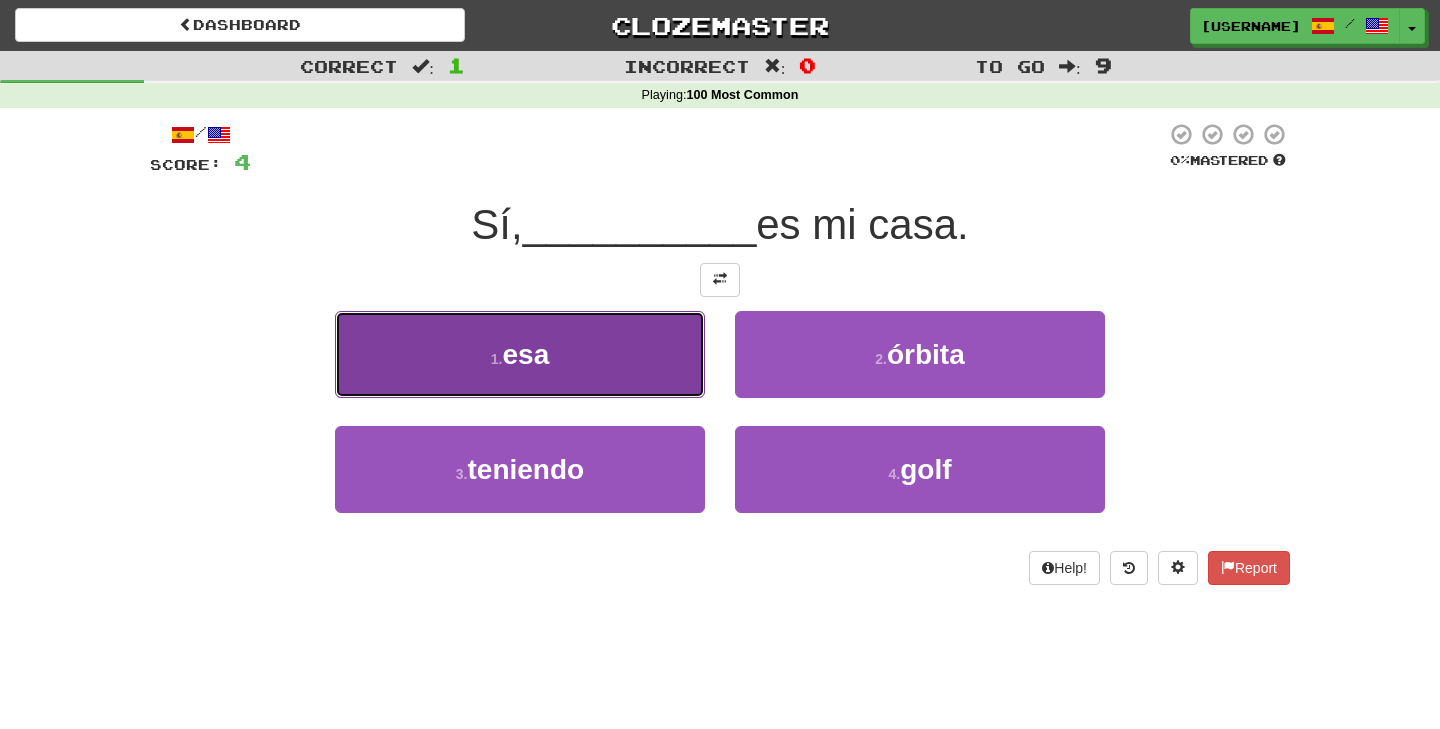 click on "1 .  esa" at bounding box center [520, 354] 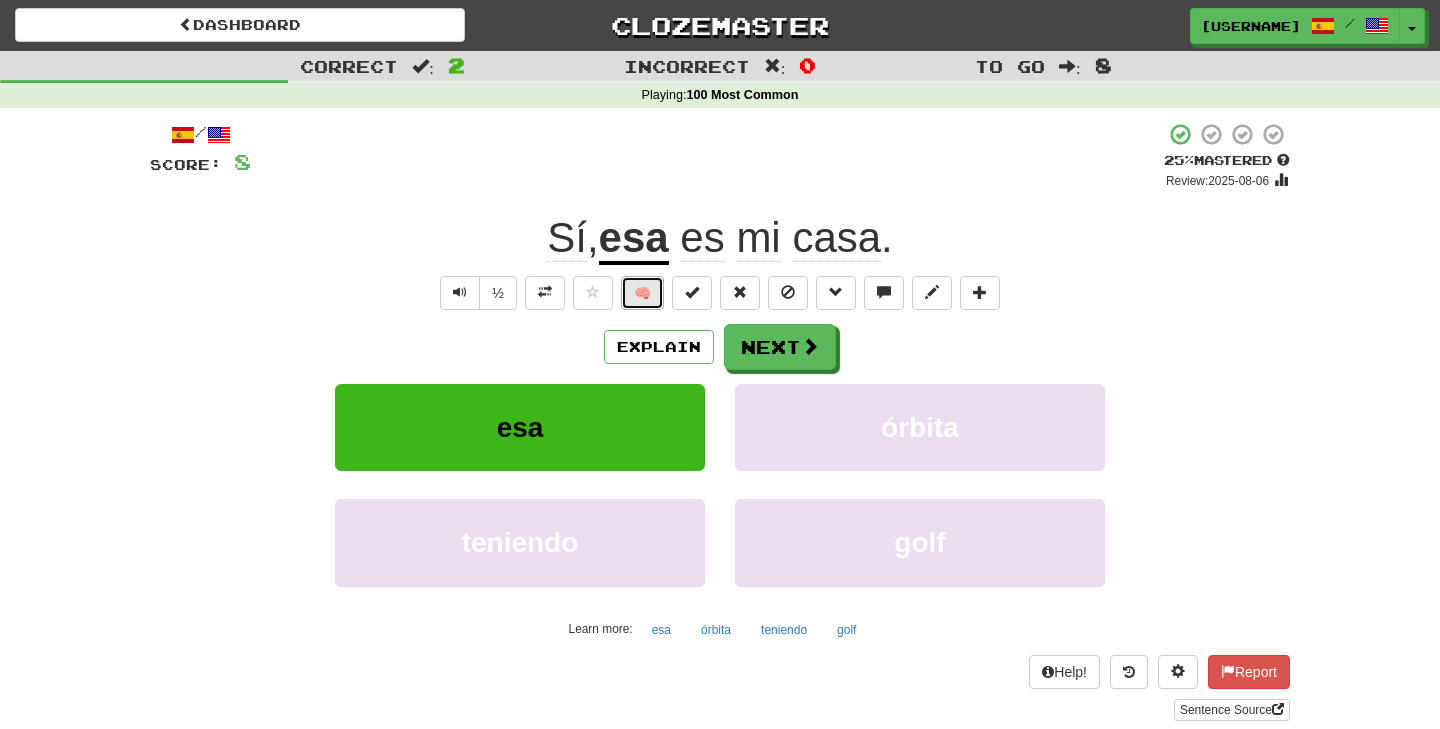 click on "🧠" at bounding box center [642, 293] 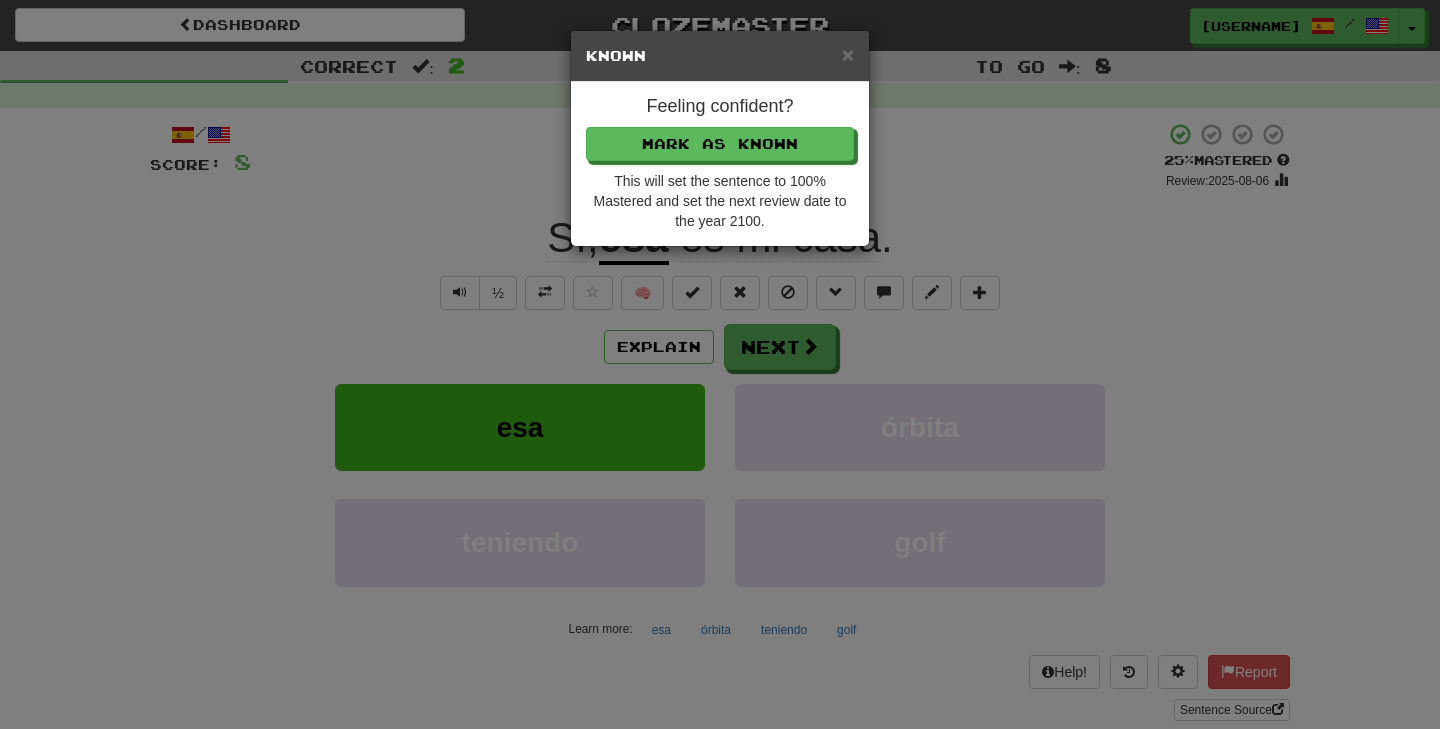 click on "× Known Feeling confident? Mark as Known This will set the sentence to 100% Mastered and set the next review date to the year 2100." at bounding box center (720, 364) 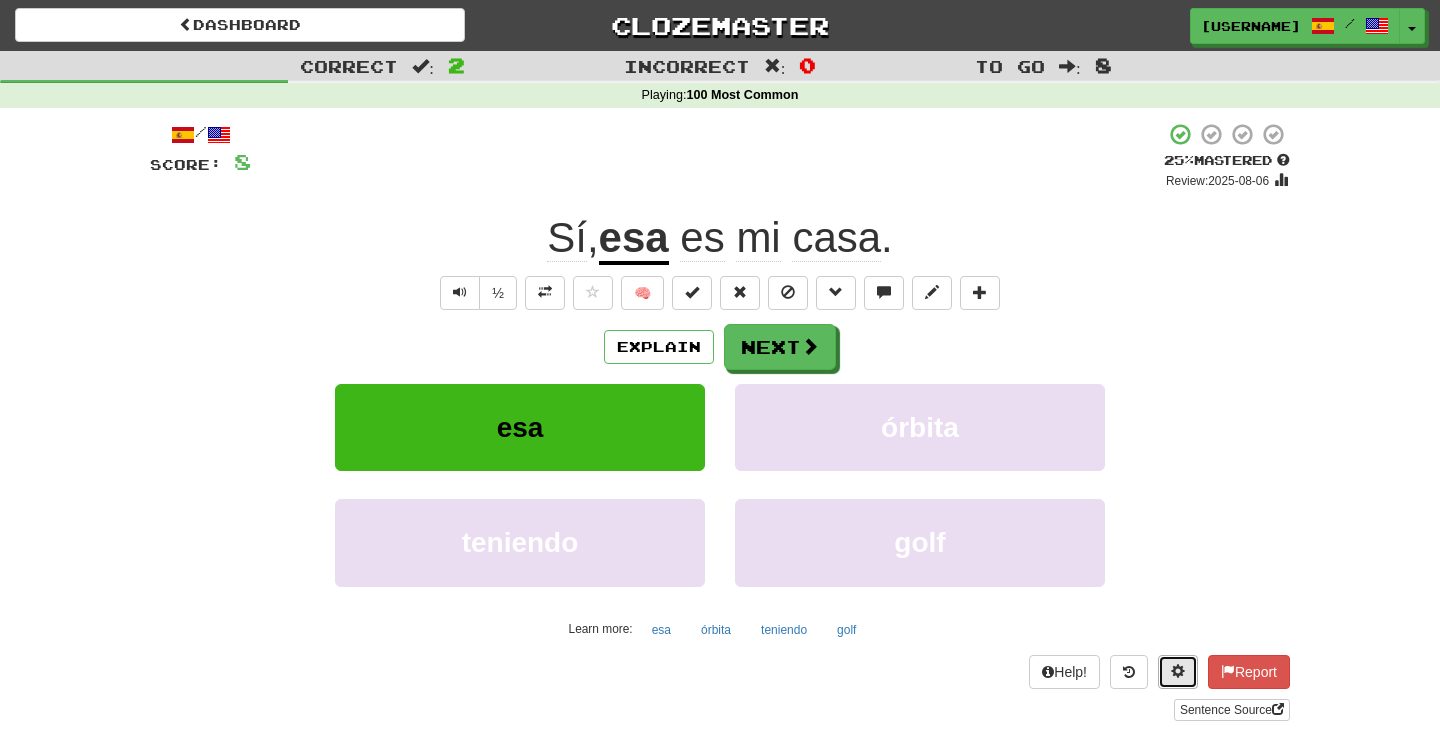 click at bounding box center [1178, 672] 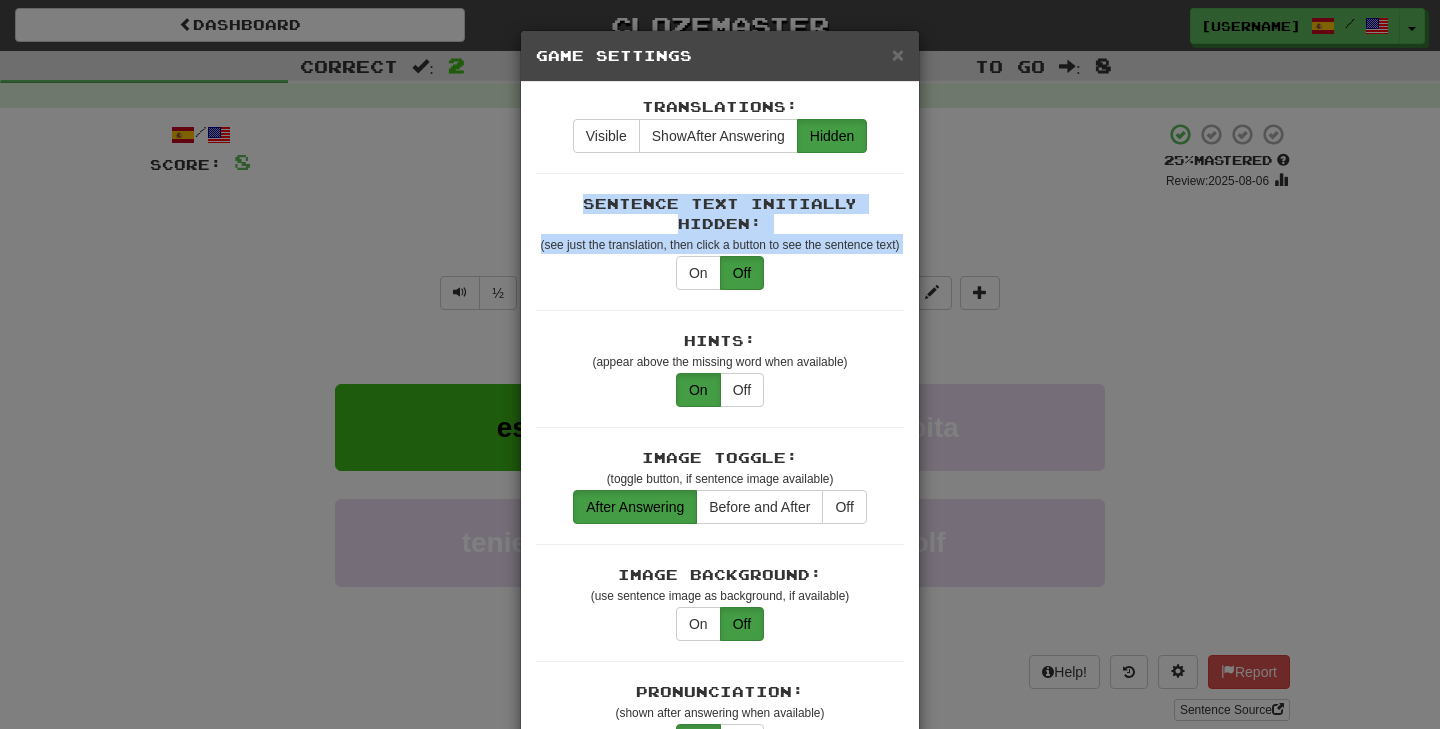 drag, startPoint x: 852, startPoint y: 244, endPoint x: 845, endPoint y: 186, distance: 58.420887 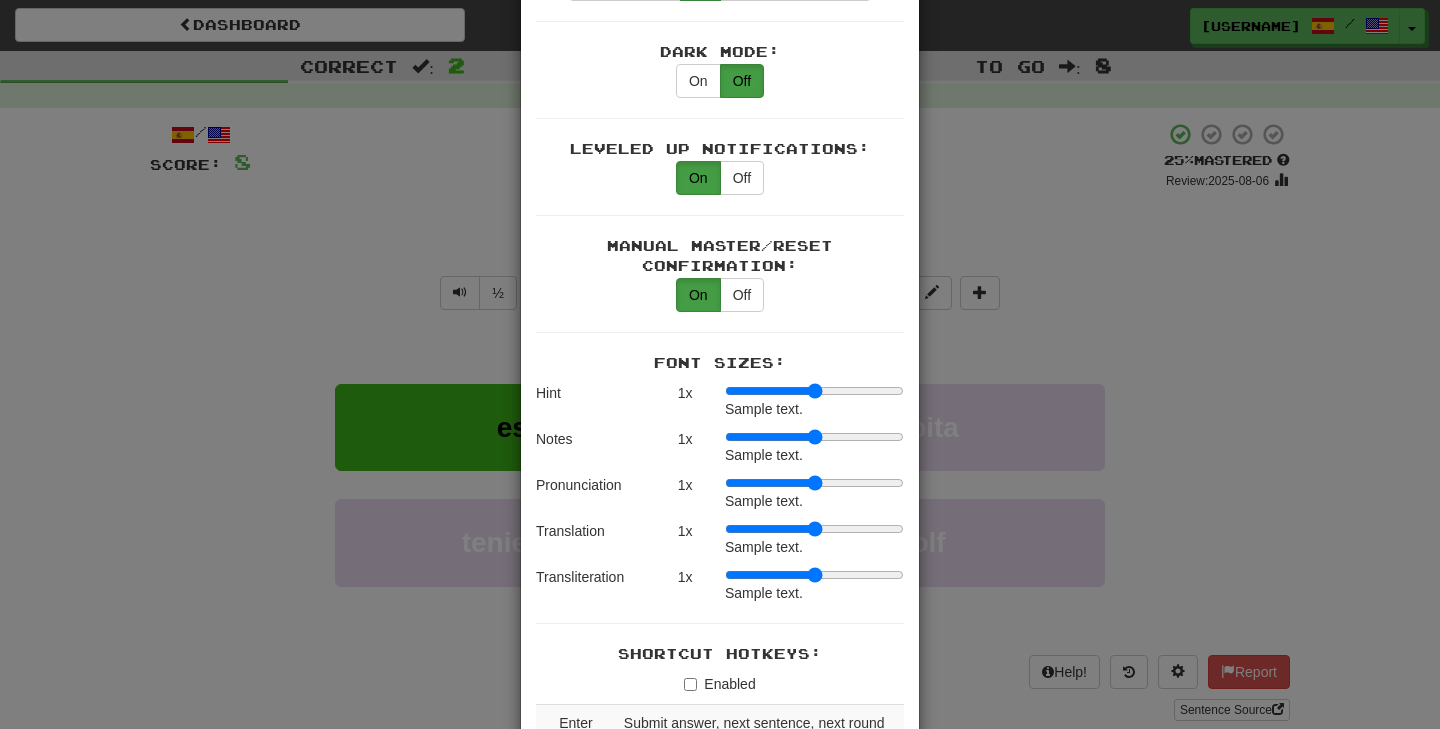scroll, scrollTop: 1250, scrollLeft: 0, axis: vertical 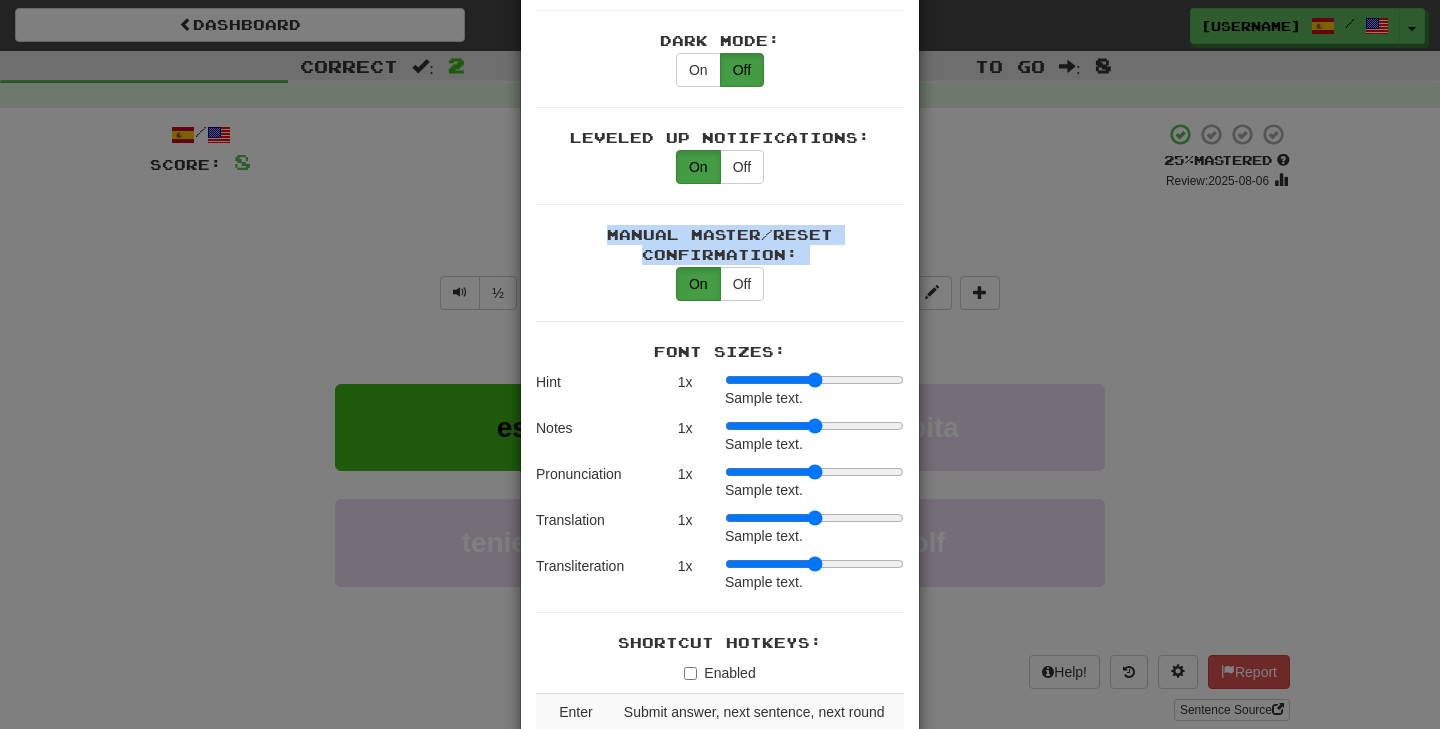 drag, startPoint x: 847, startPoint y: 247, endPoint x: 842, endPoint y: 184, distance: 63.1981 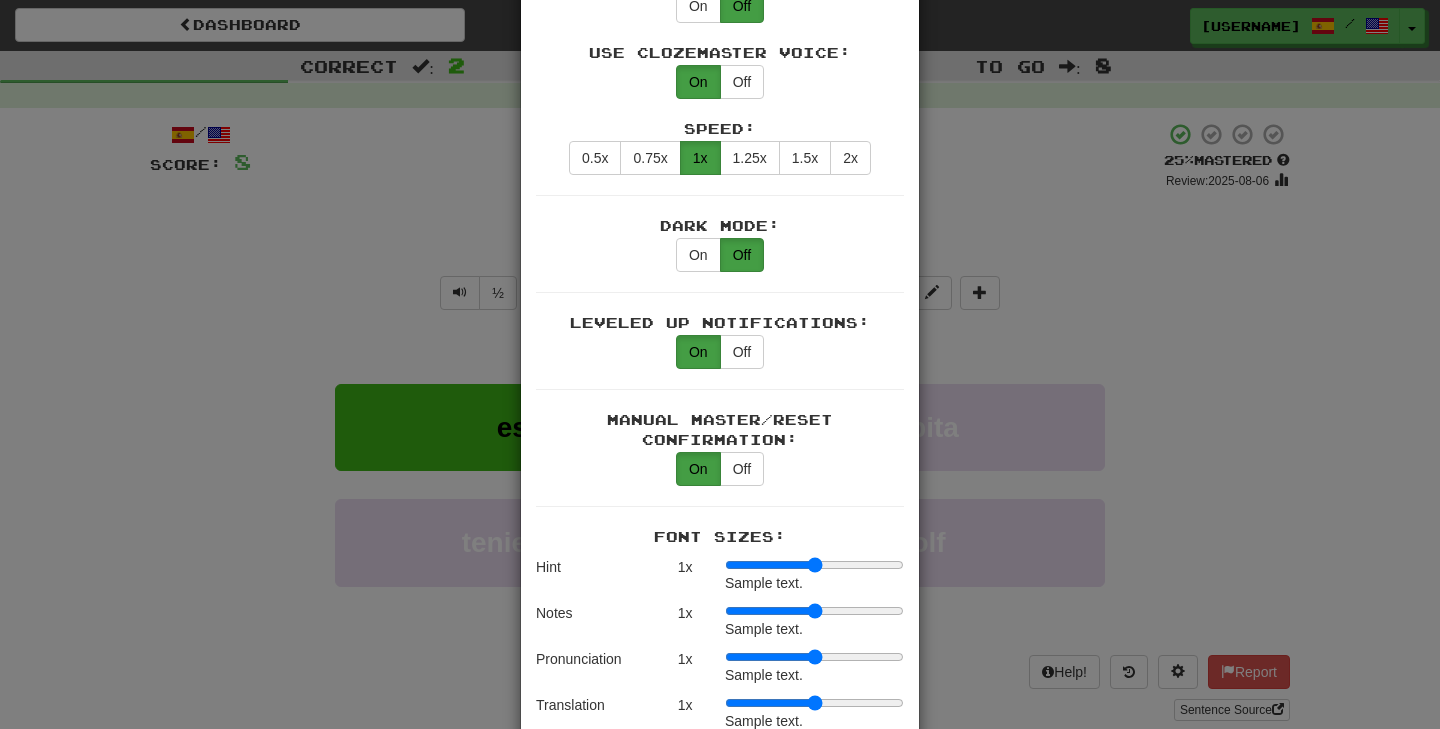 scroll, scrollTop: 0, scrollLeft: 0, axis: both 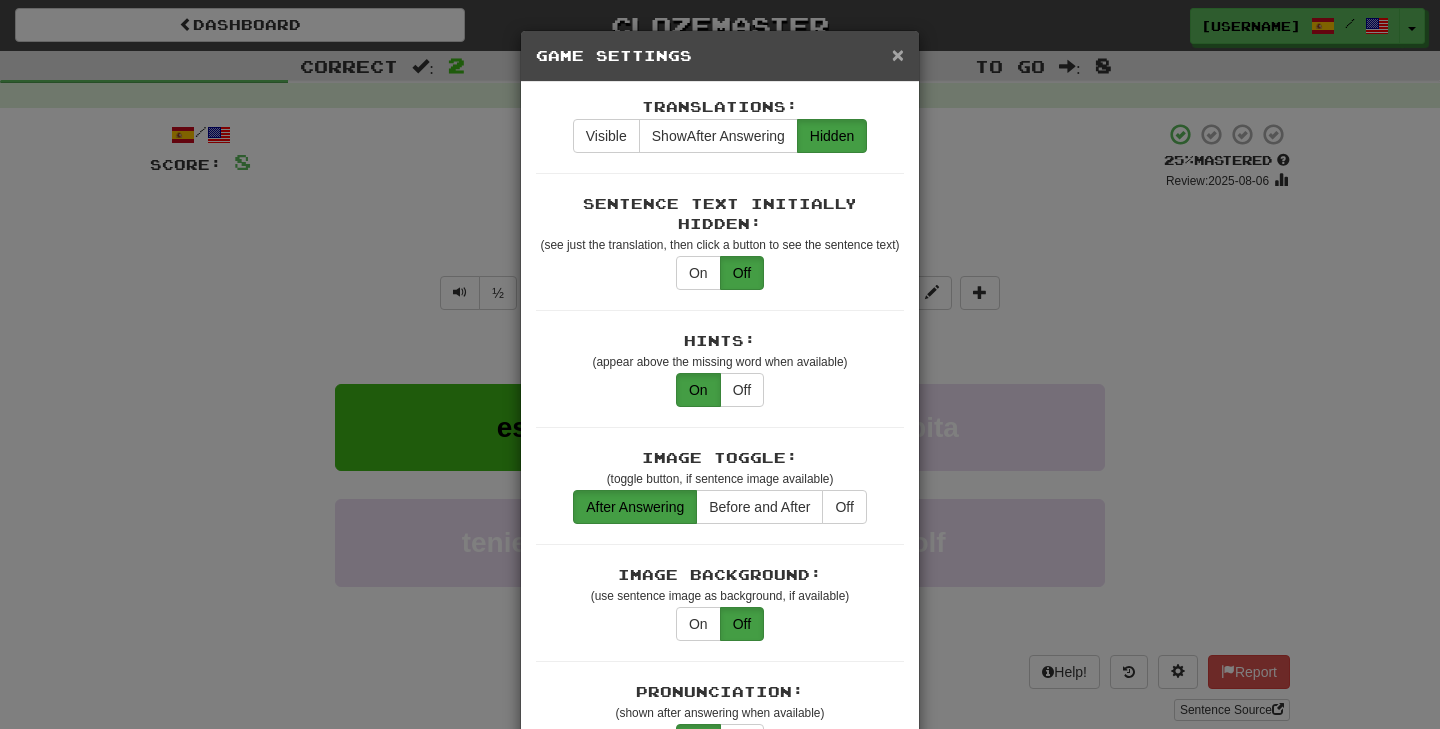 click on "×" at bounding box center [898, 54] 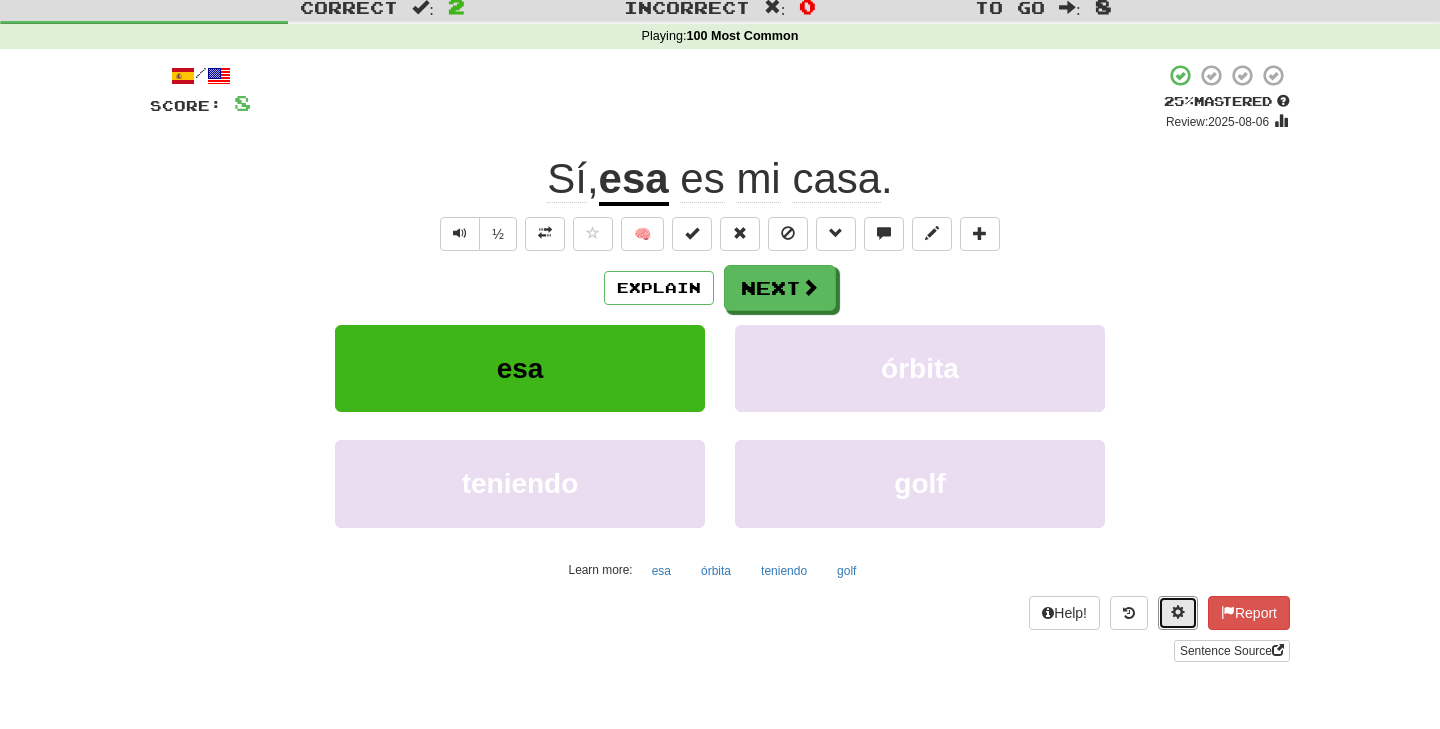 scroll, scrollTop: 0, scrollLeft: 0, axis: both 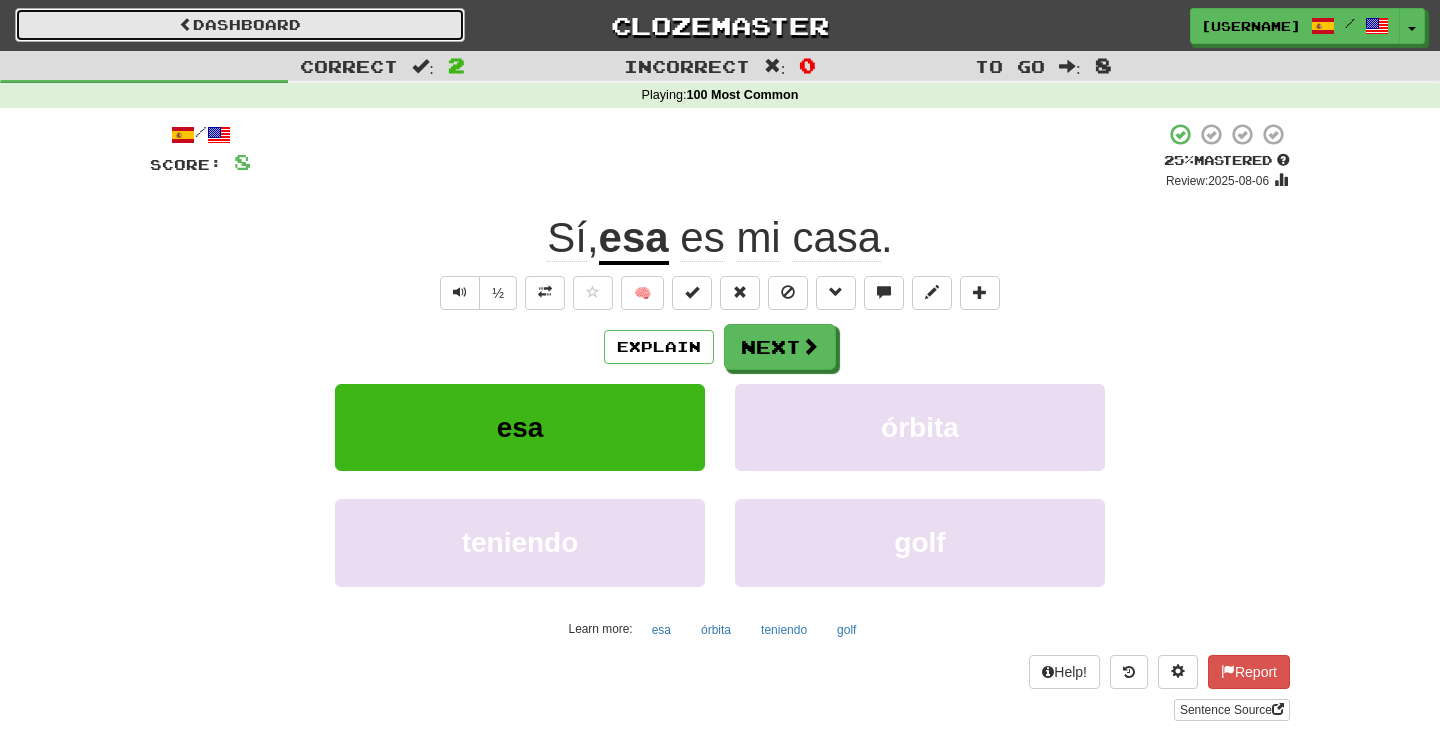 click on "Dashboard" at bounding box center [240, 25] 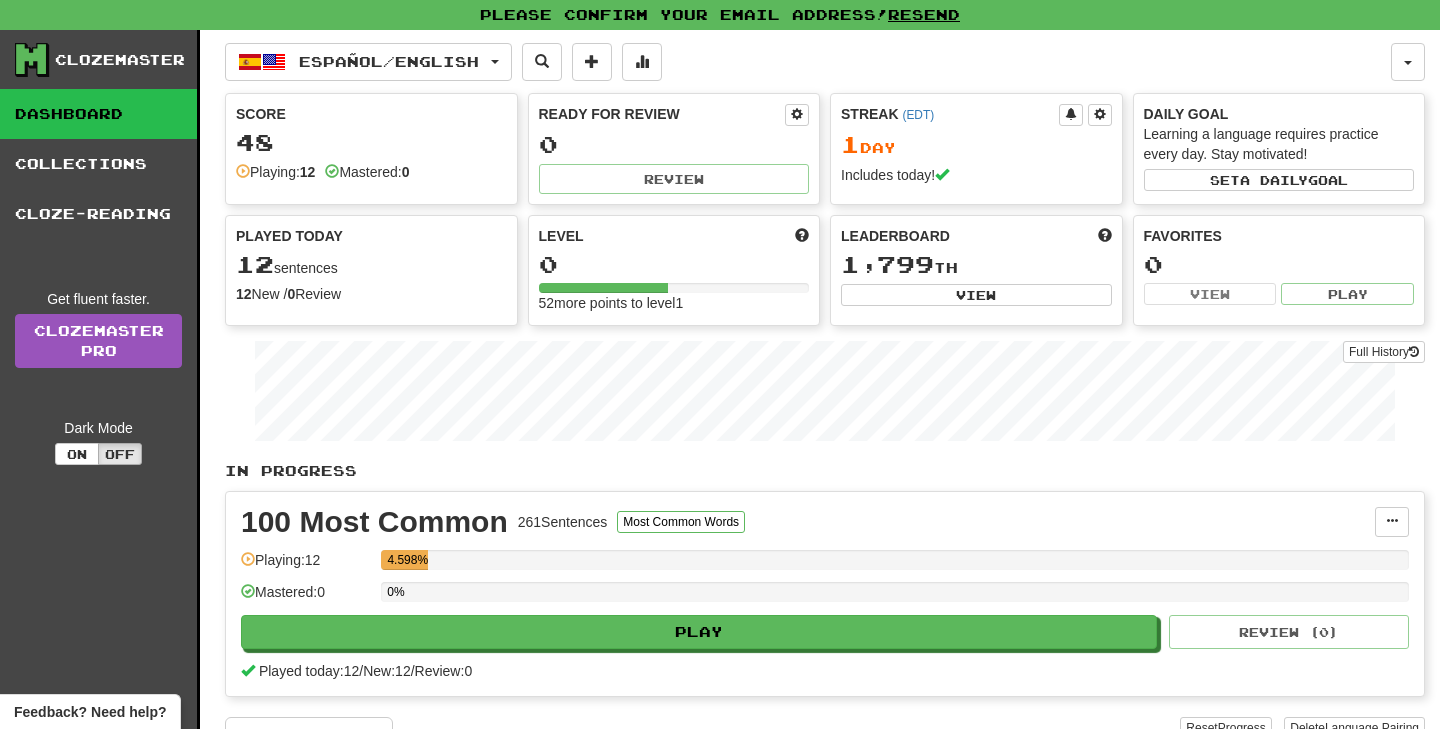scroll, scrollTop: 0, scrollLeft: 0, axis: both 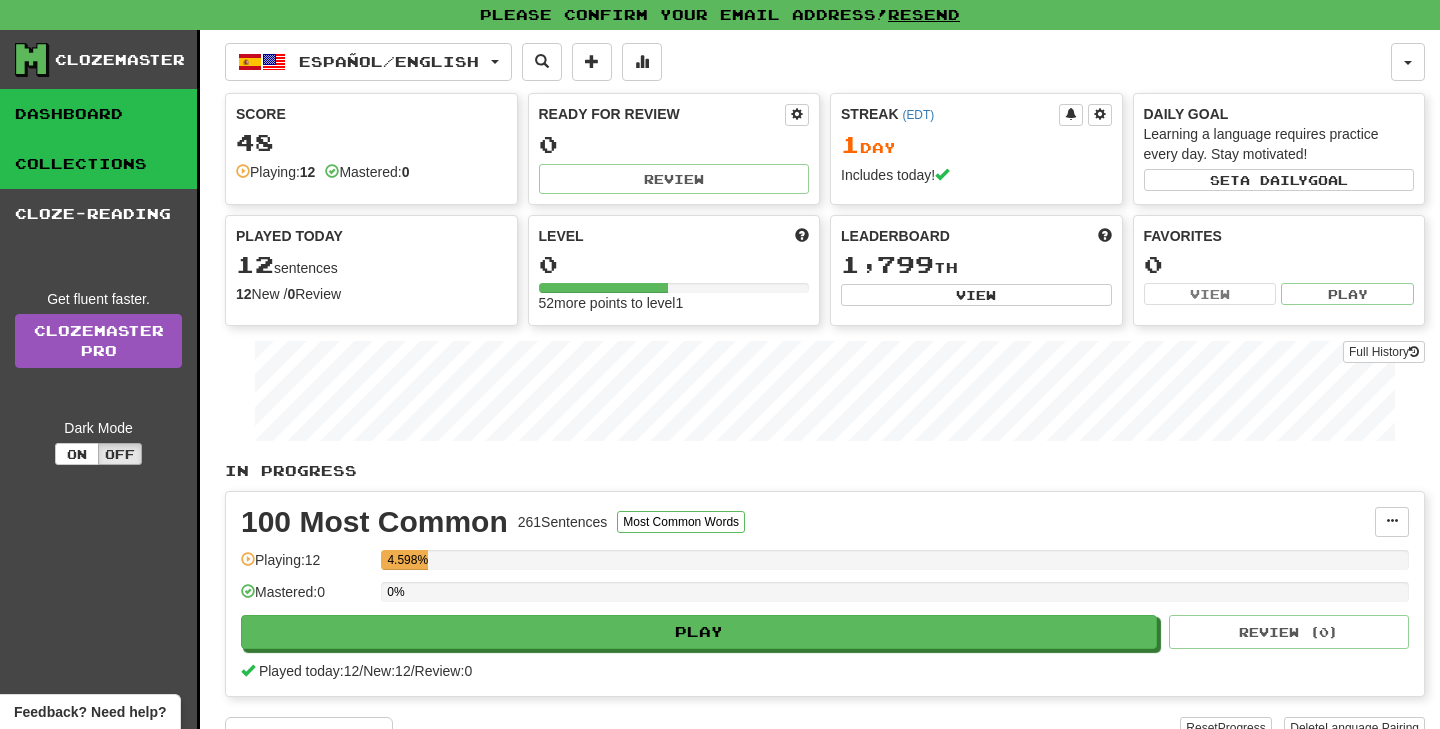 click on "Collections" at bounding box center (98, 164) 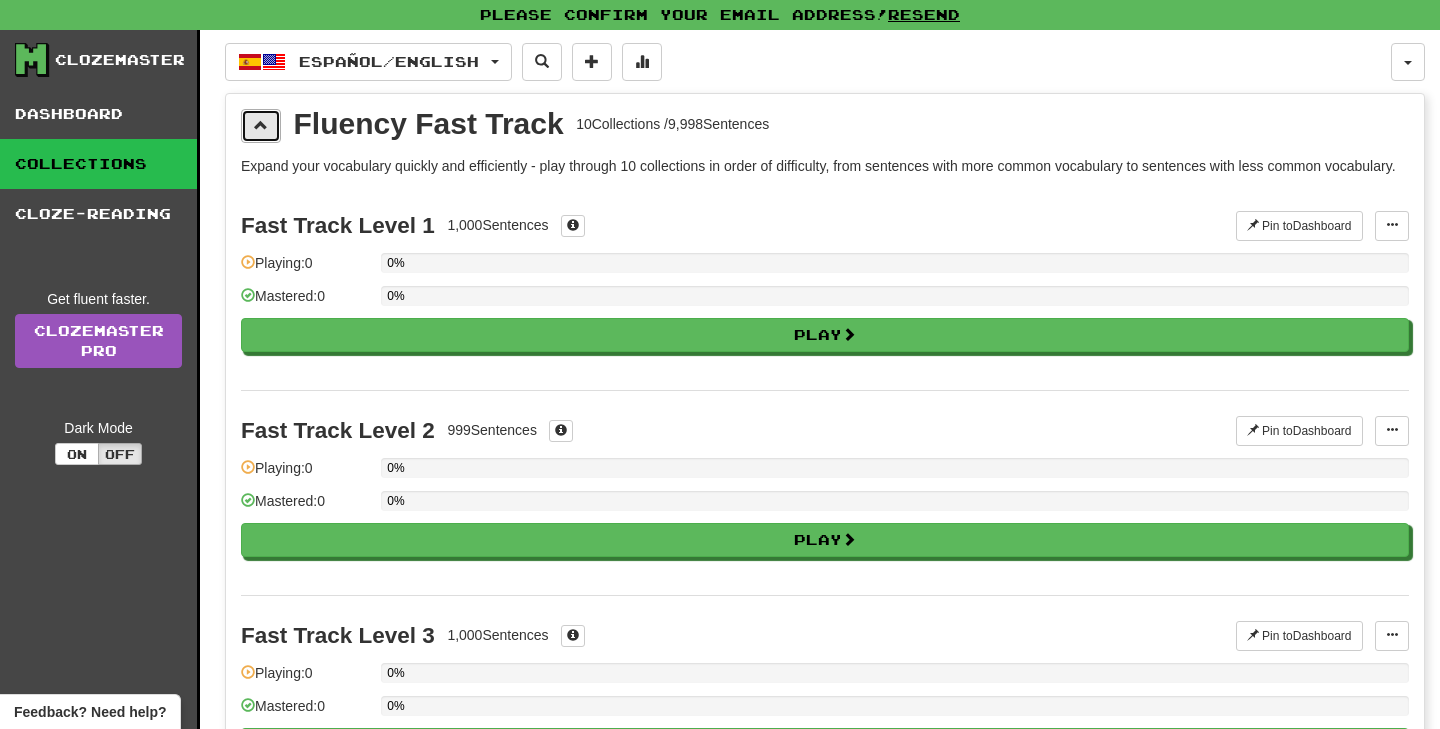 click at bounding box center [261, 125] 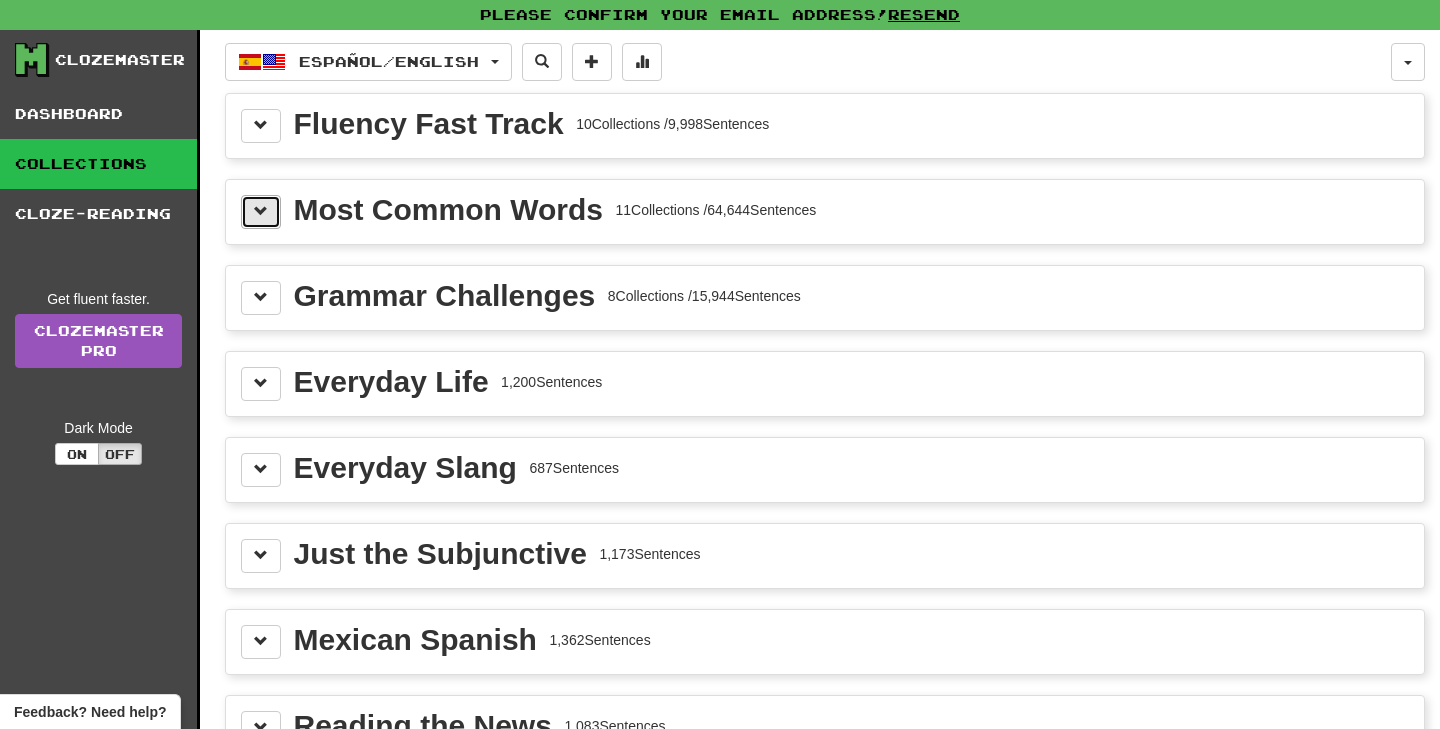 click at bounding box center (261, 212) 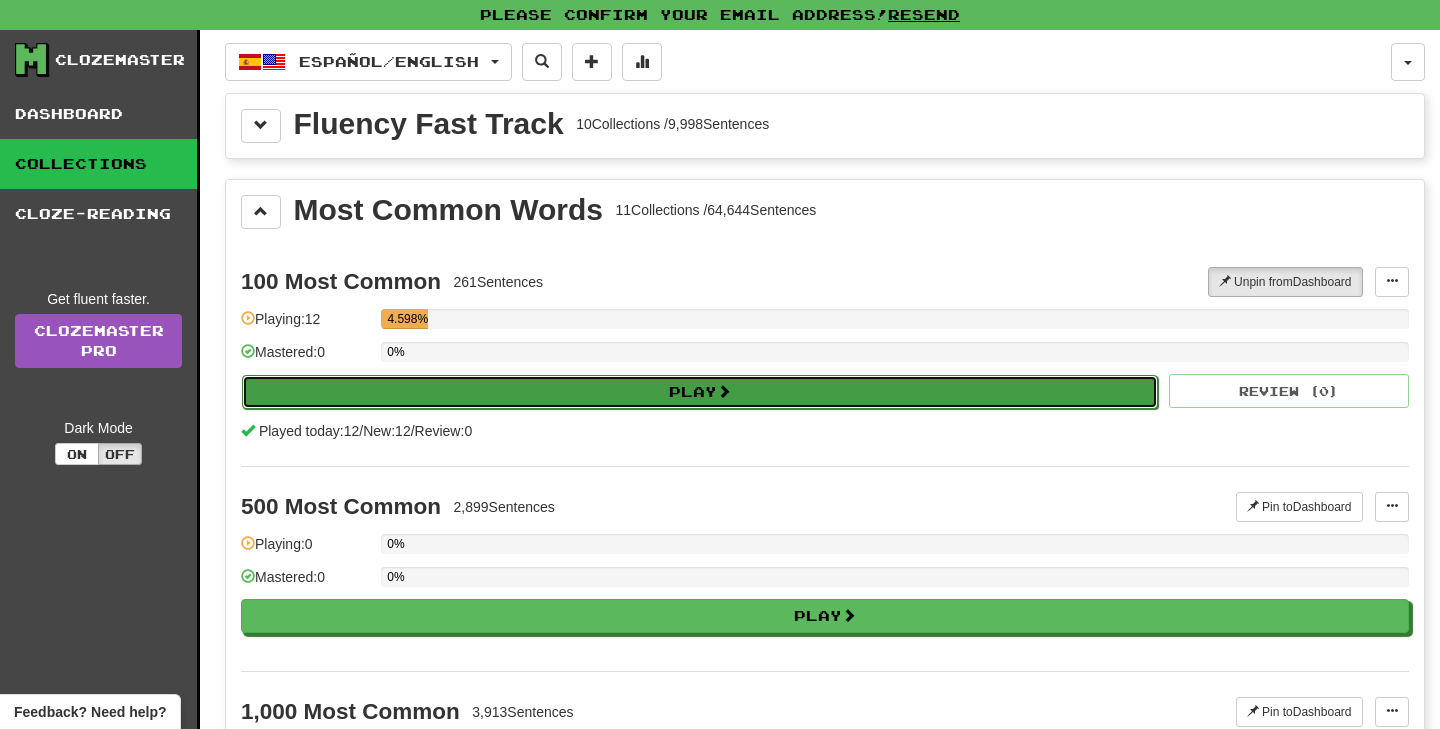 click on "Play" at bounding box center (700, 392) 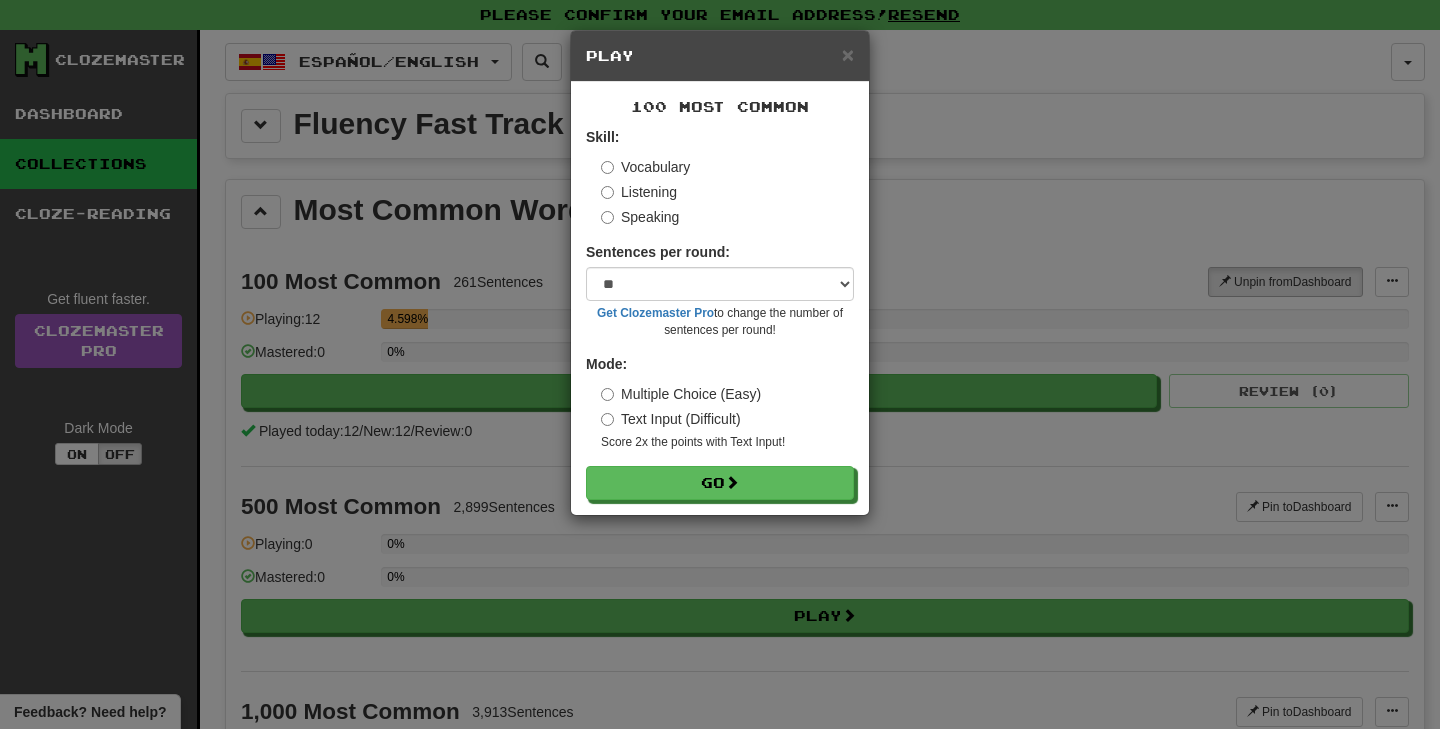 click on "Text Input (Difficult)" at bounding box center [671, 419] 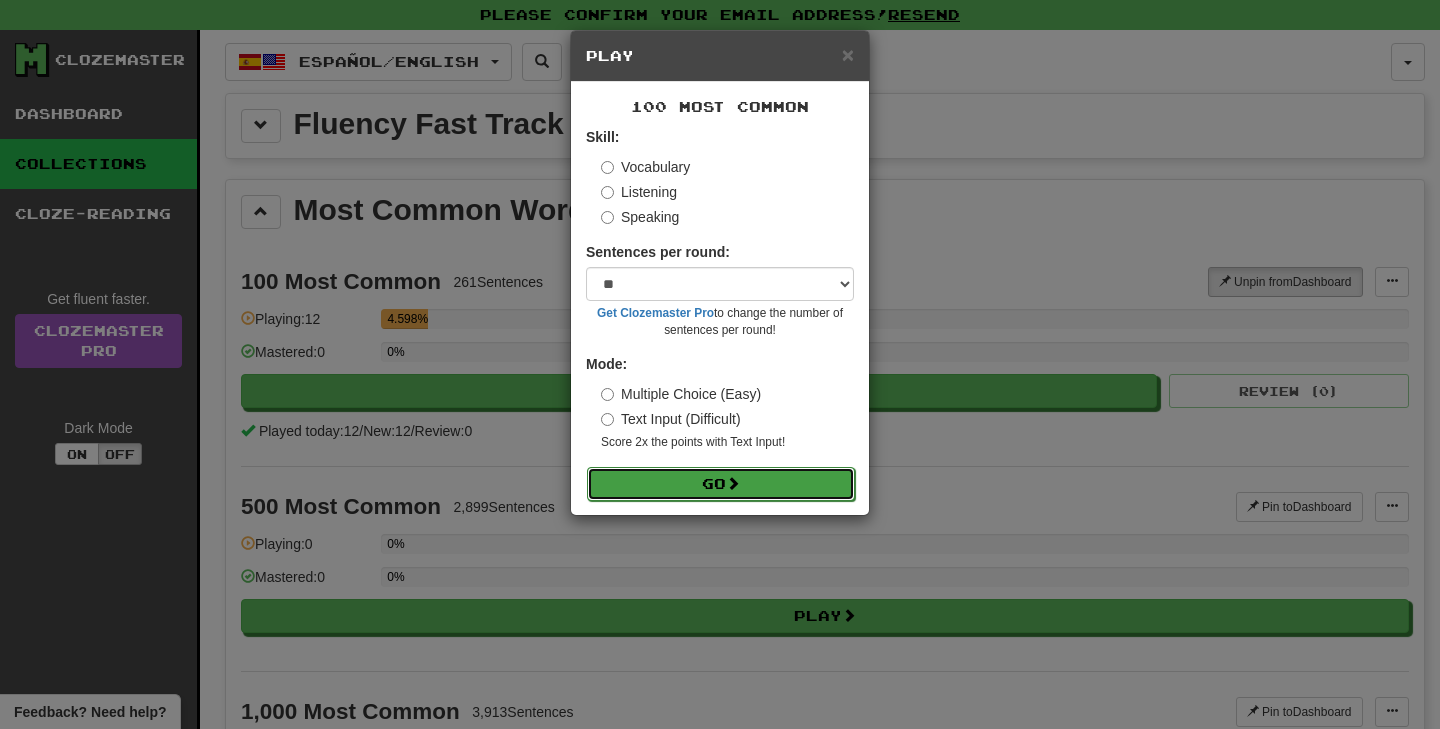 click on "Go" at bounding box center [721, 484] 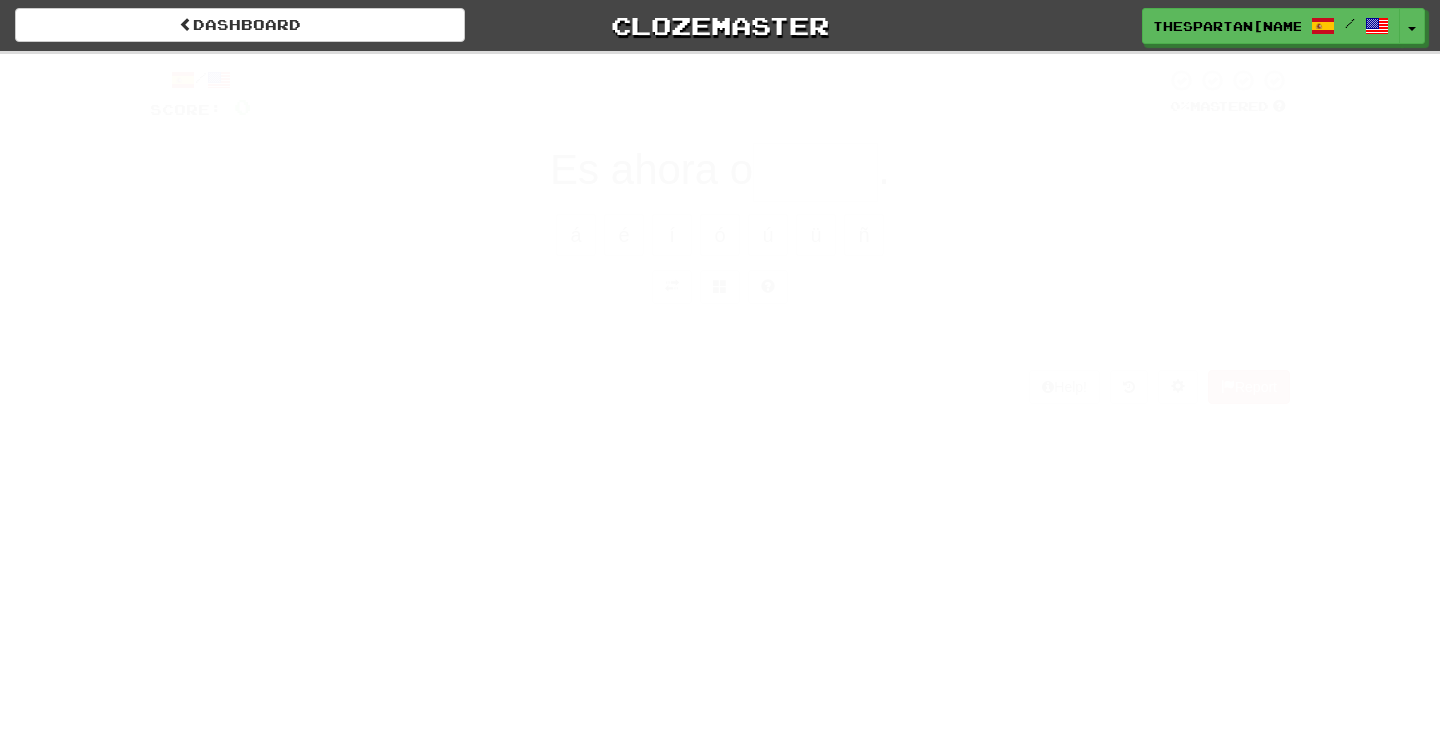 scroll, scrollTop: 0, scrollLeft: 0, axis: both 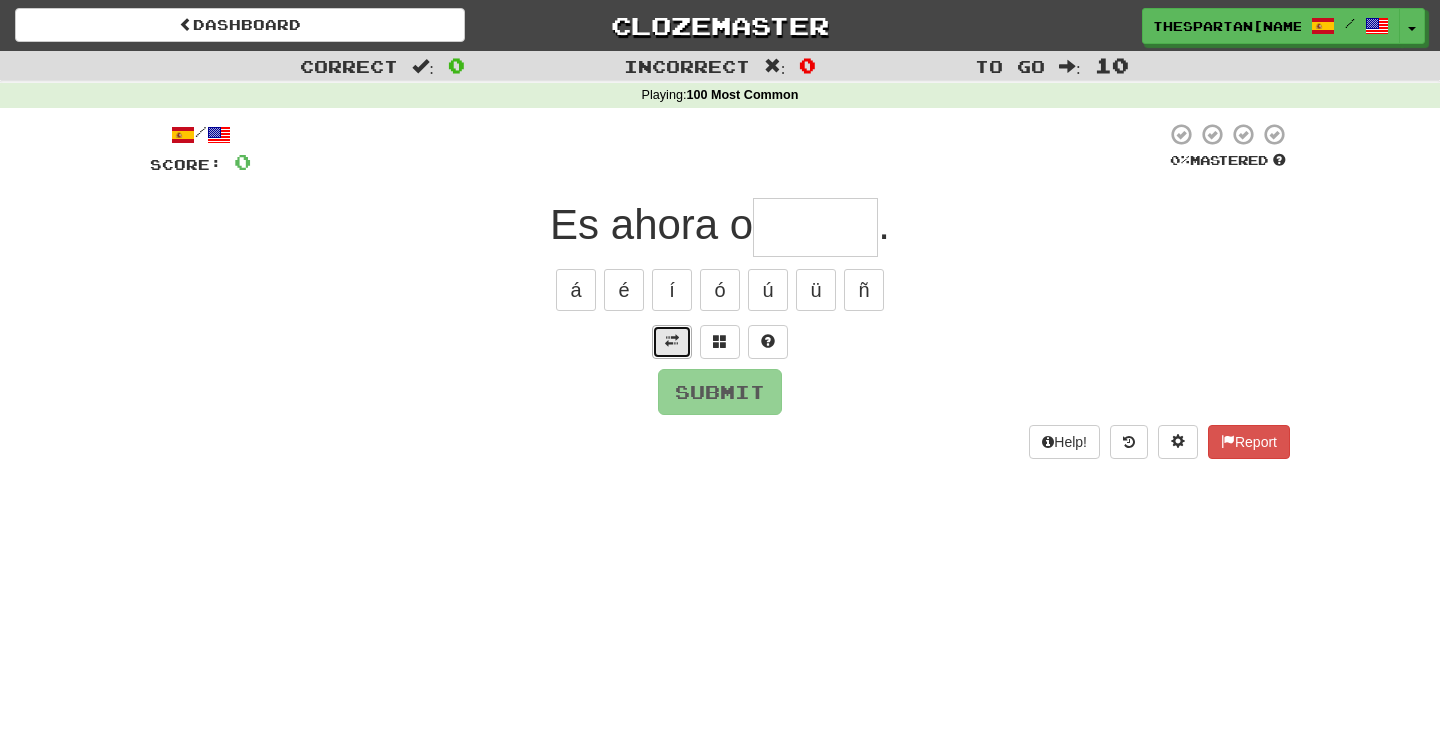click at bounding box center (672, 342) 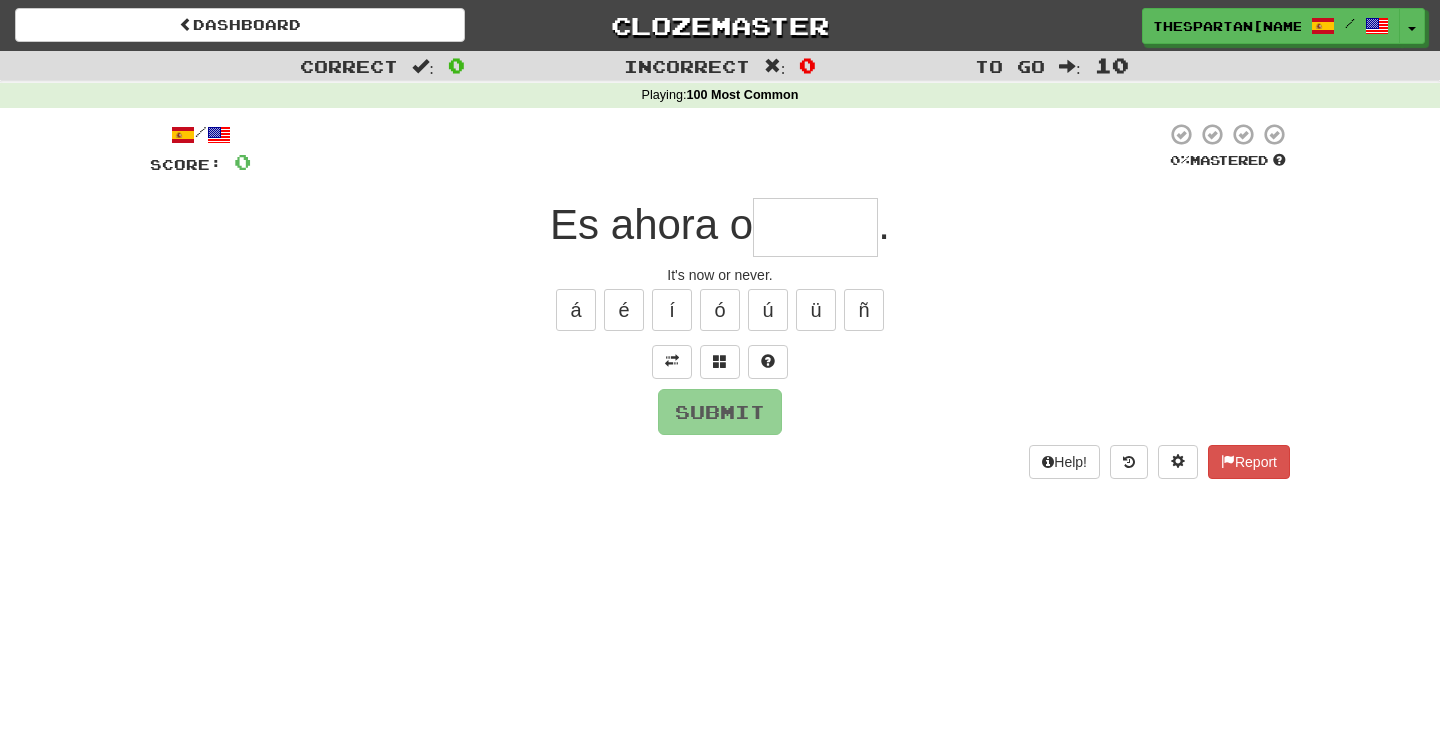 click on "/  Score:   0 0 %  Mastered Es ahora o  . It's now or never. á é í ó ú ü ñ Submit  Help!  Report" at bounding box center (720, 300) 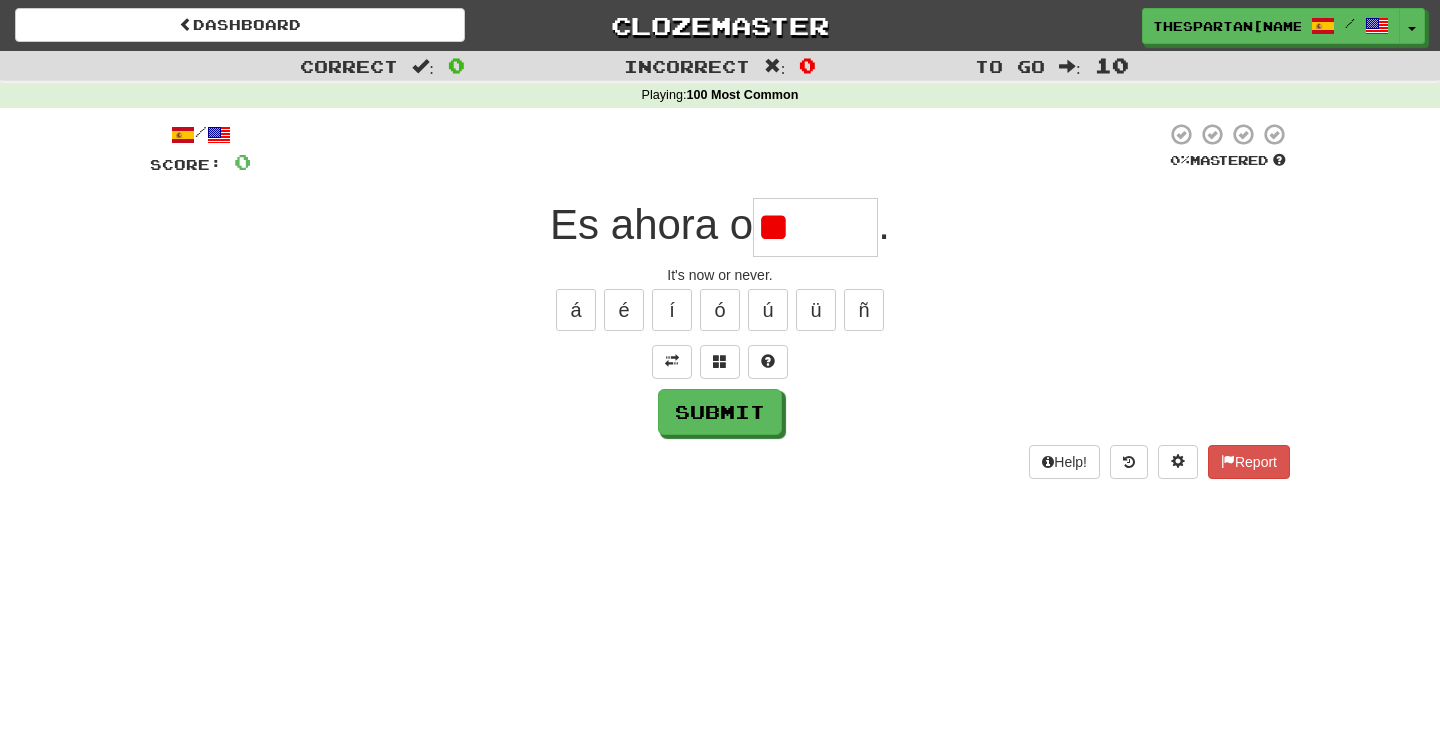 type on "*" 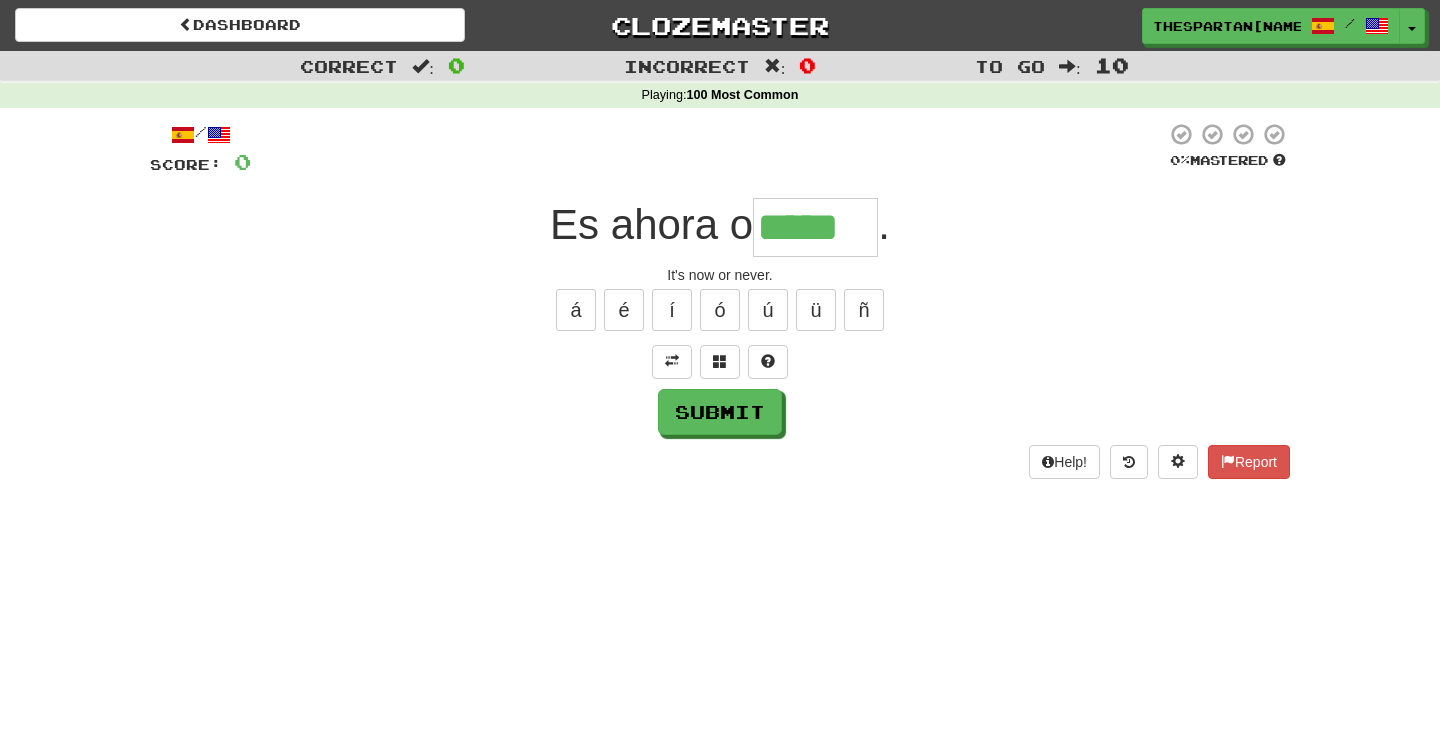 type on "*****" 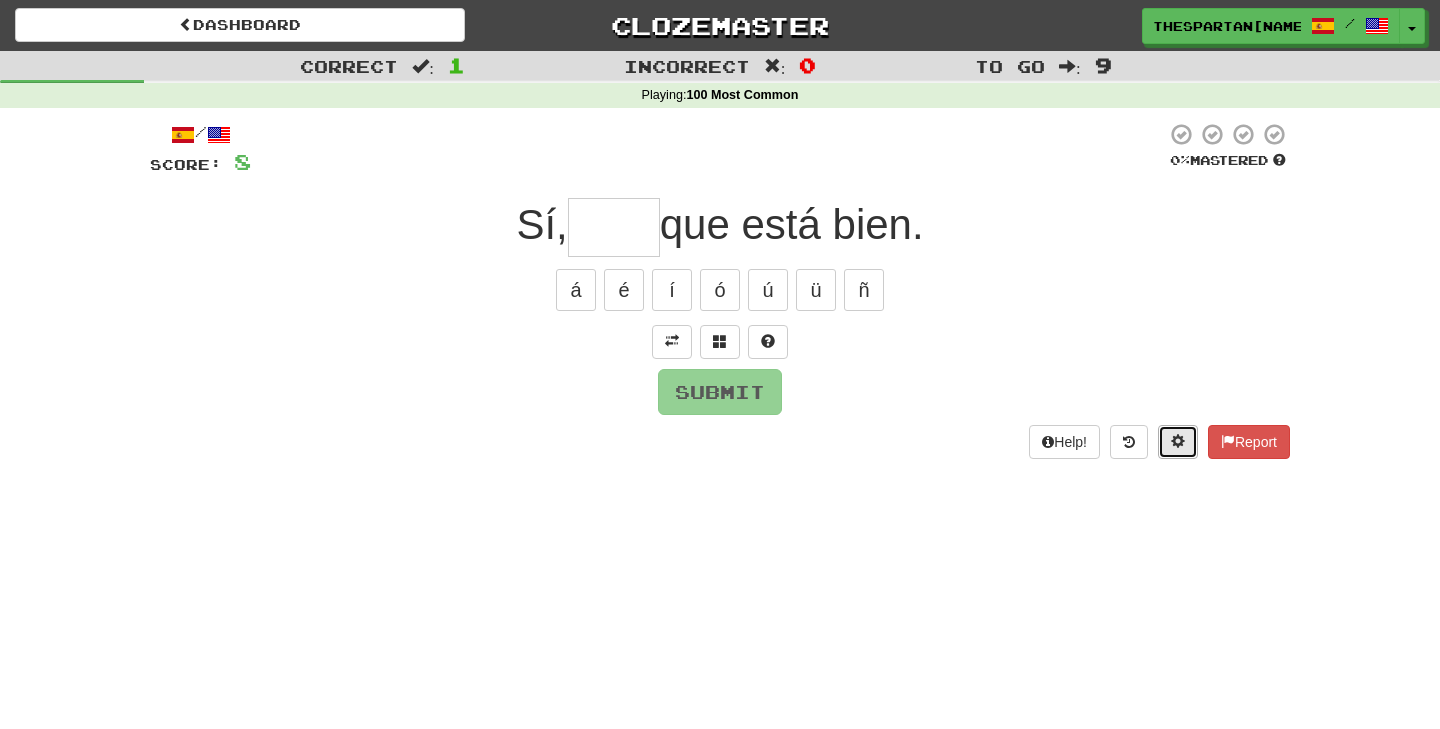 click at bounding box center (1178, 441) 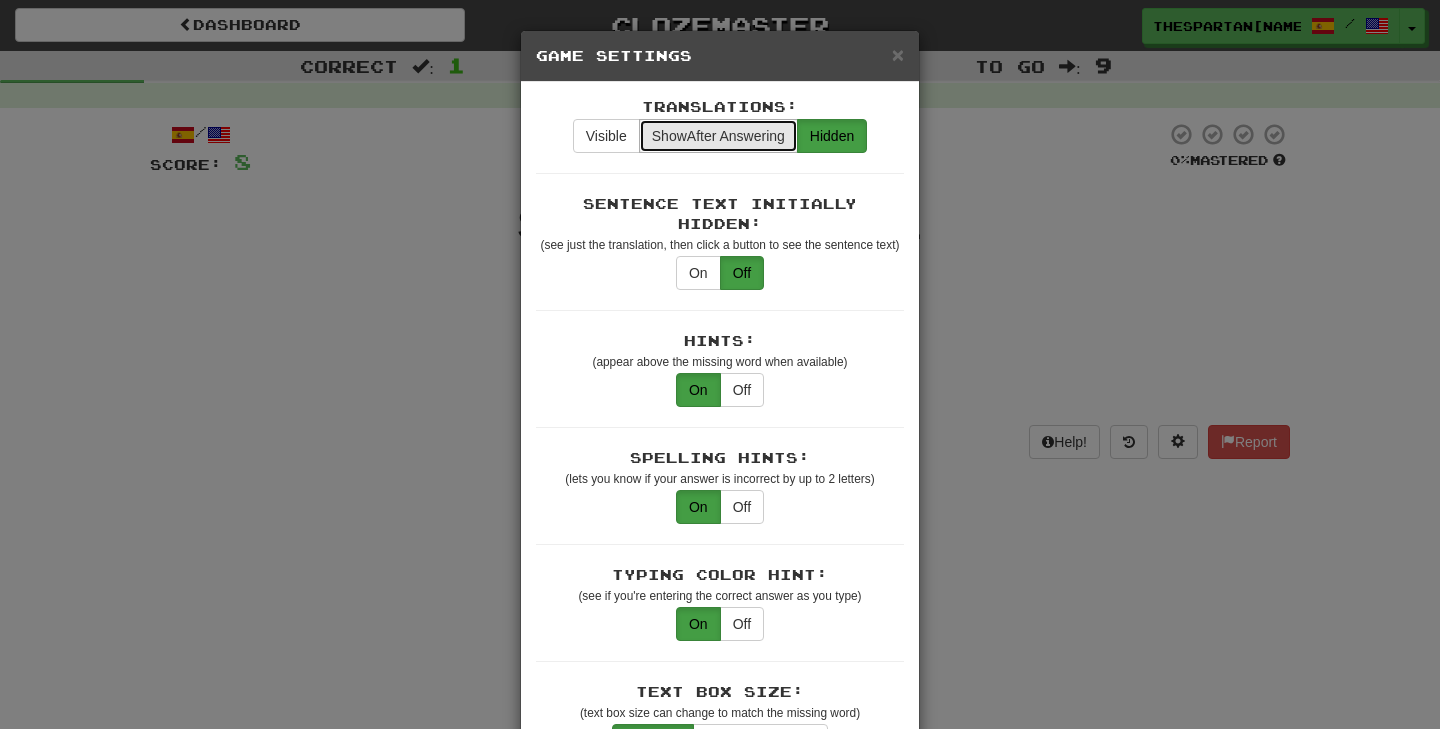 click on "Show  After Answering" at bounding box center [718, 136] 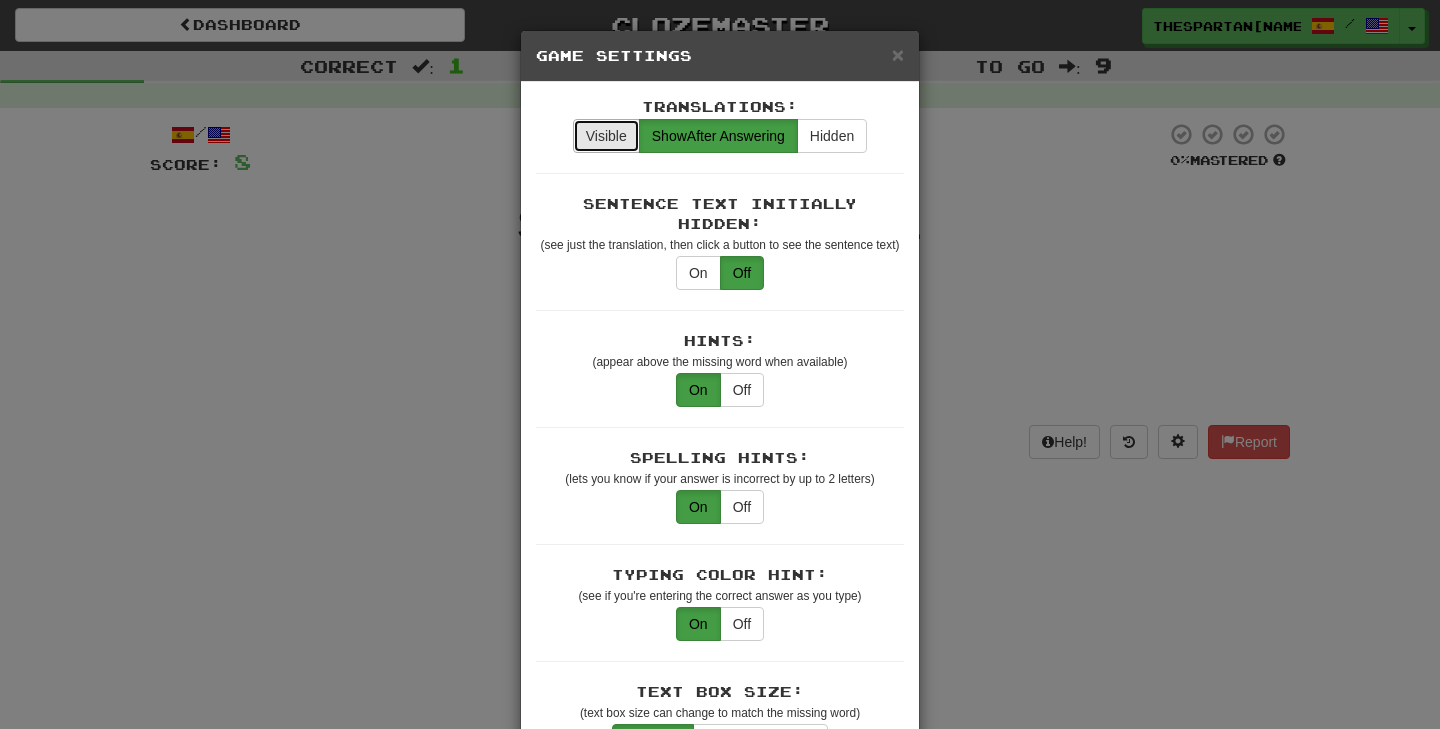 click on "Visible" at bounding box center [606, 136] 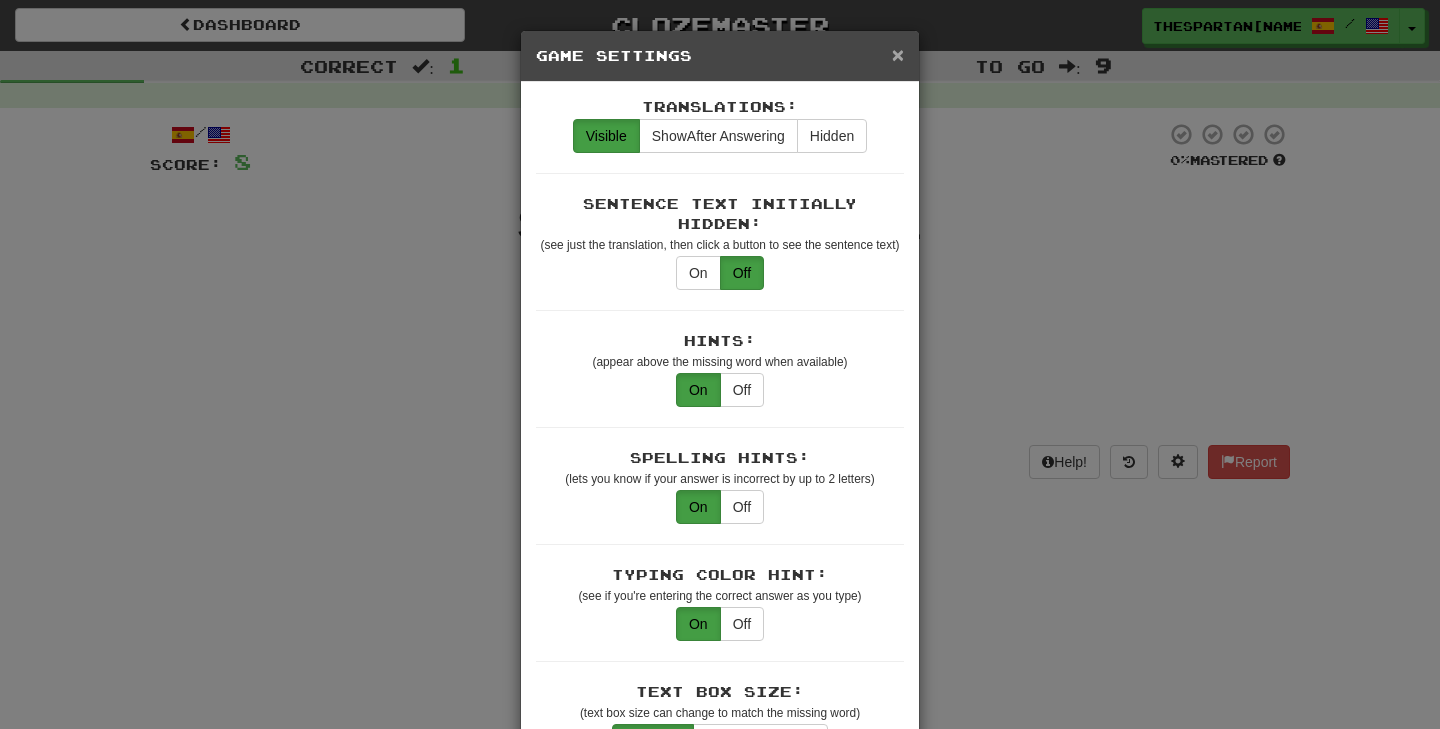 click on "×" at bounding box center (898, 54) 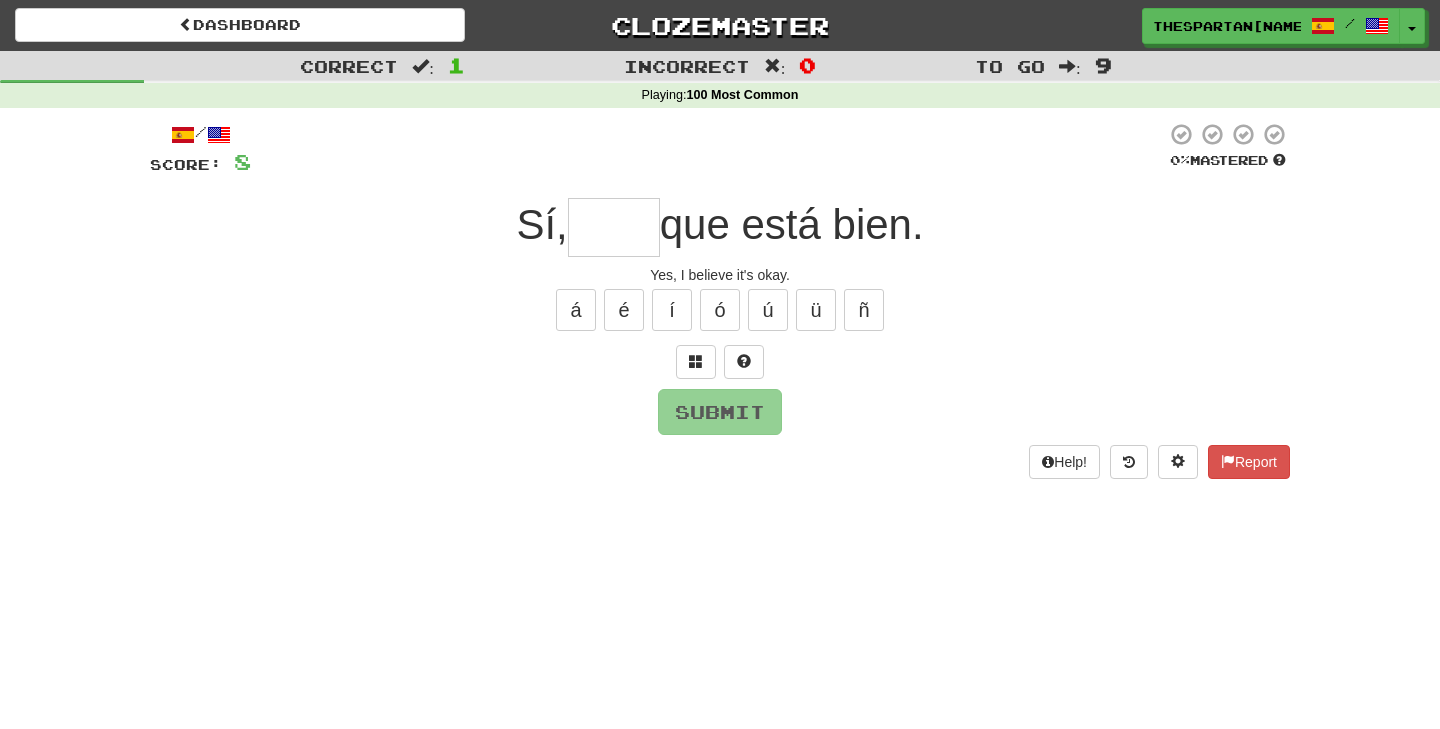 click at bounding box center [614, 227] 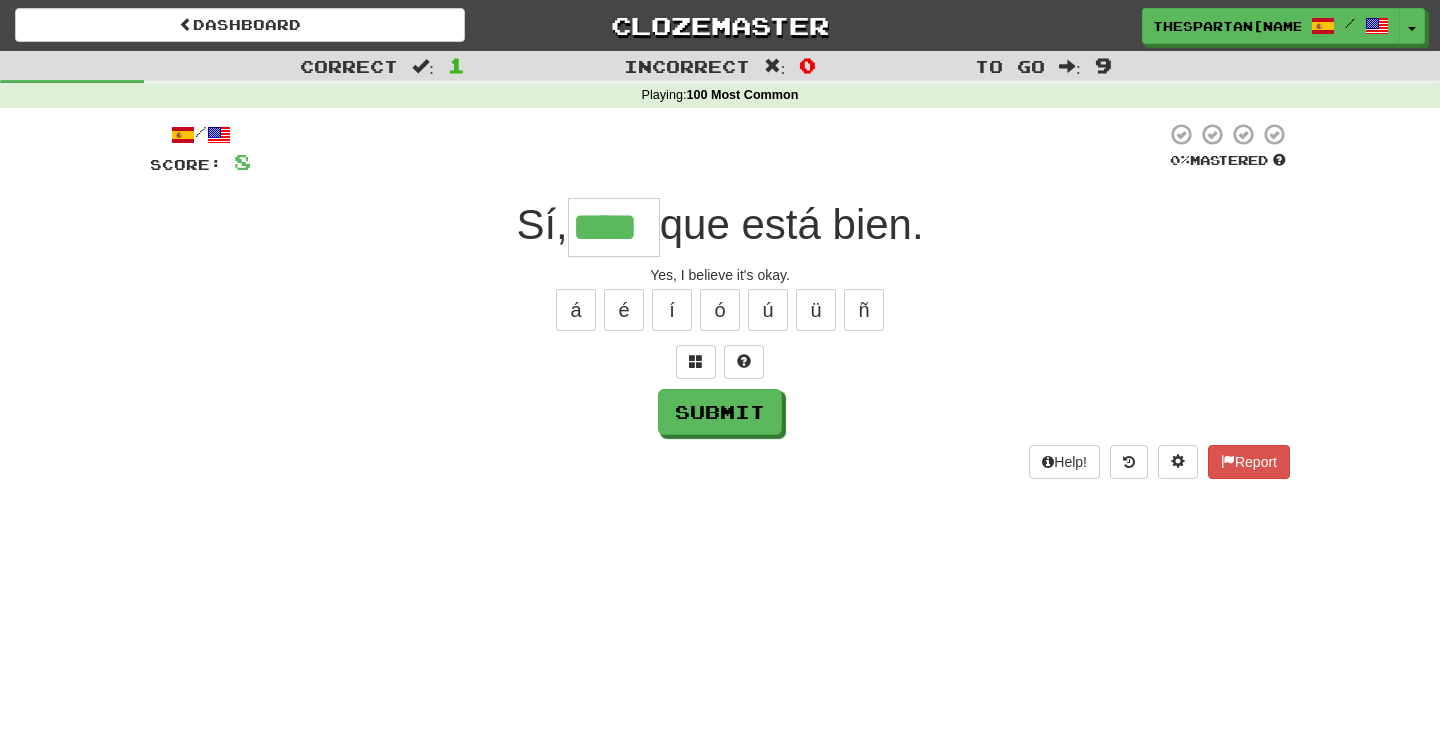 type on "****" 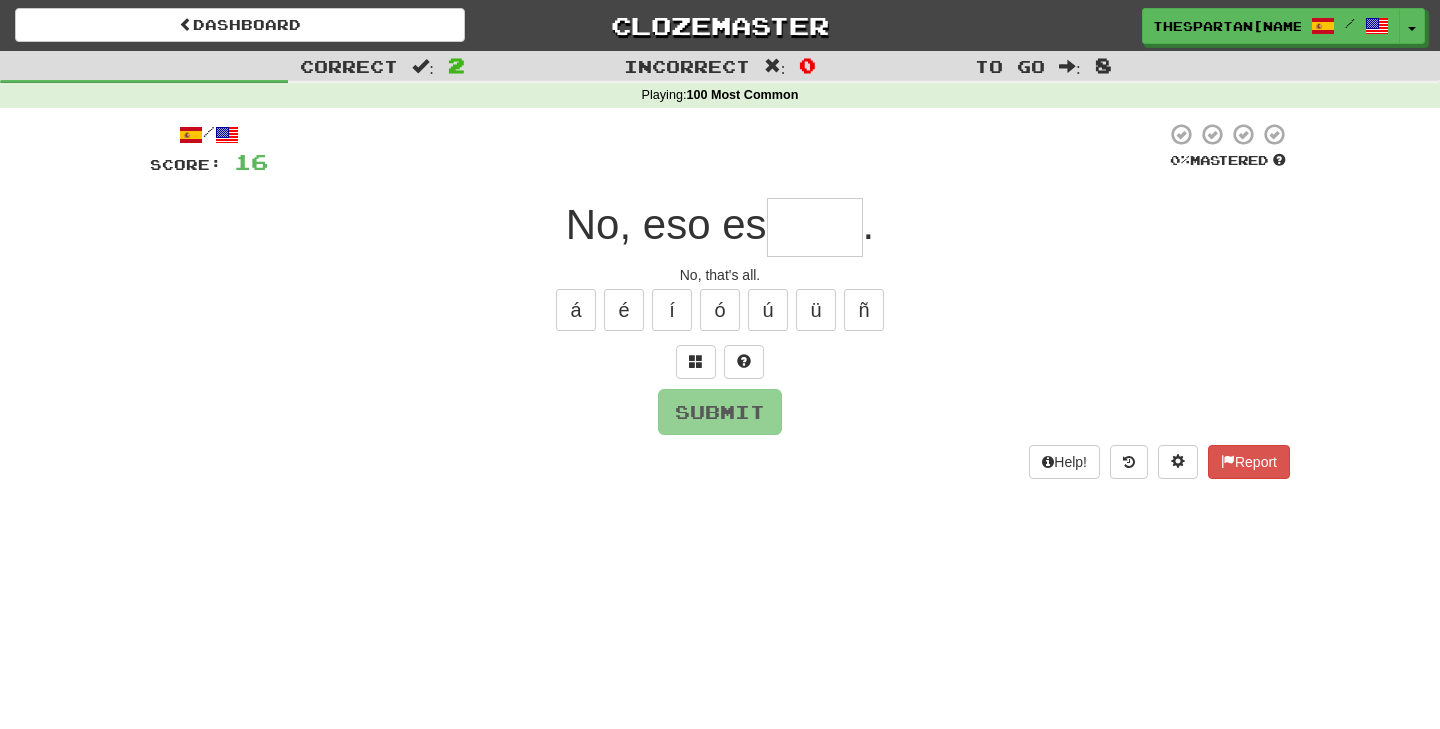 click at bounding box center [815, 227] 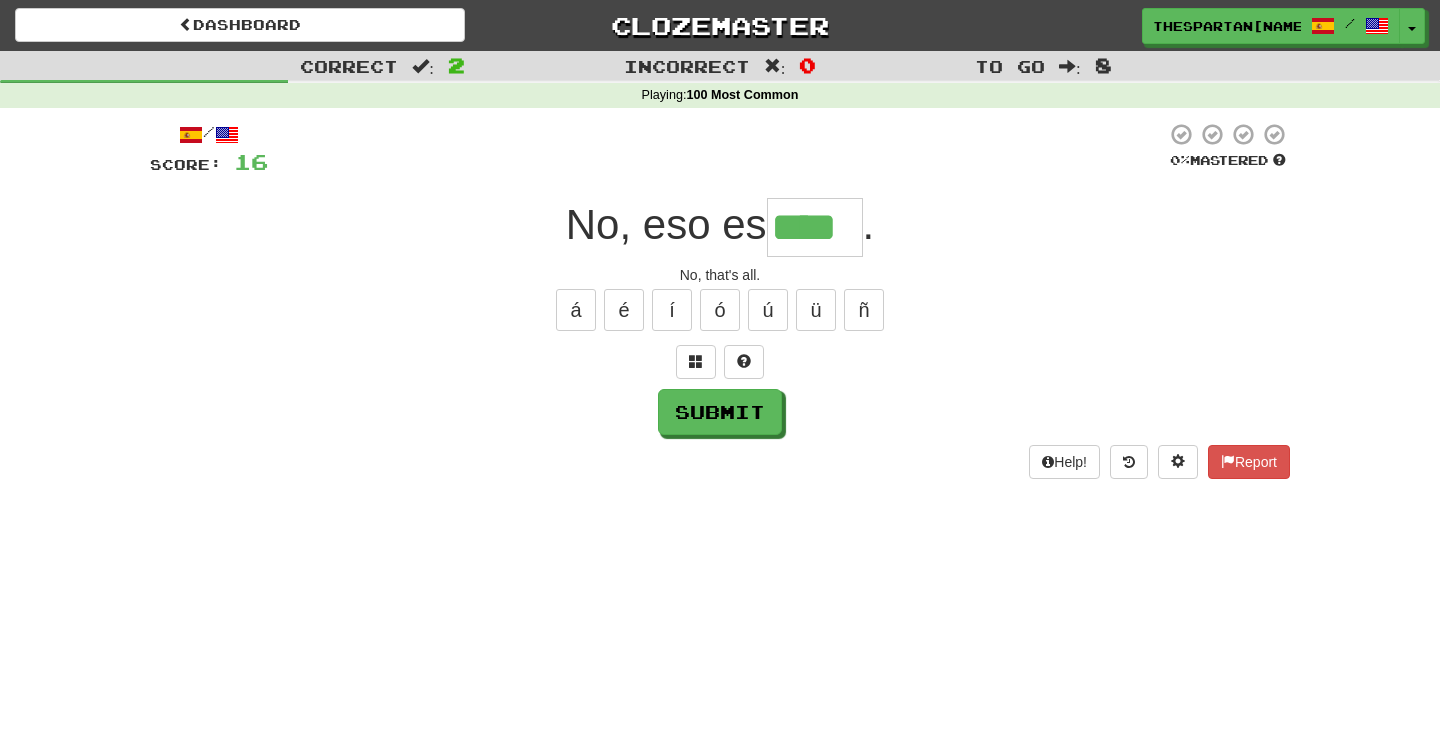 type on "****" 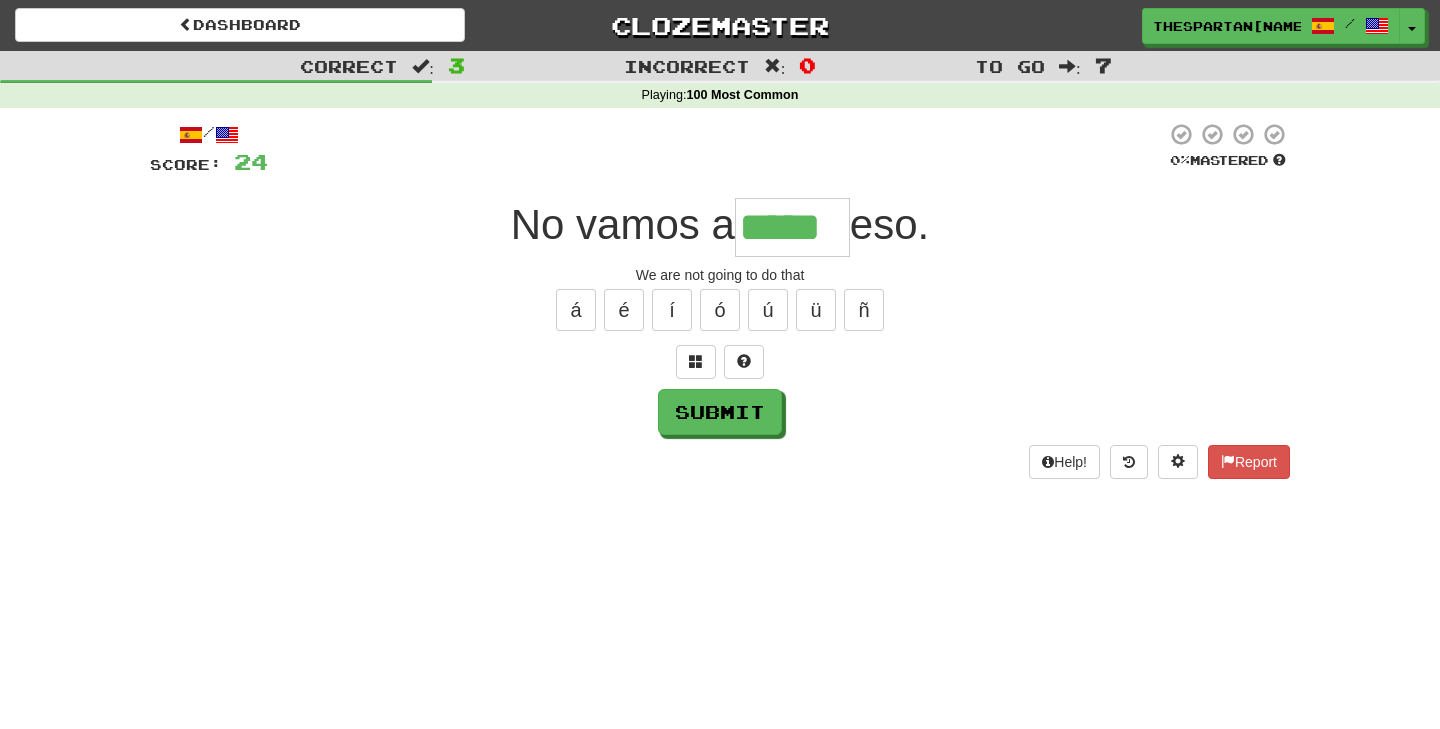 type on "*****" 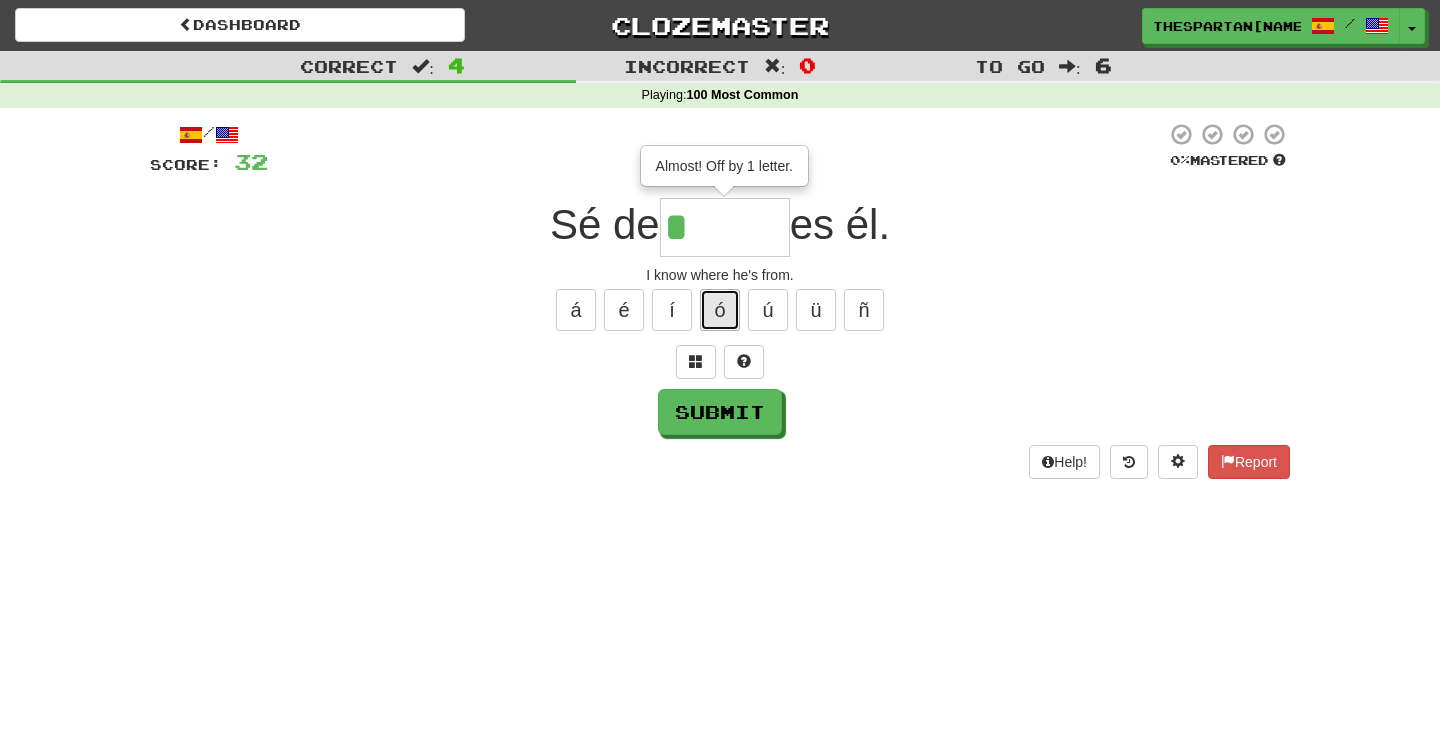 click on "ó" at bounding box center [720, 310] 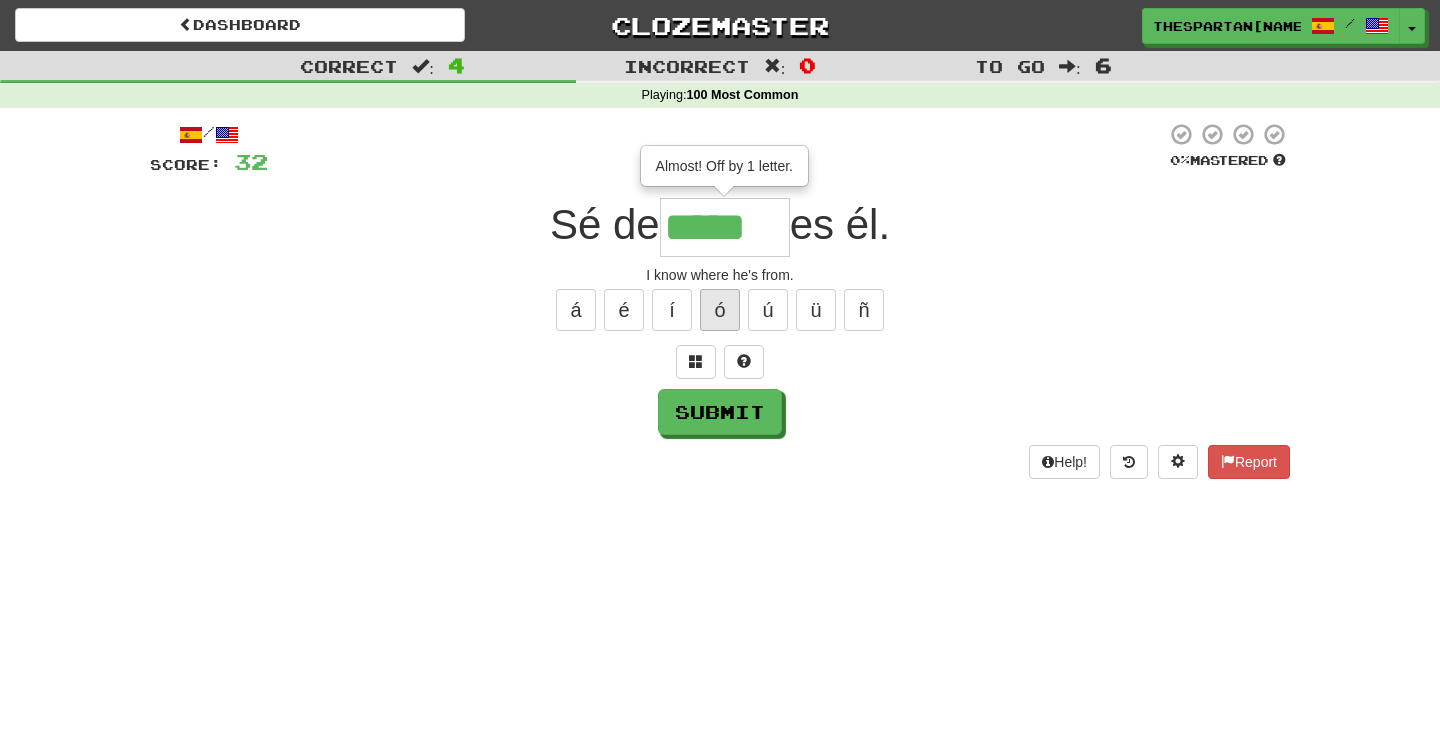 type on "*****" 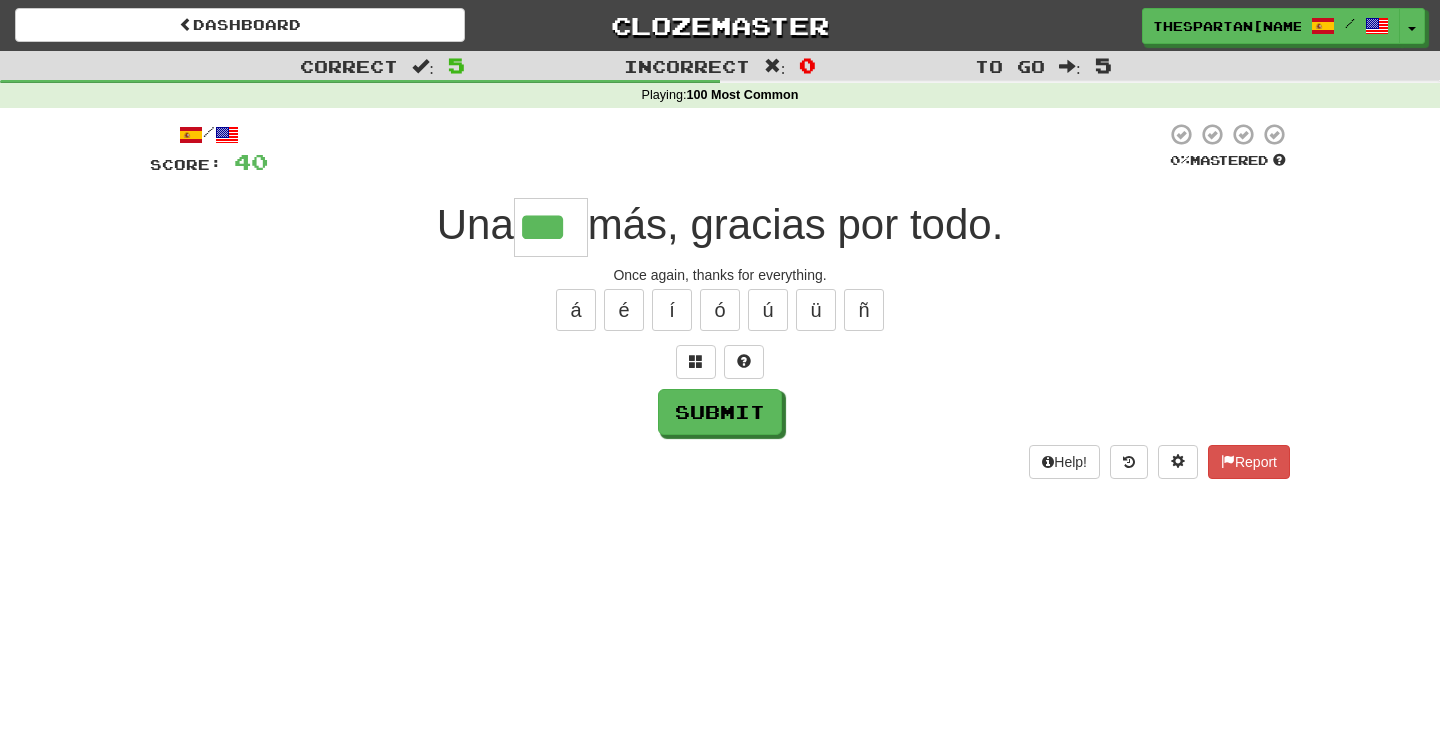 type on "***" 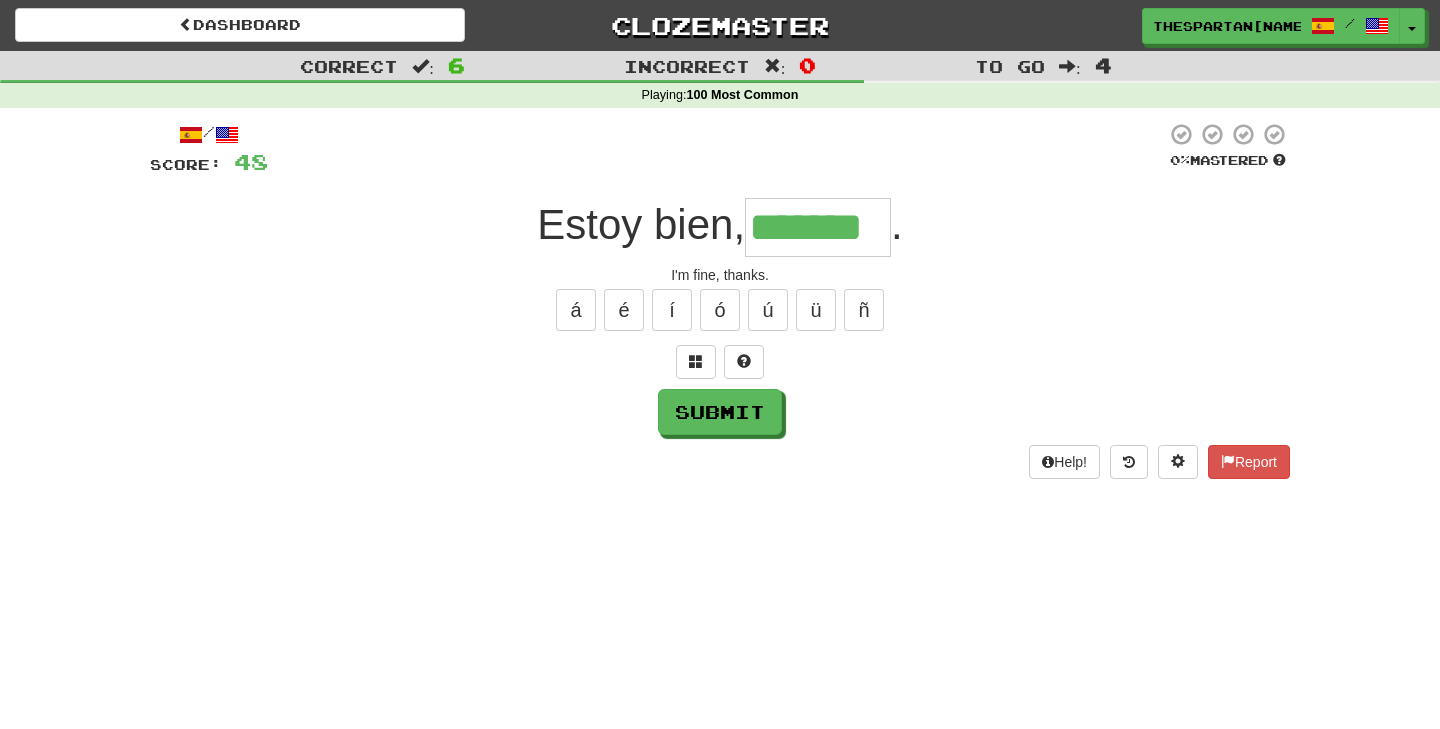 type on "*******" 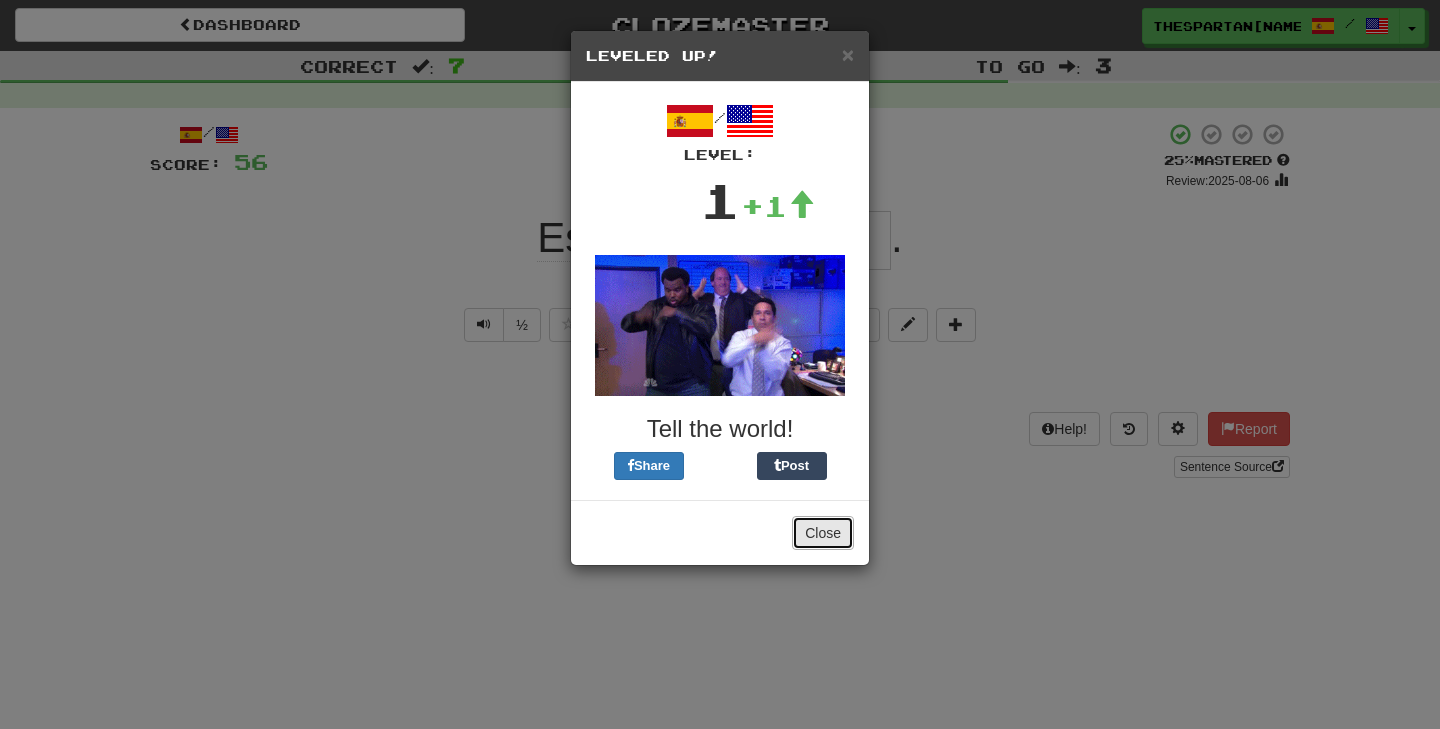 click on "Close" at bounding box center [823, 533] 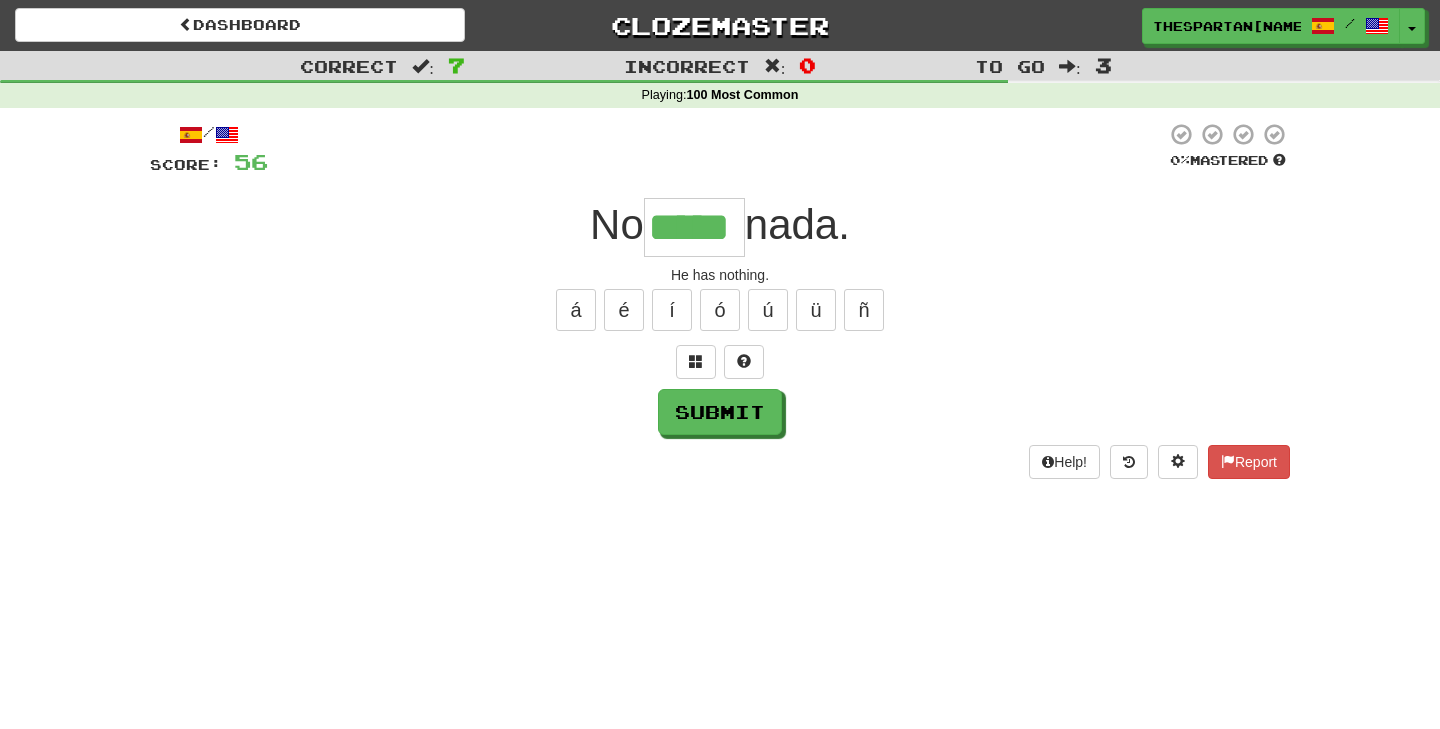 type on "*****" 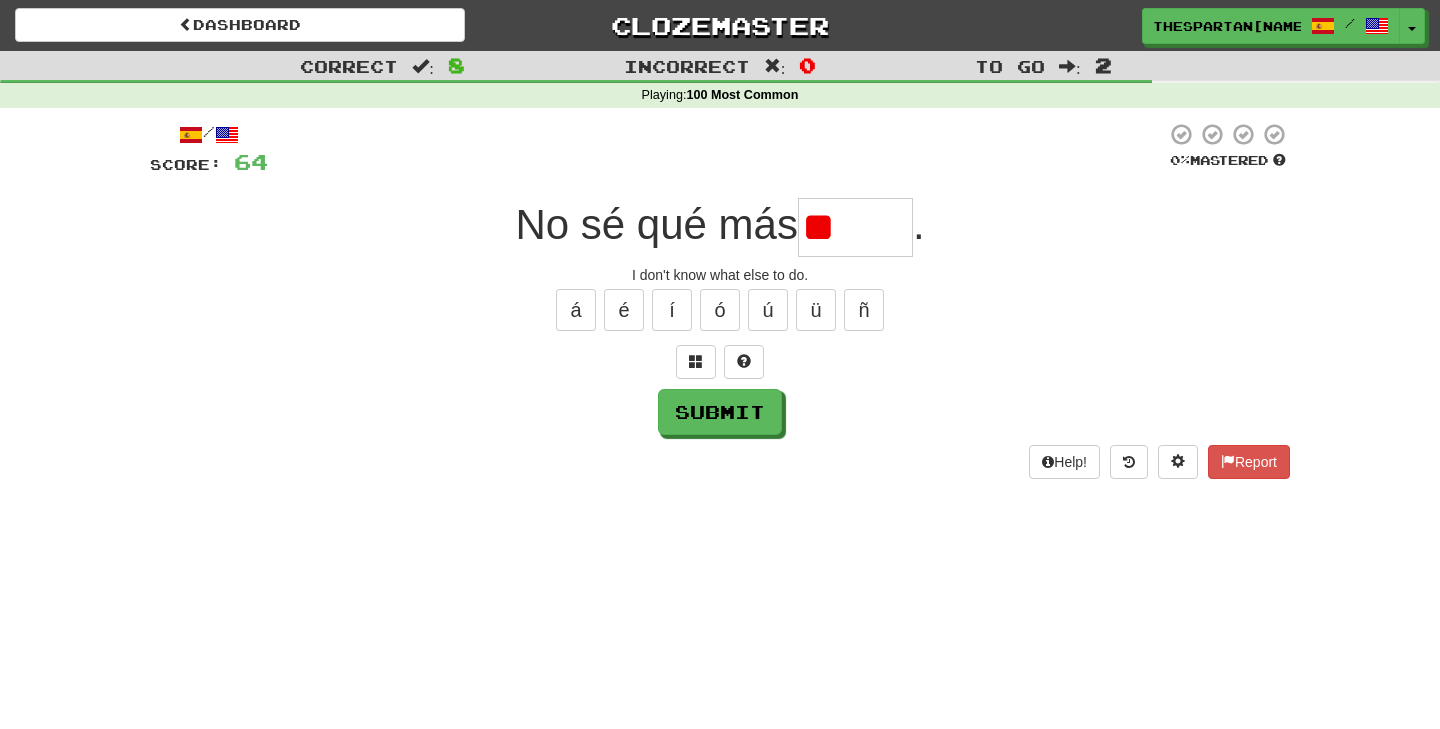 type on "*" 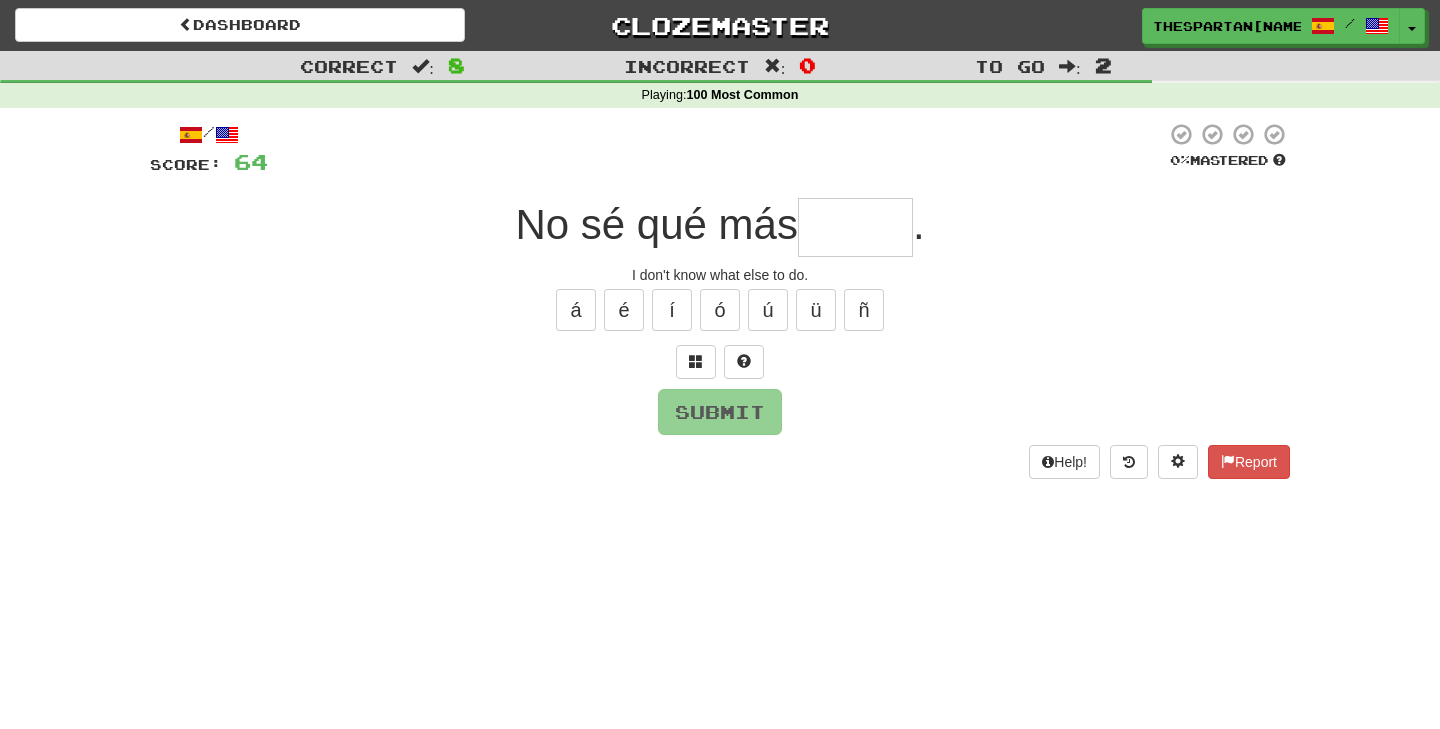 type on "*" 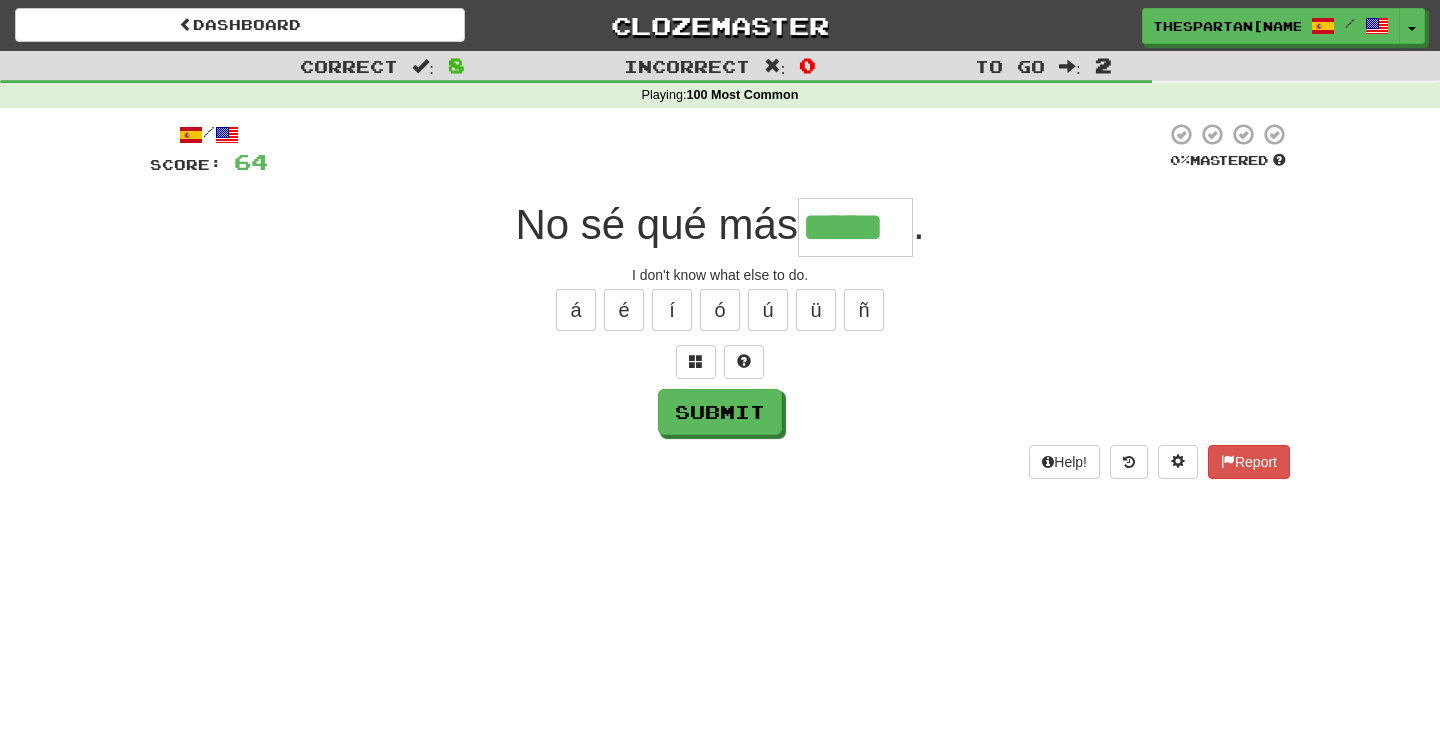 type on "*****" 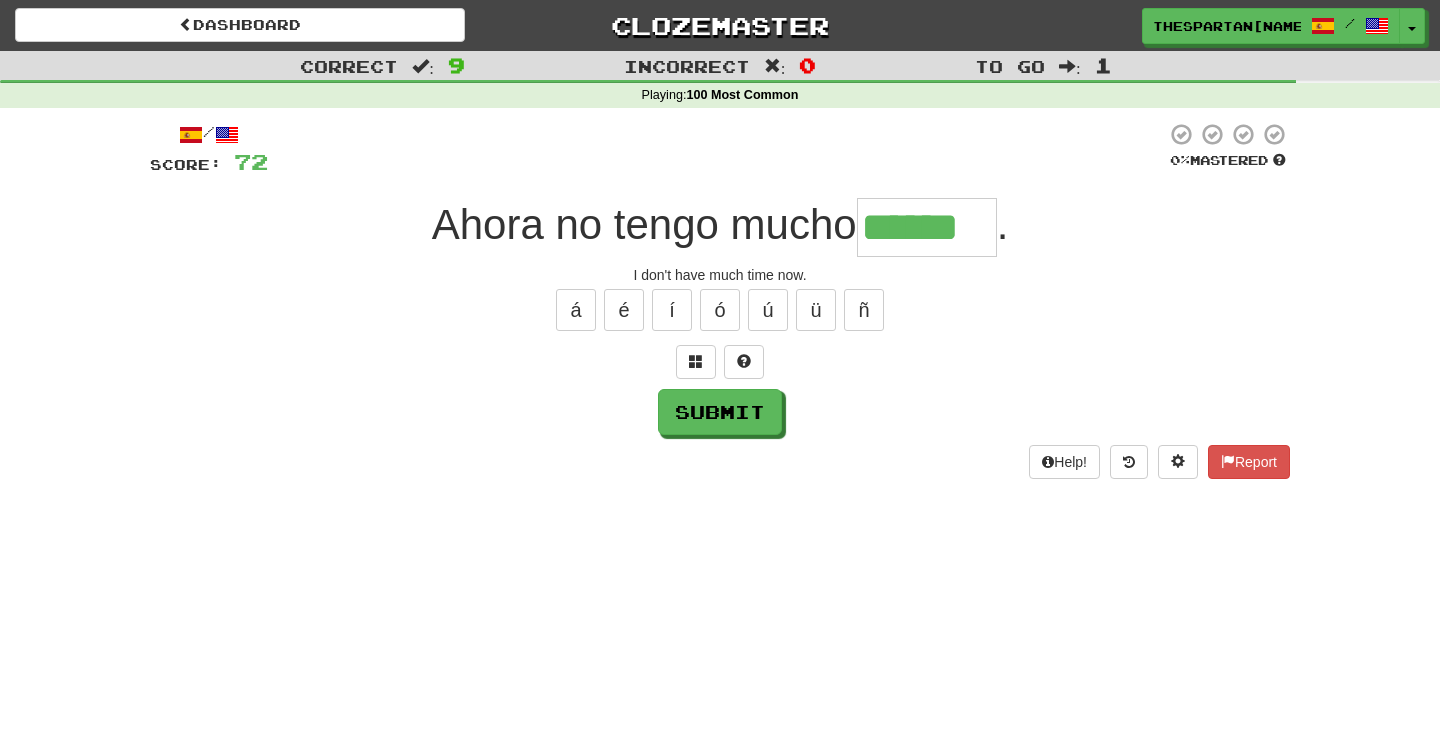 type on "******" 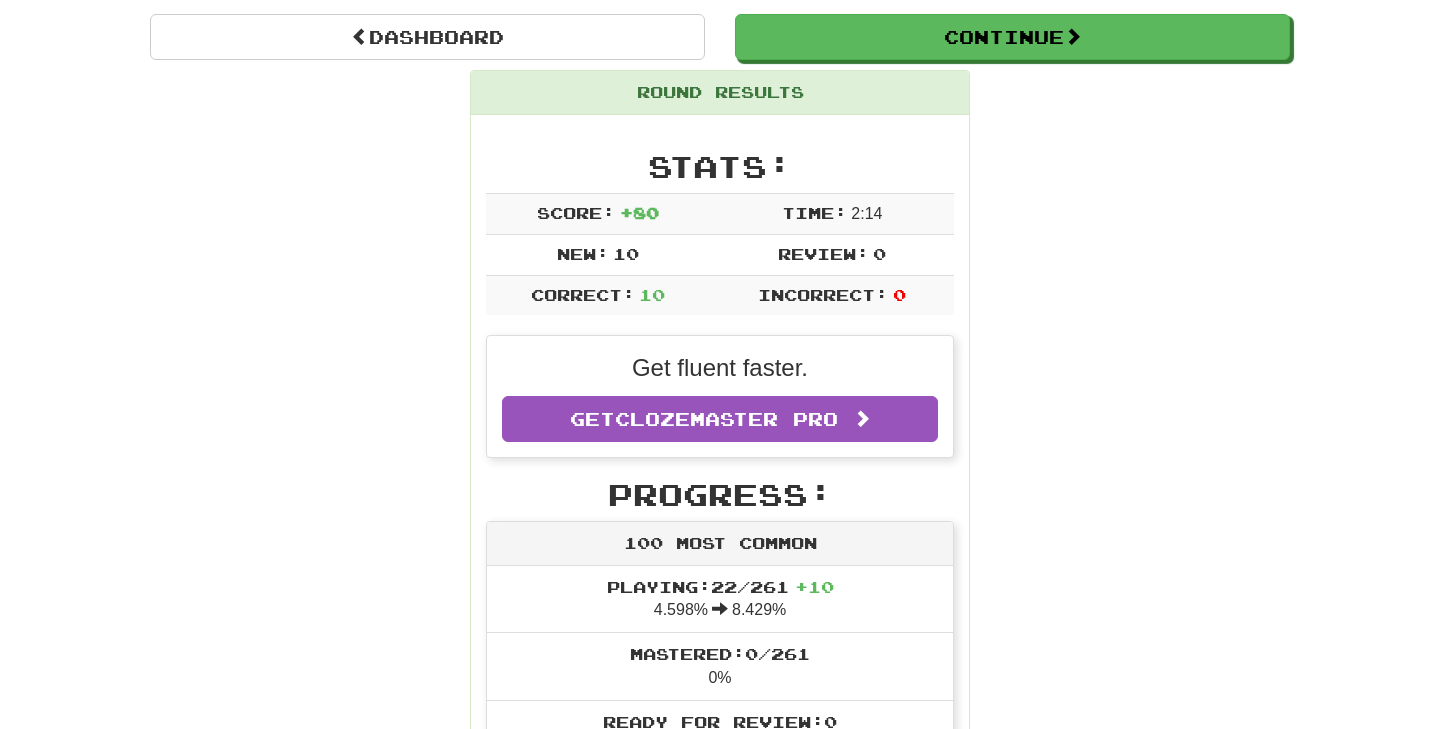 scroll, scrollTop: 0, scrollLeft: 0, axis: both 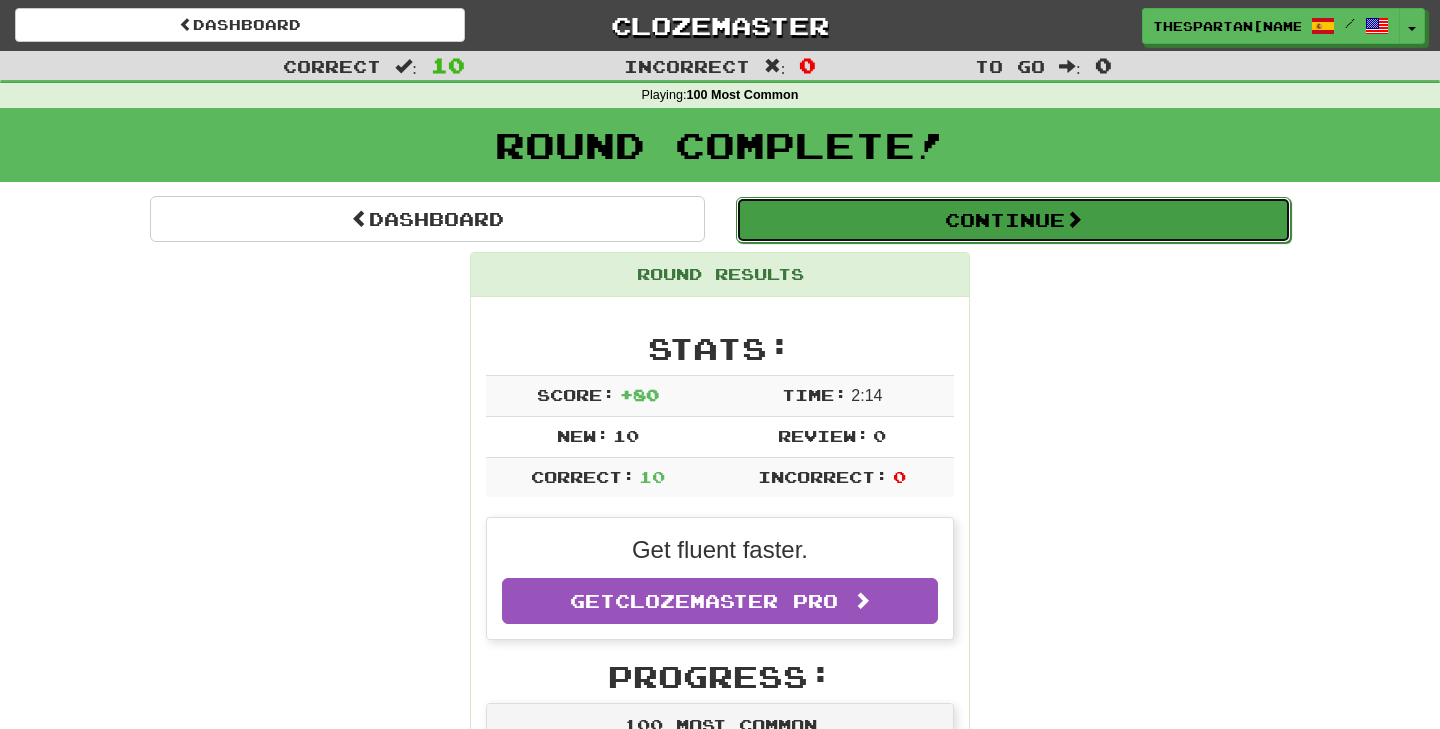 click on "Continue" at bounding box center [1013, 220] 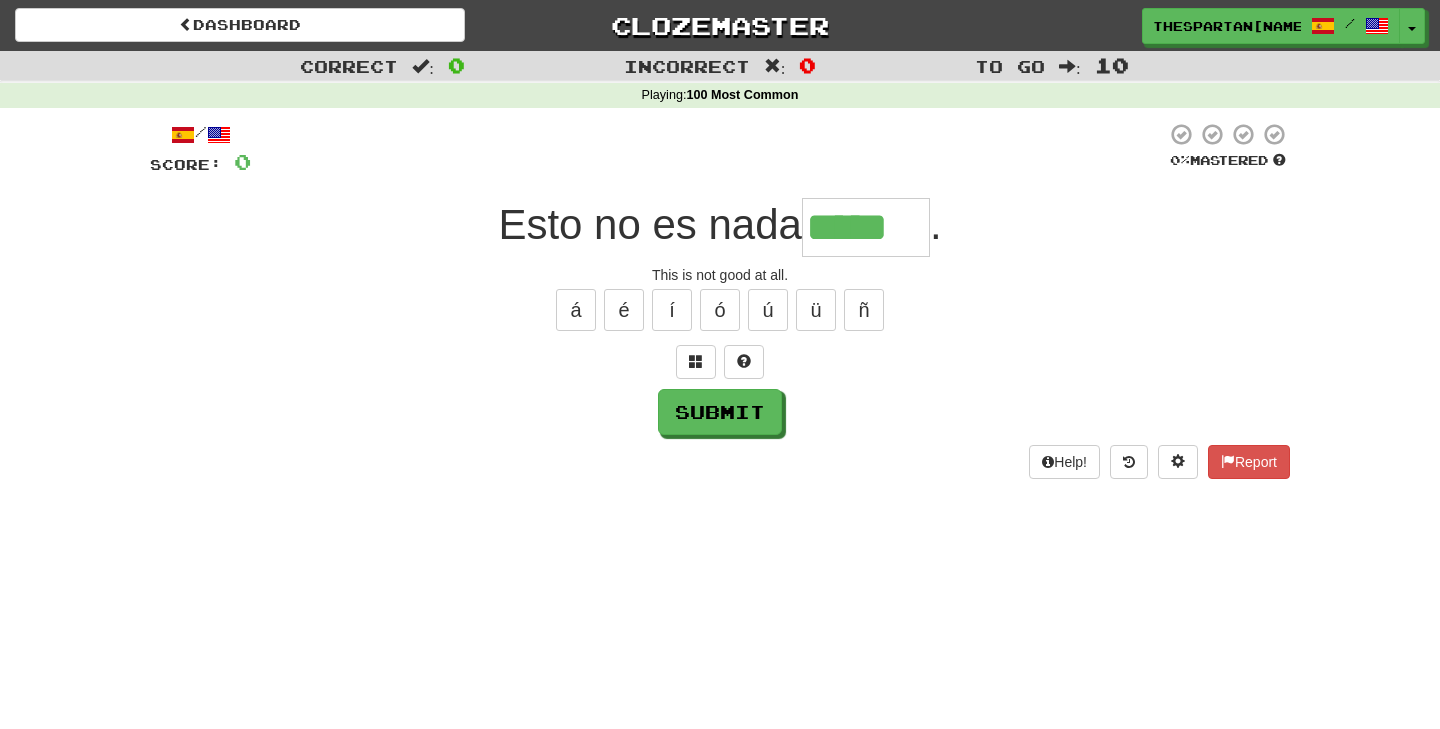 type on "*****" 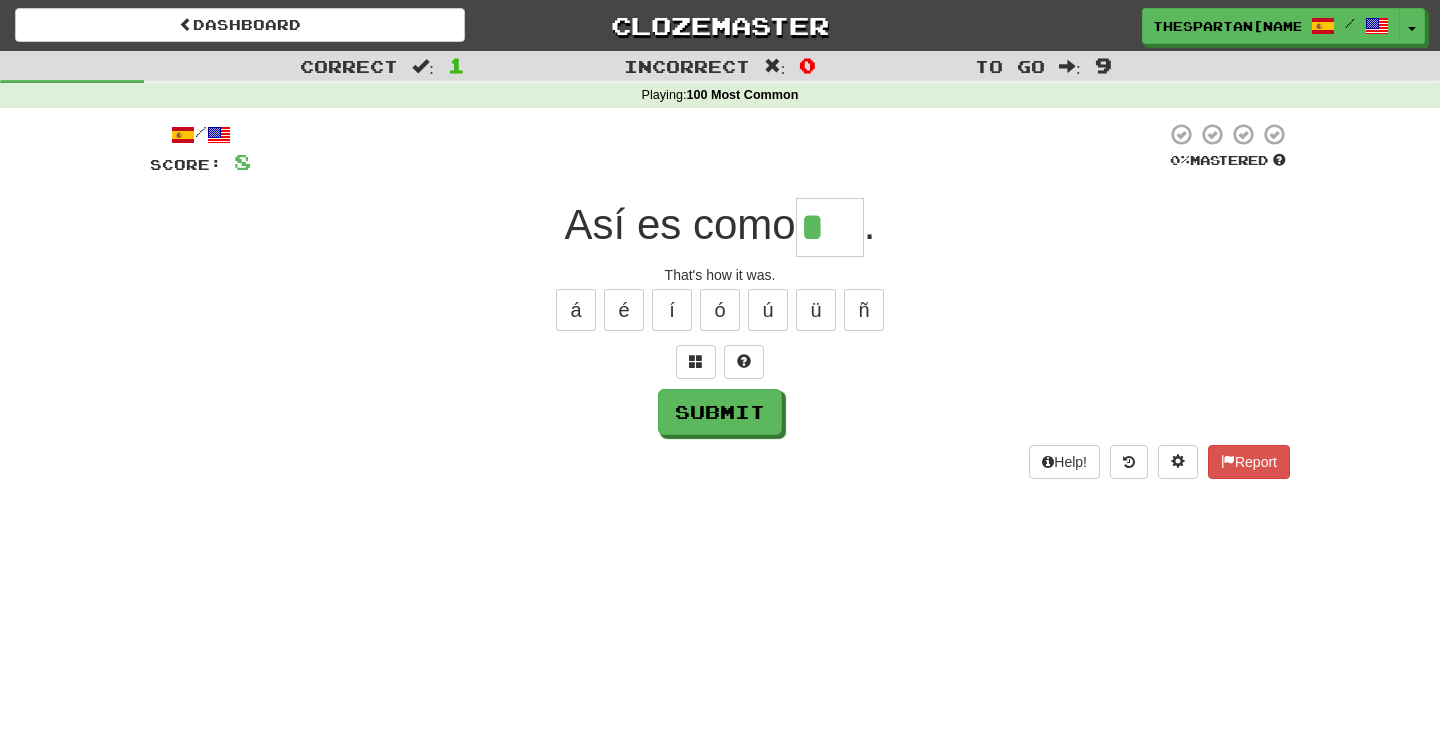 type on "***" 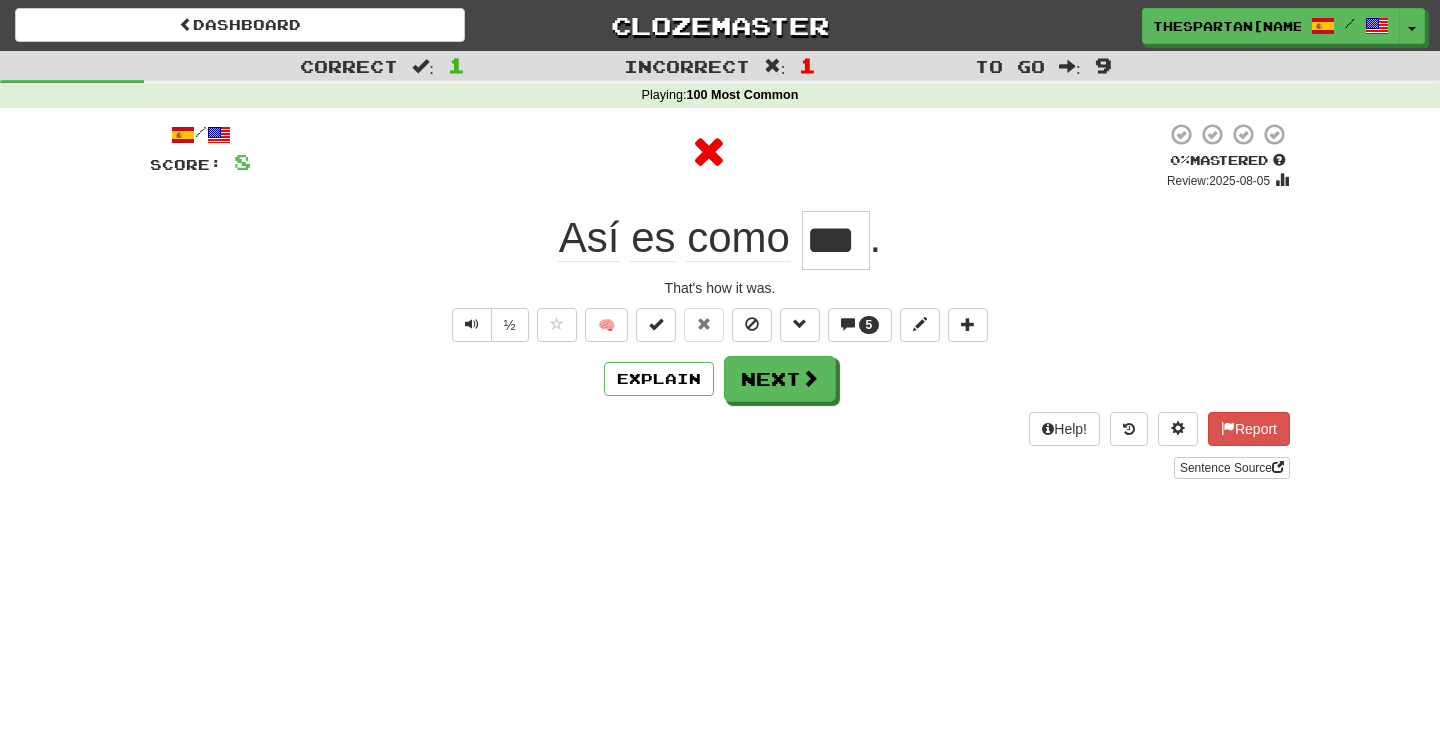 click on "***" at bounding box center (836, 240) 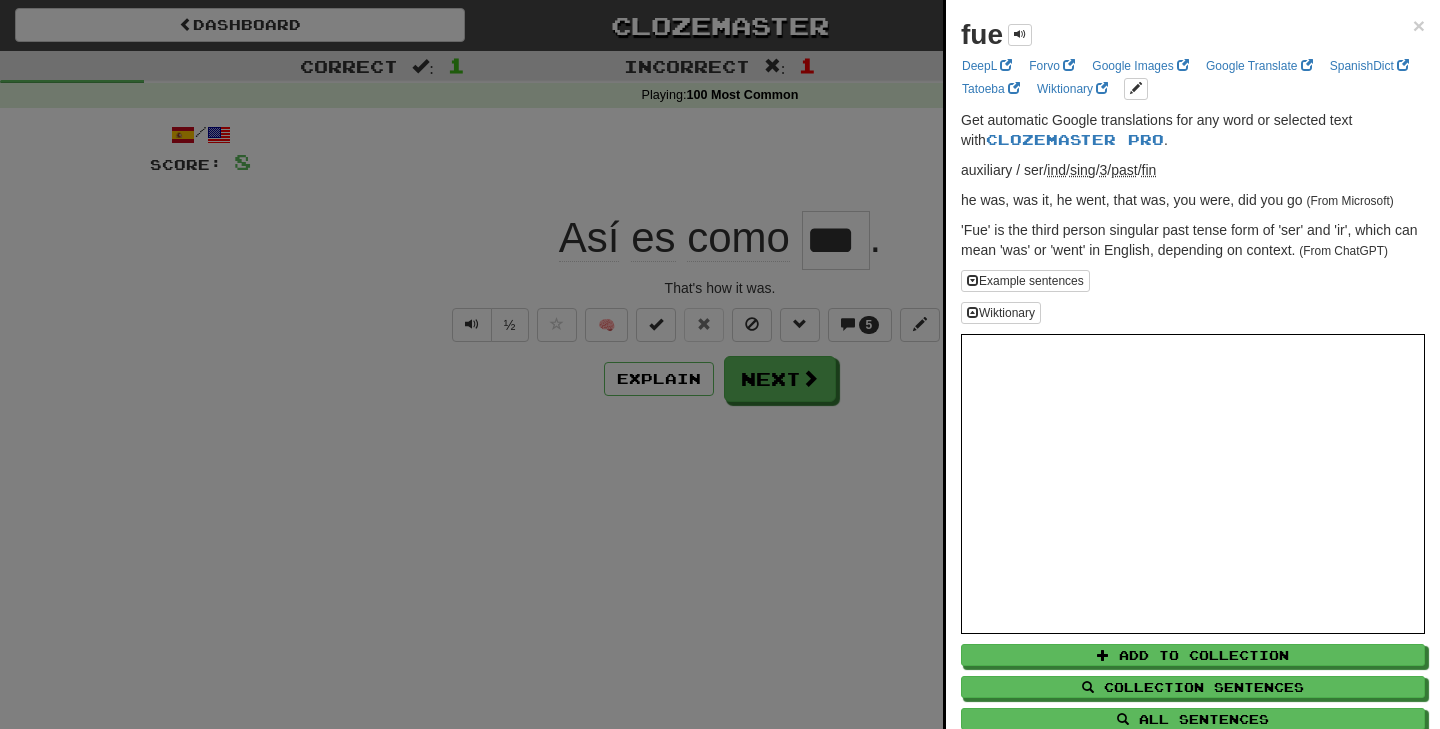 click at bounding box center [720, 364] 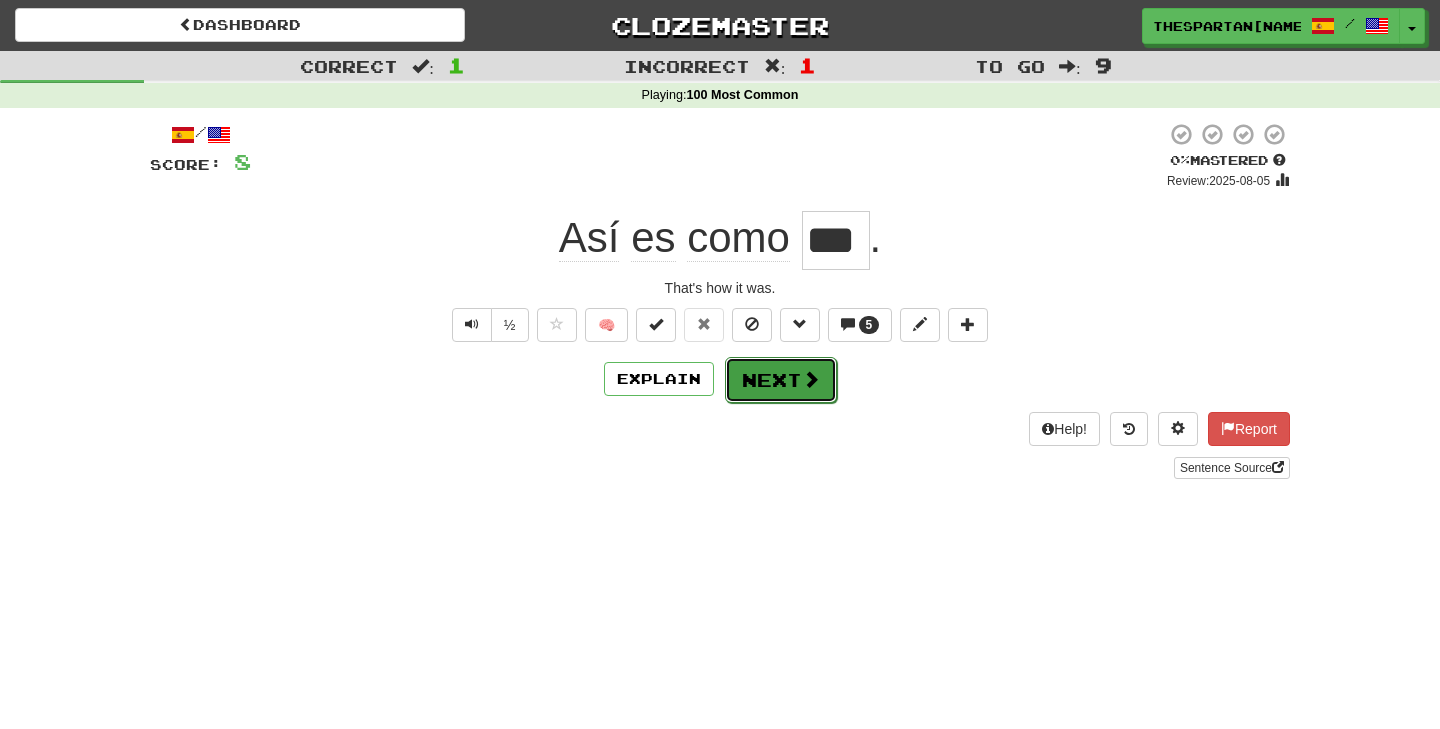 click on "Next" at bounding box center (781, 380) 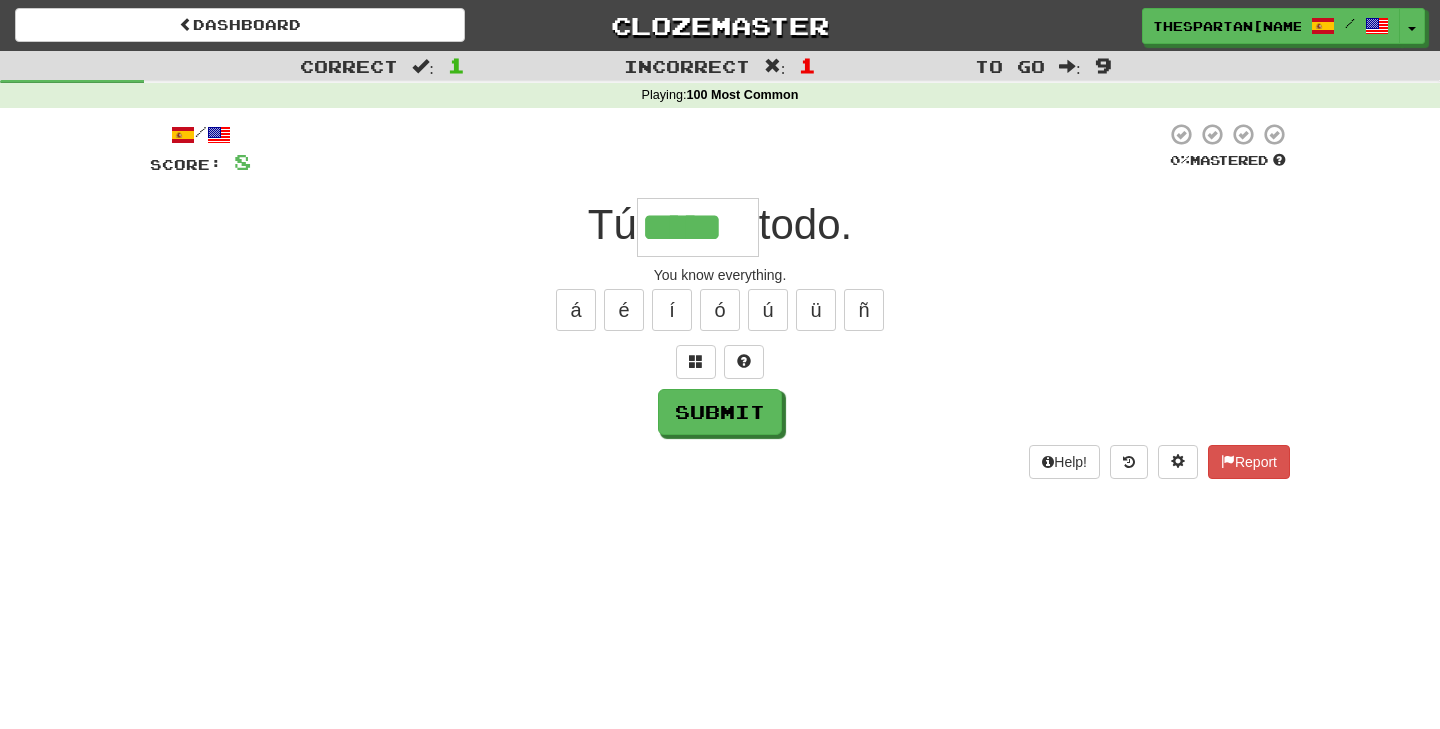 type on "*****" 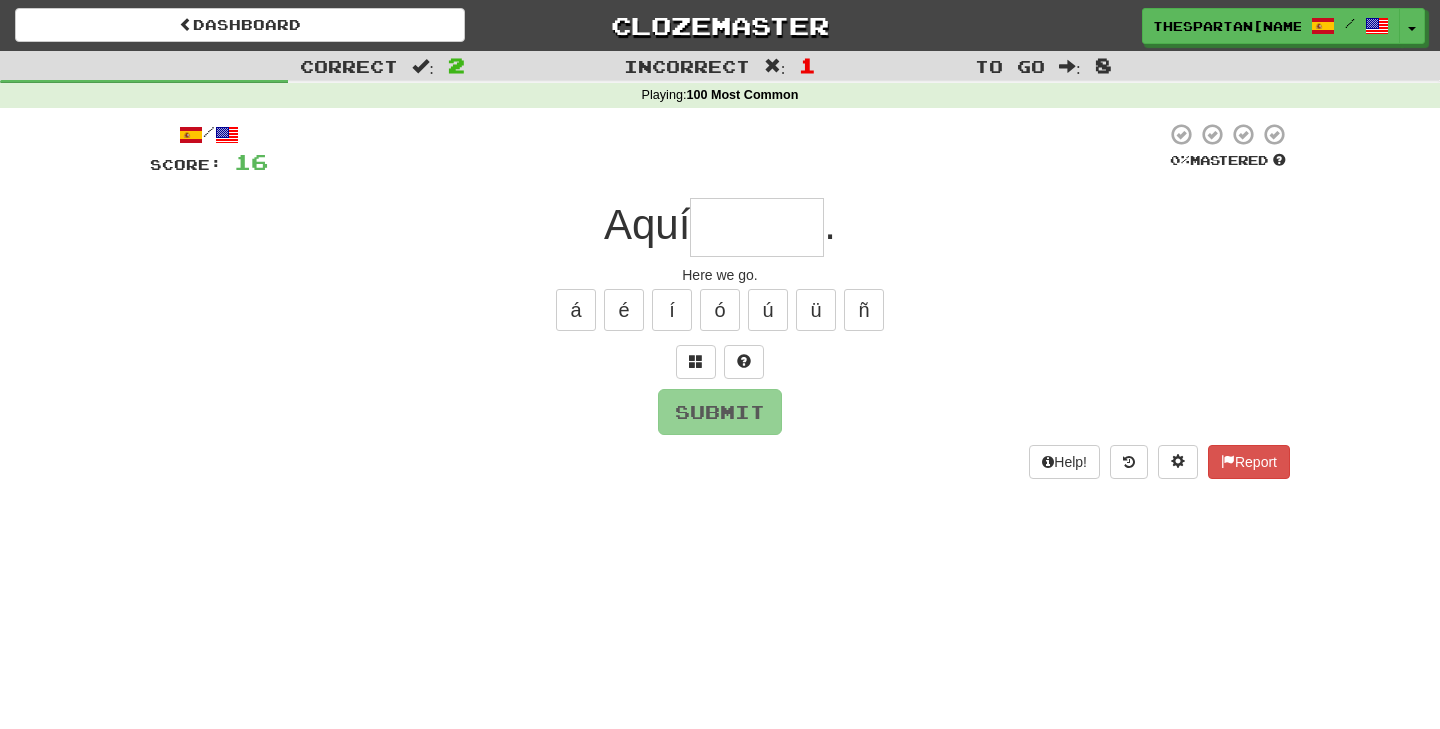 click at bounding box center [757, 227] 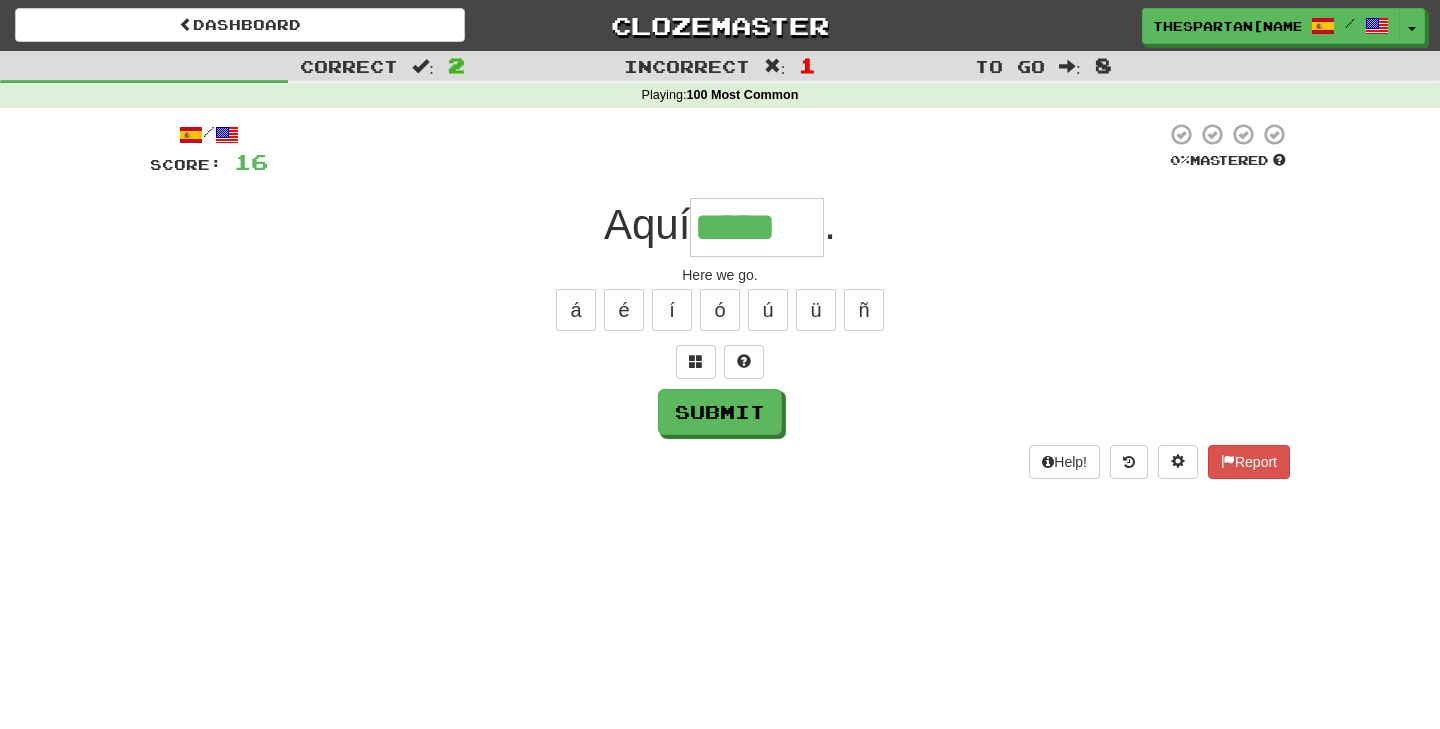 type on "*****" 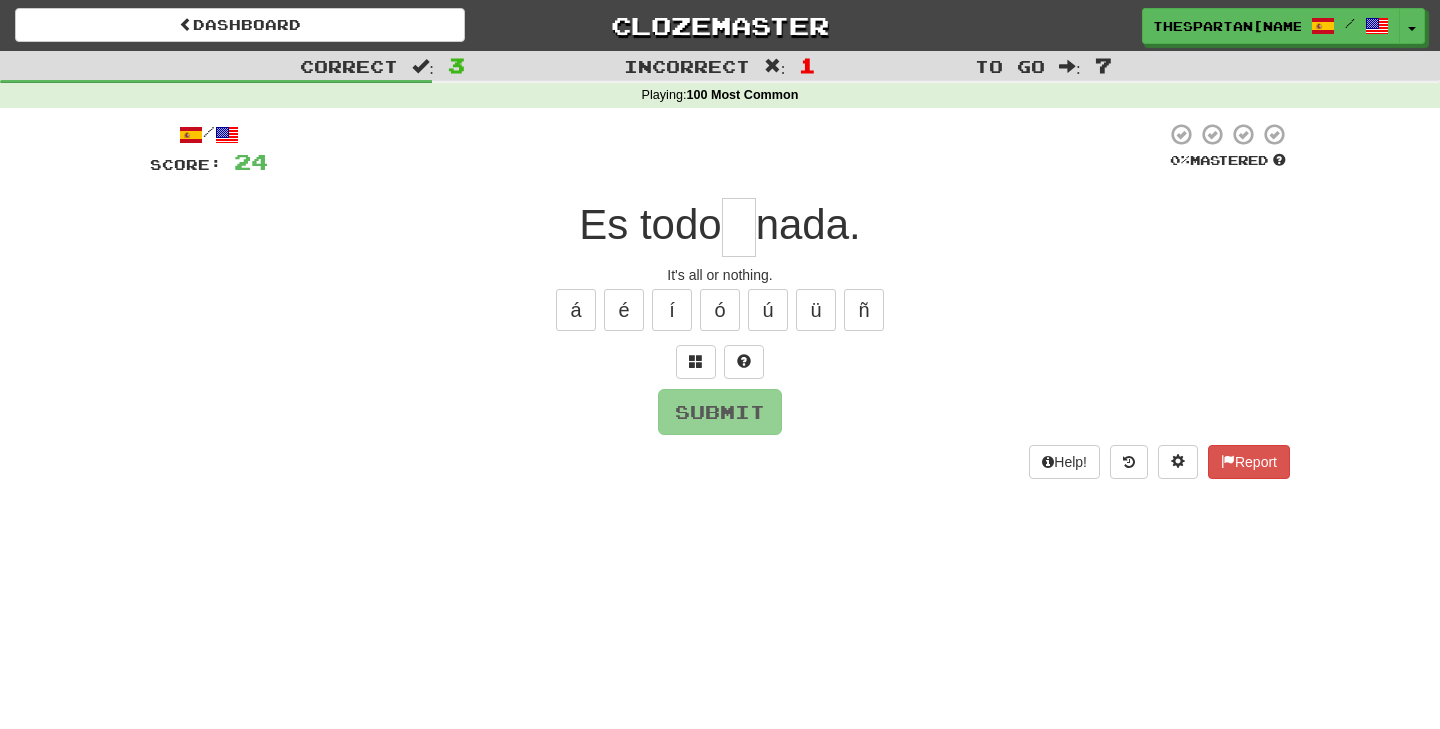 click at bounding box center [739, 227] 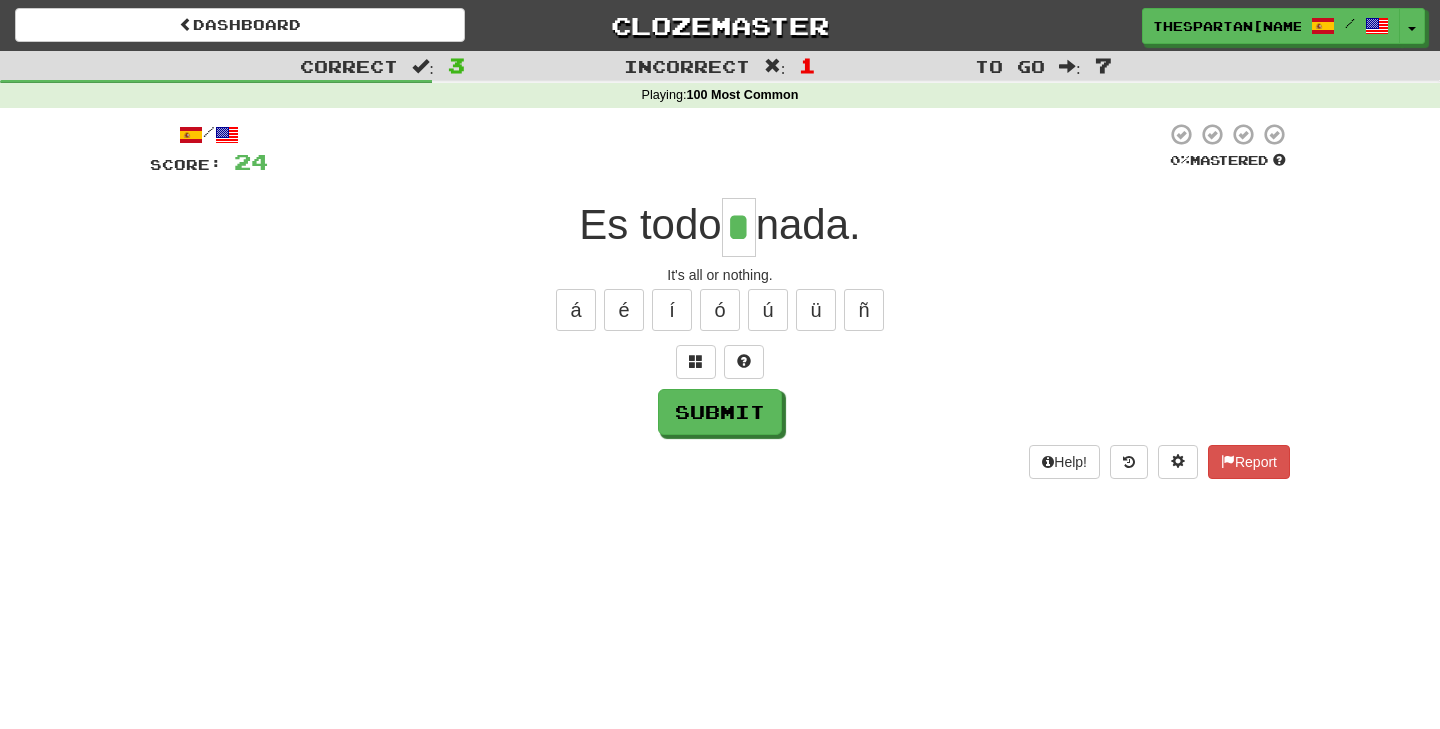 type on "*" 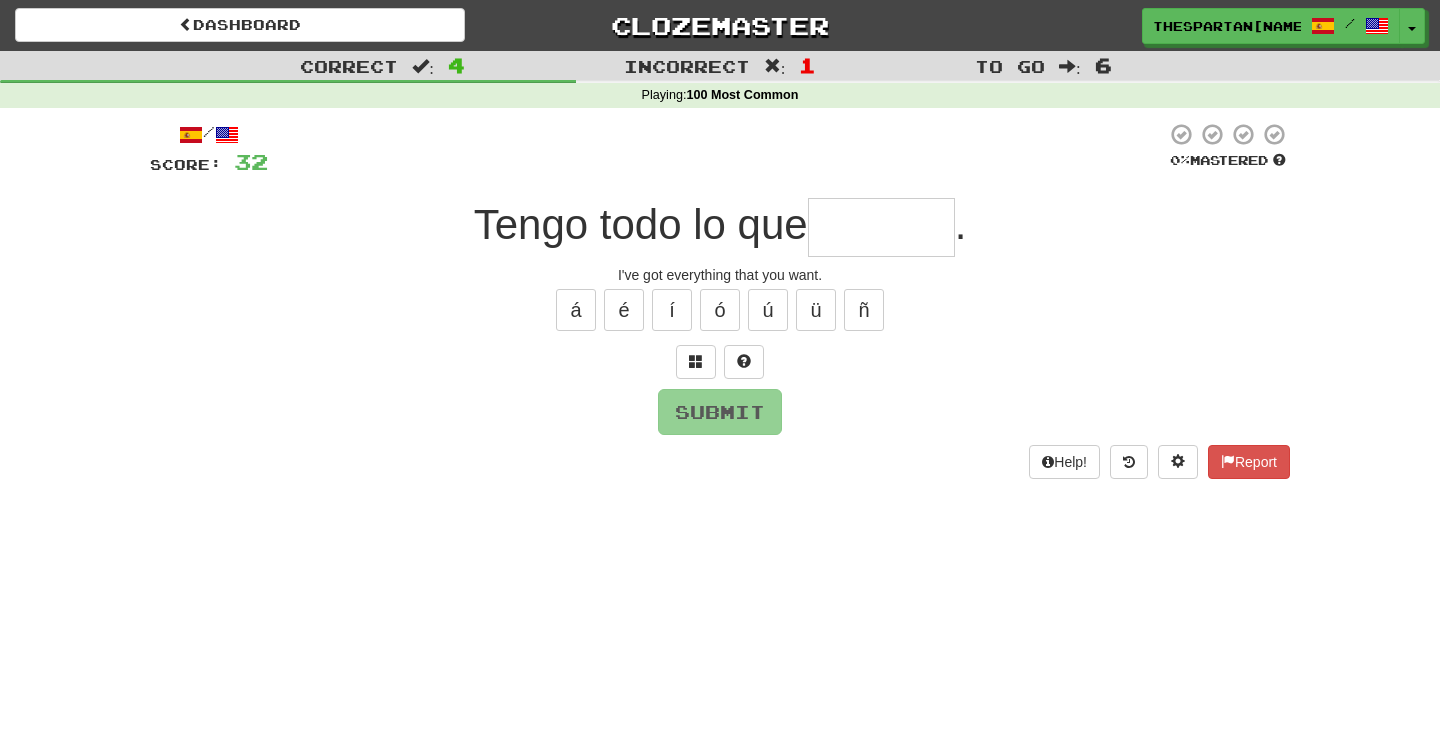 click at bounding box center [881, 227] 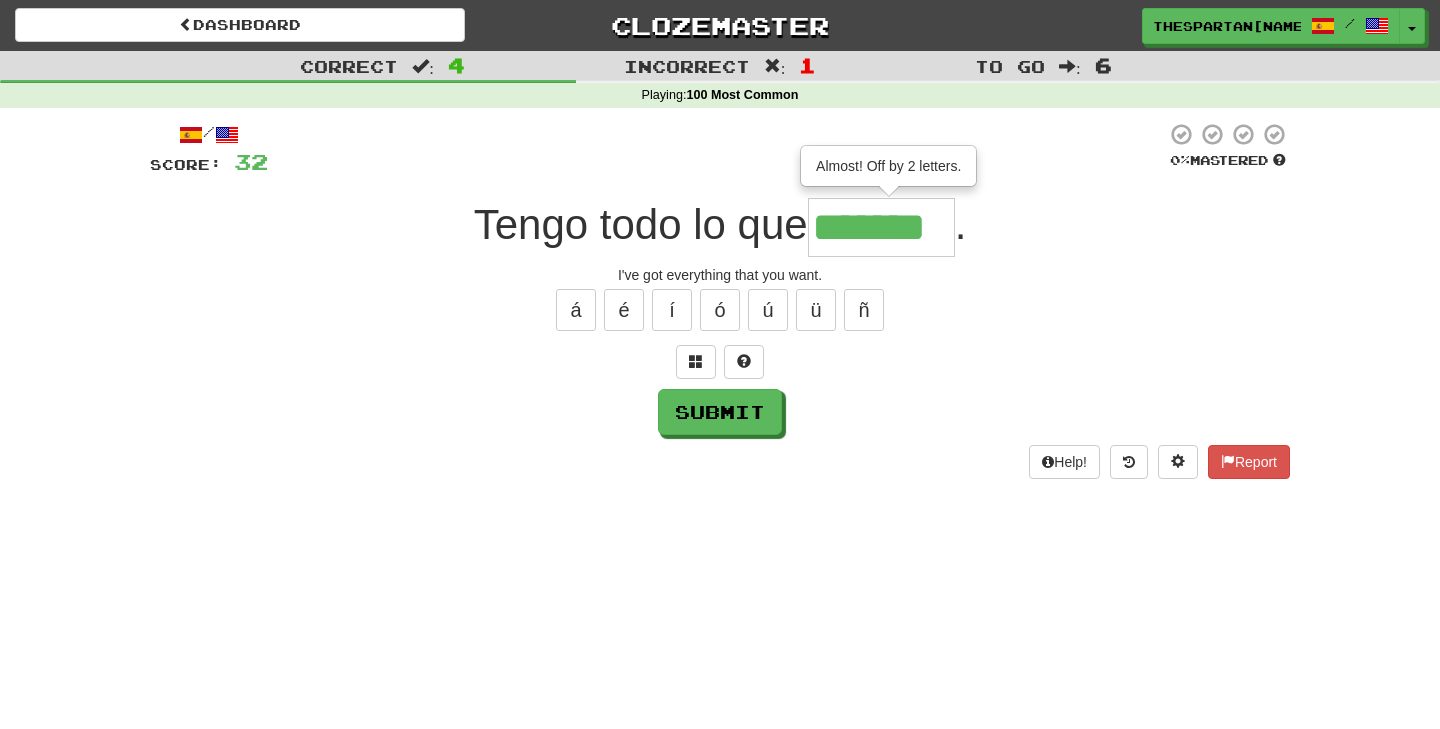 type on "*******" 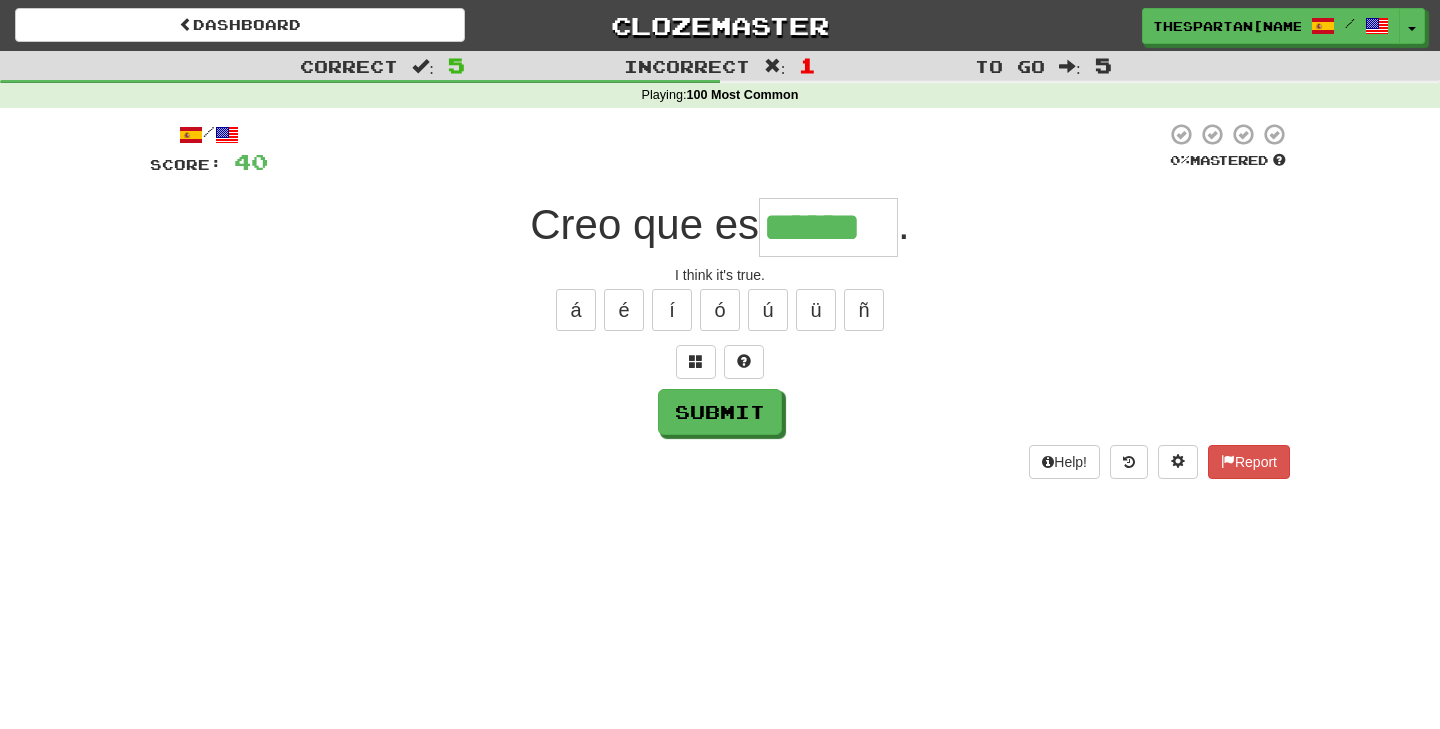 type on "******" 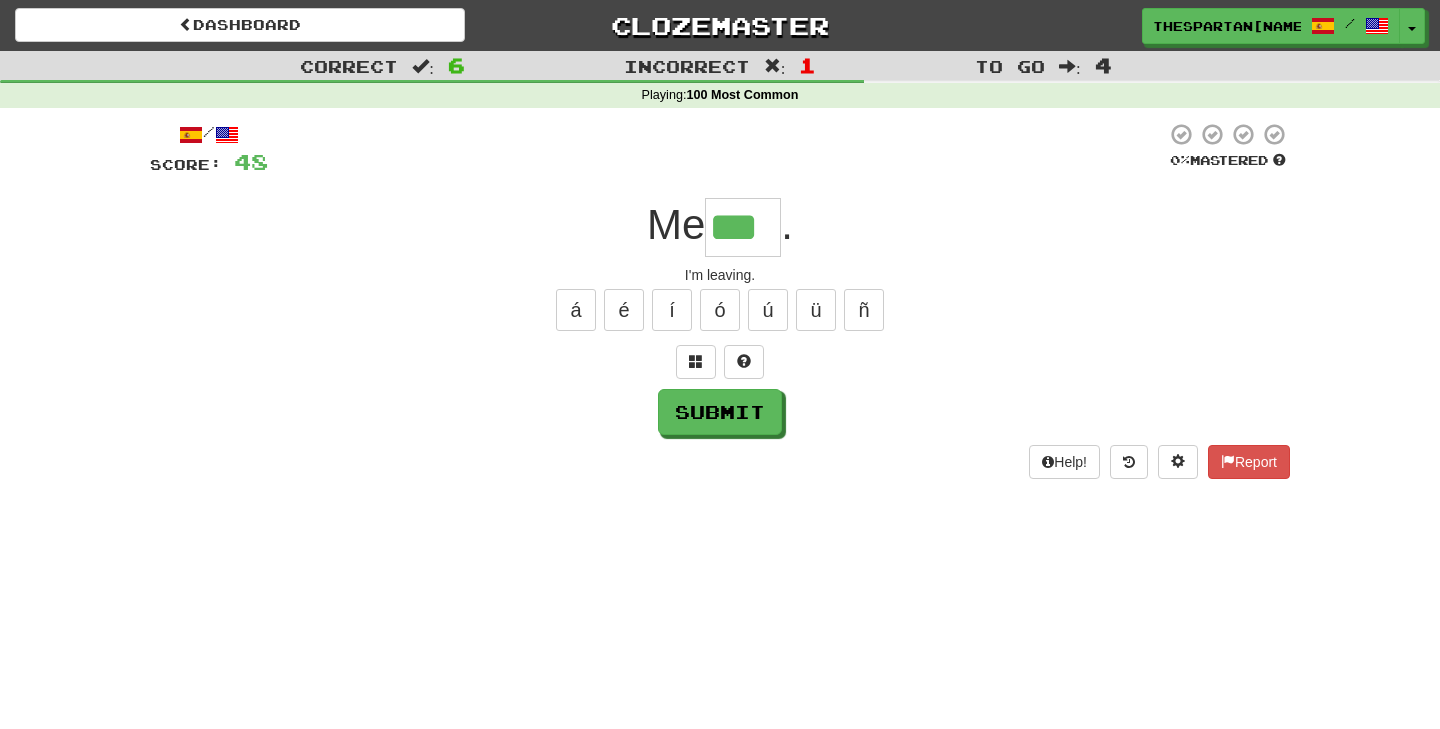 type on "***" 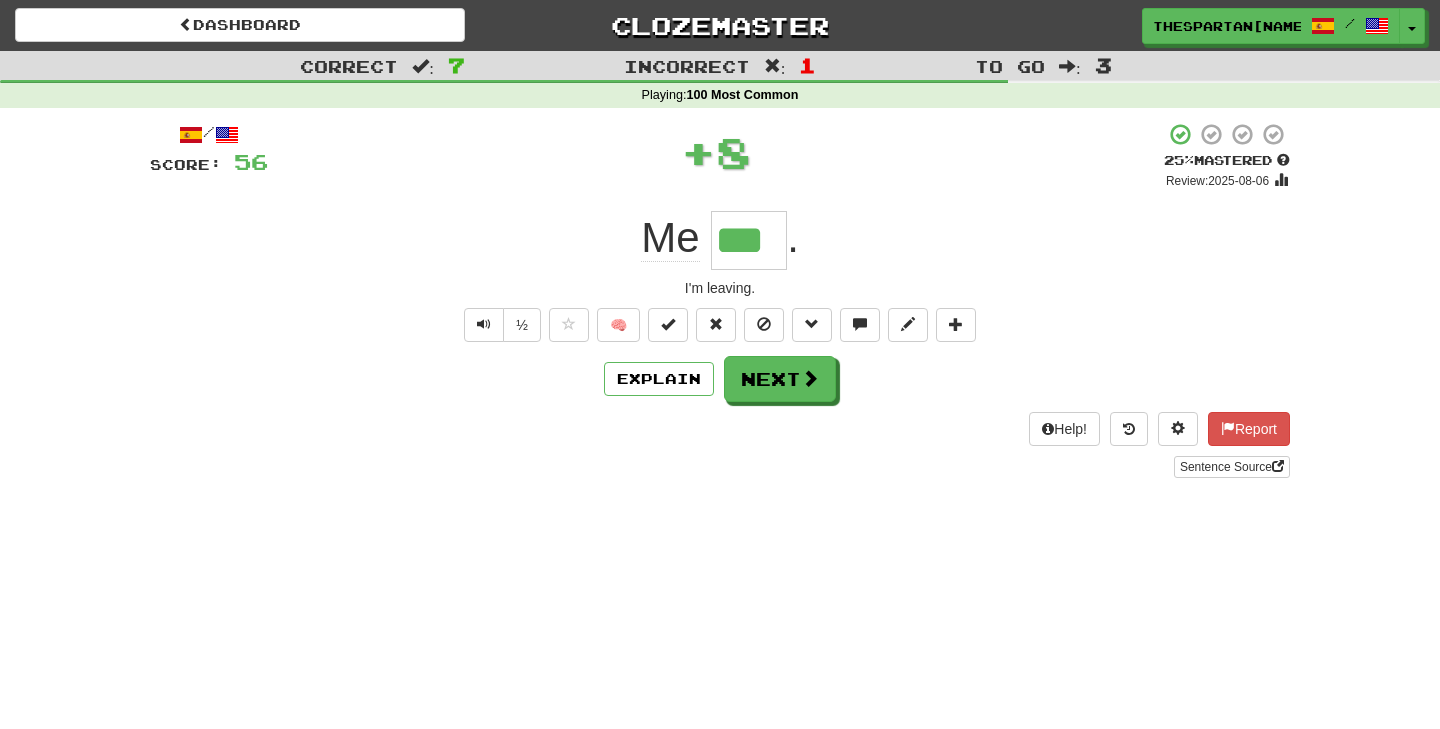 type 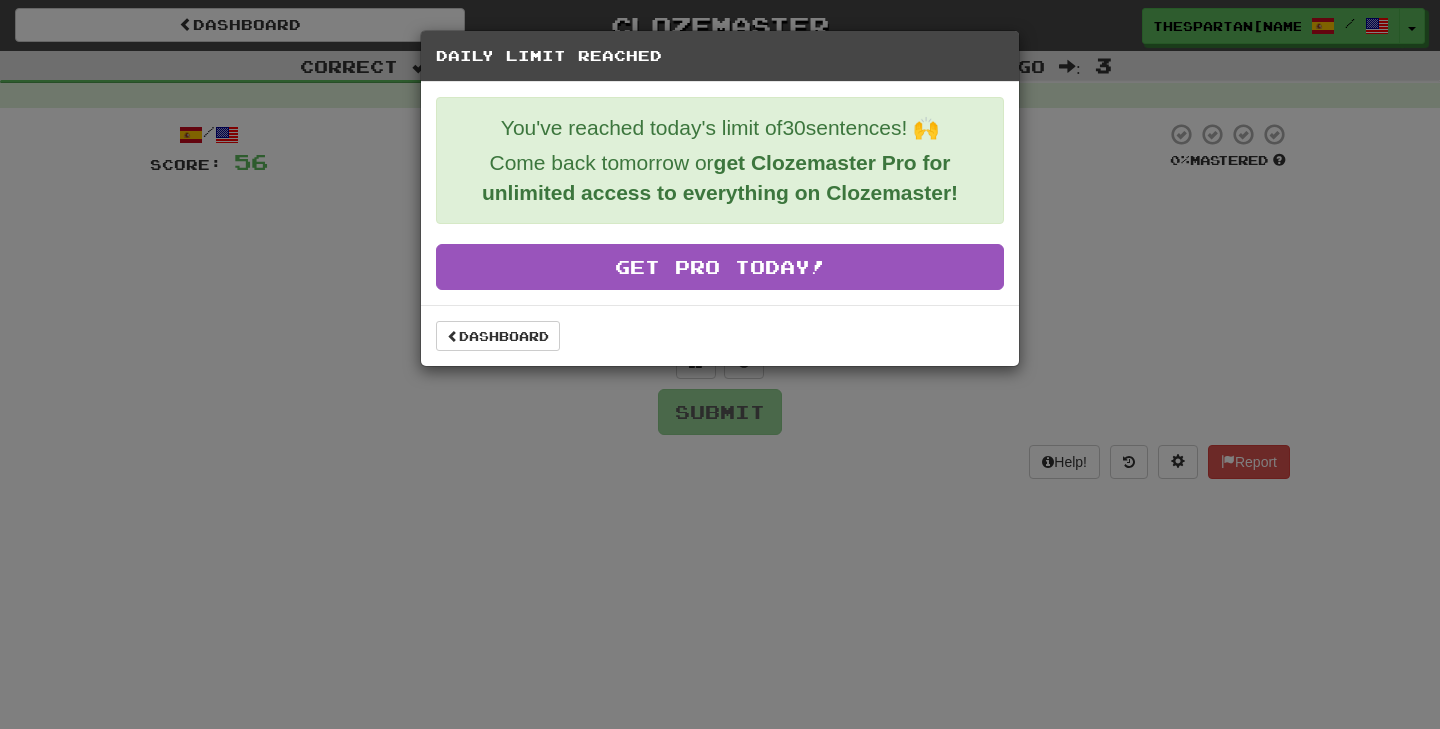 click on "You've reached today's limit of  30  sentences! 🙌" at bounding box center [720, 128] 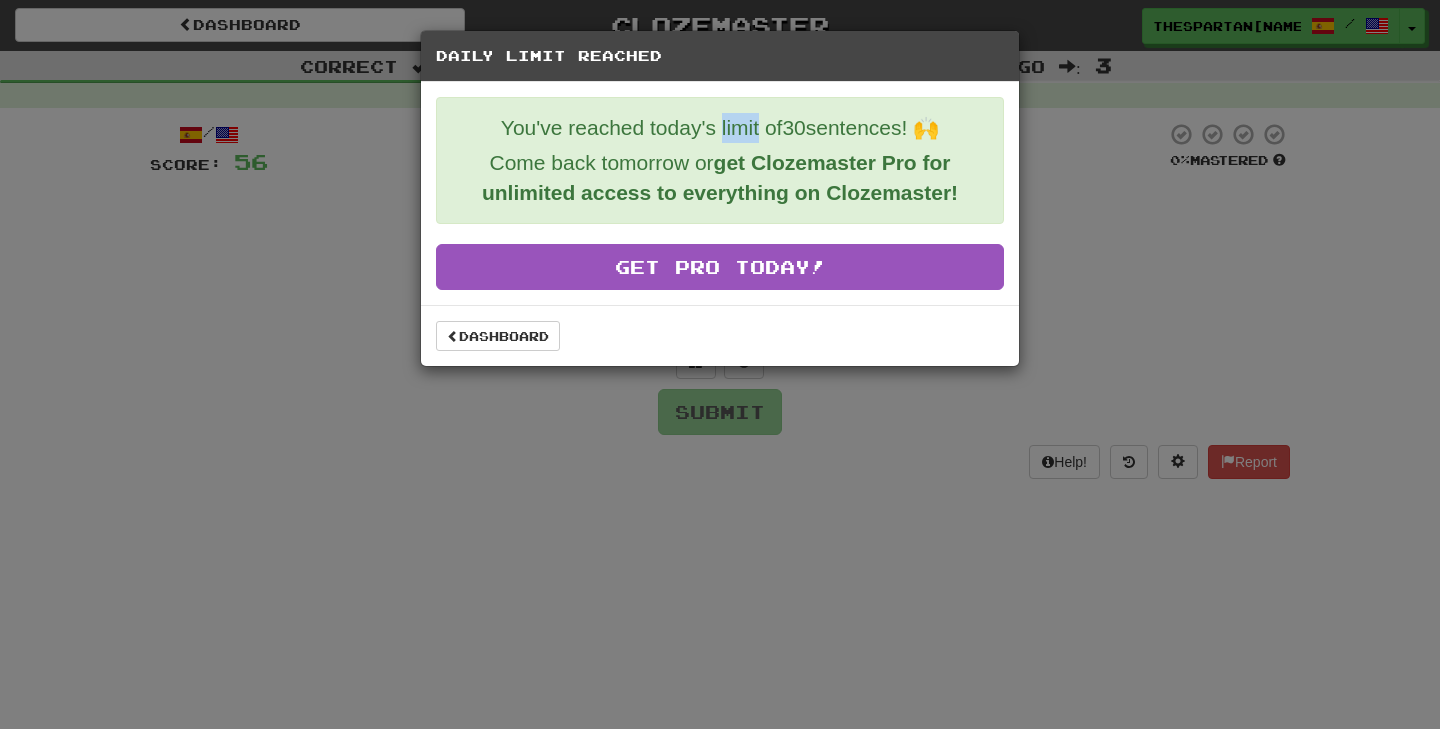 click on "You've reached today's limit of  30  sentences! 🙌" at bounding box center (720, 128) 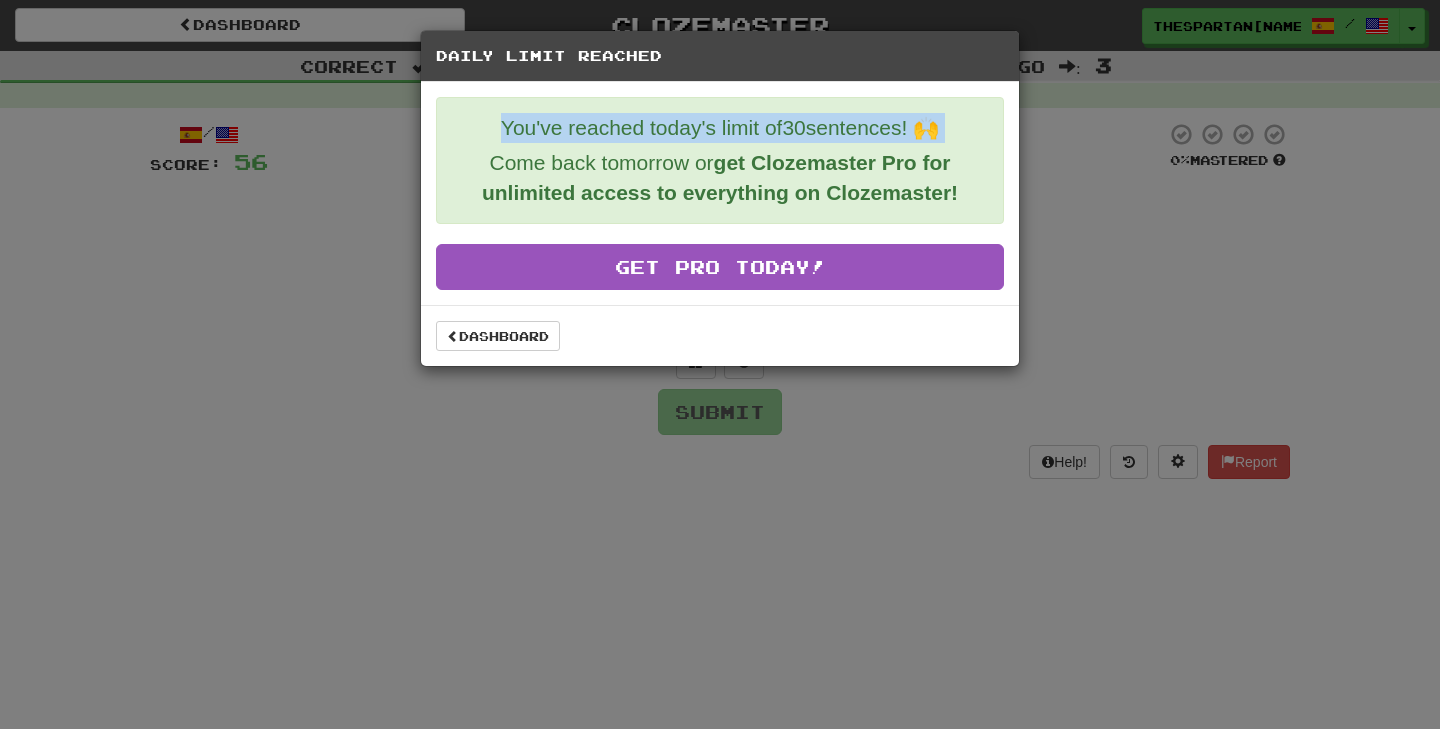 click on "You've reached today's limit of  30  sentences! 🙌" at bounding box center [720, 128] 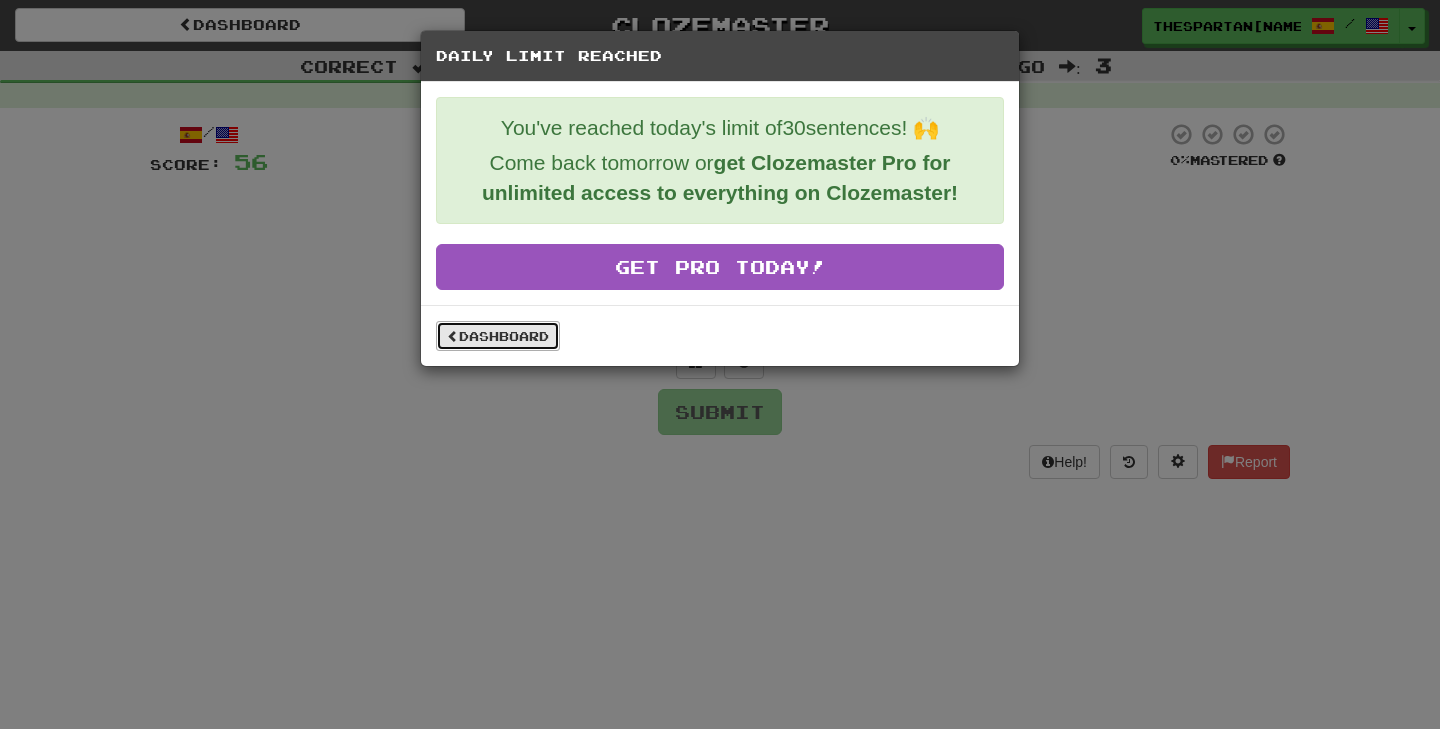 click on "Dashboard" at bounding box center (498, 336) 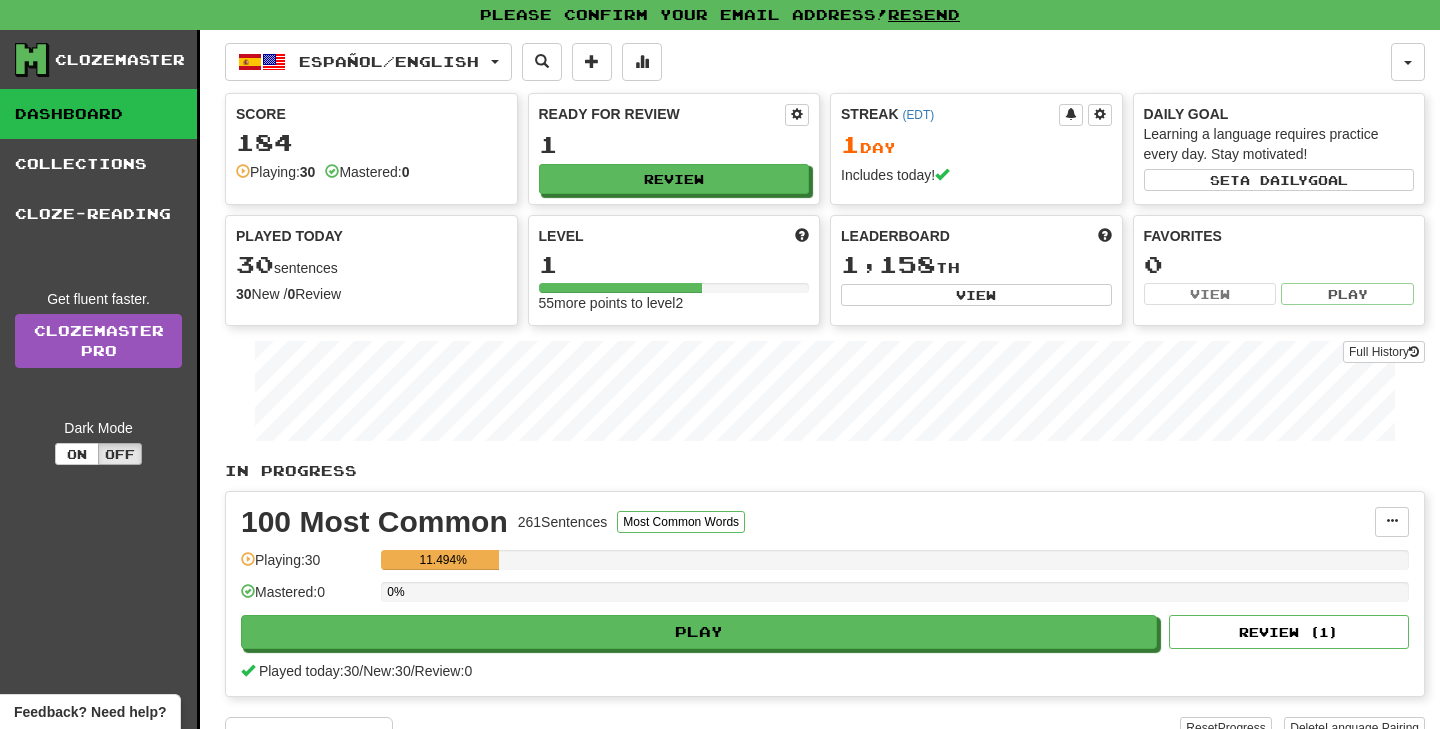 scroll, scrollTop: 0, scrollLeft: 0, axis: both 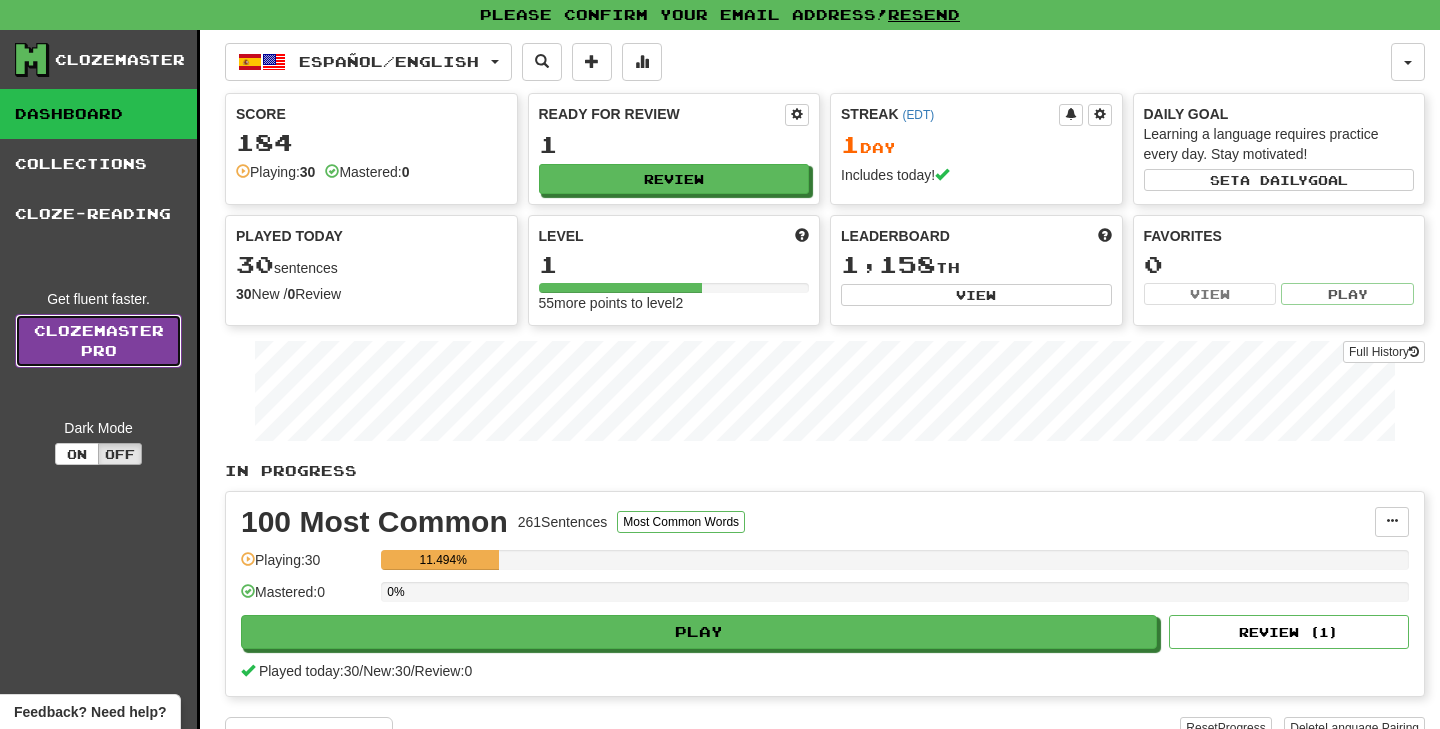 click on "Clozemaster Pro" at bounding box center (98, 341) 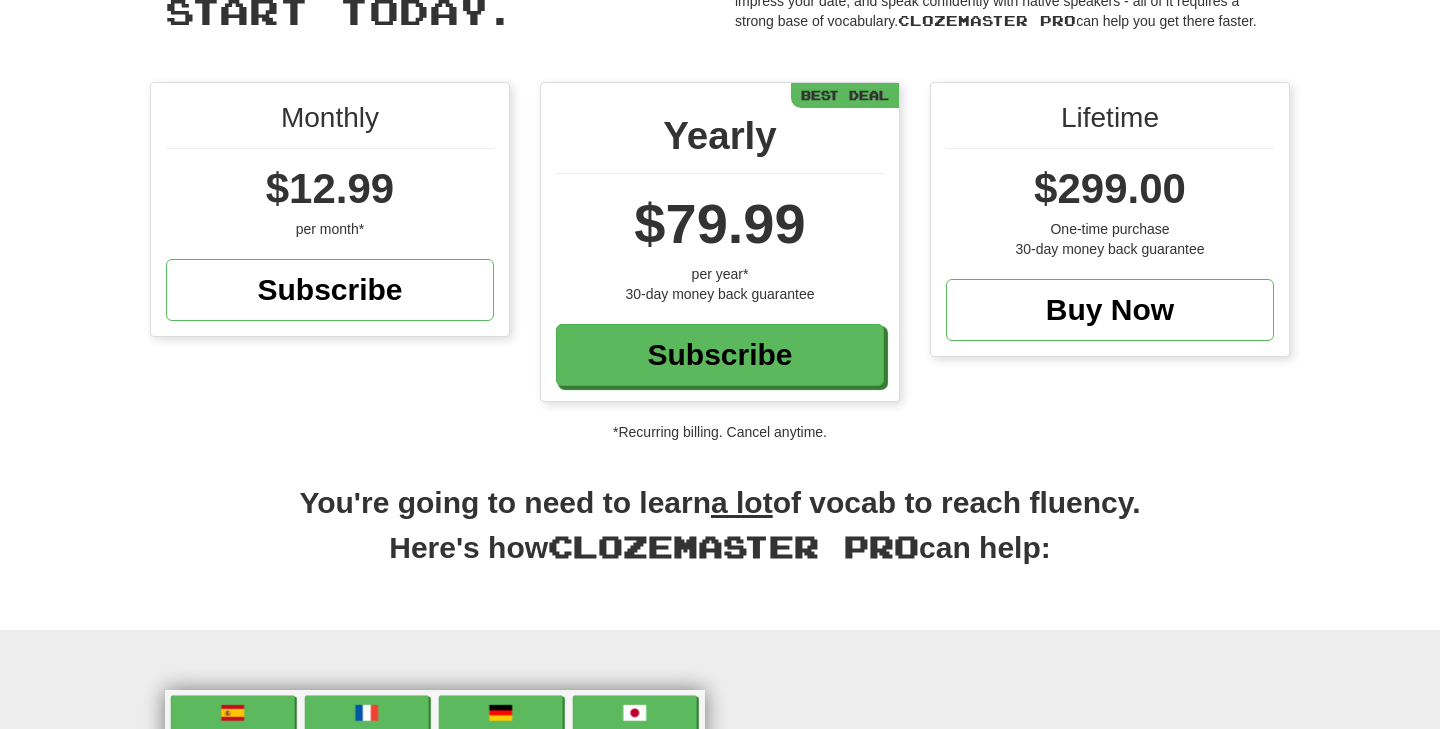 scroll, scrollTop: 538, scrollLeft: 0, axis: vertical 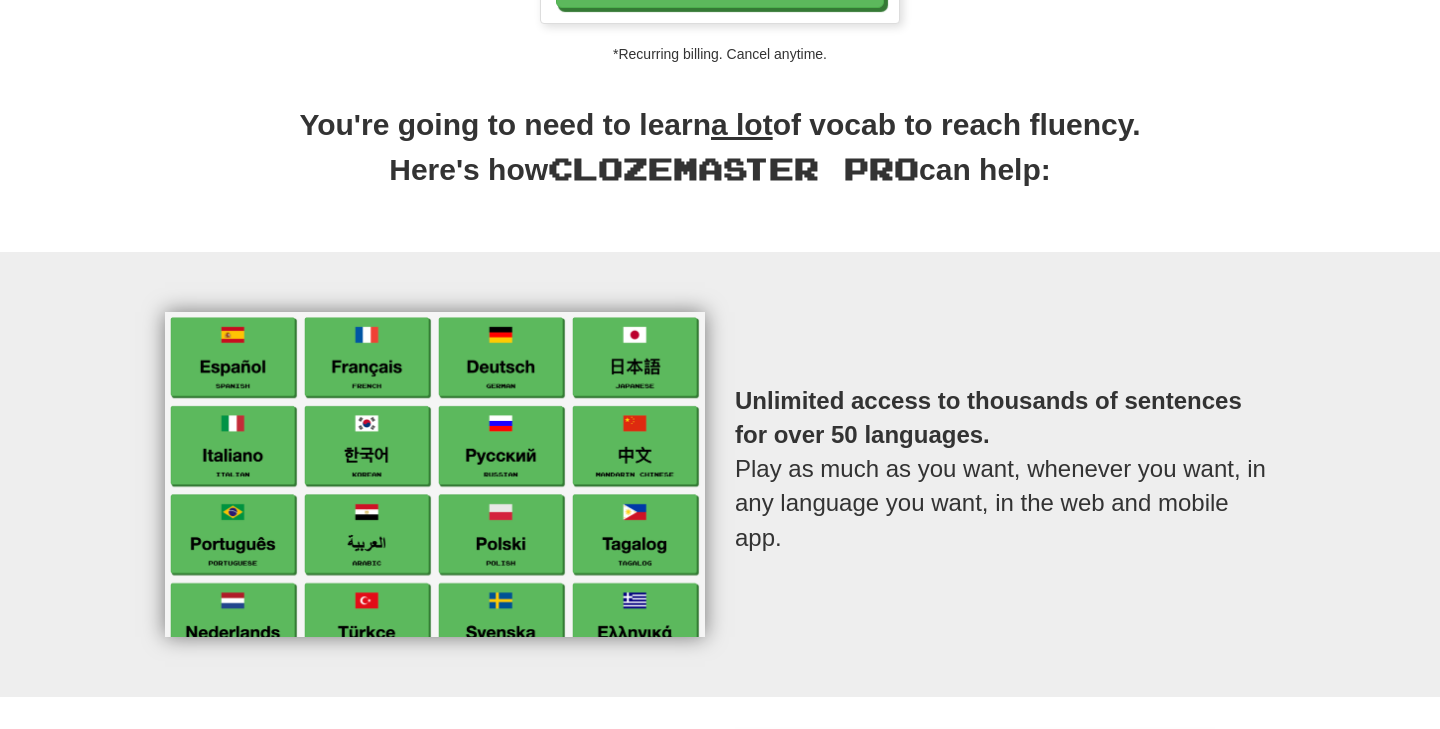 click on "You're going to need to learn  a lot  of vocab to reach fluency.
Here's how
Clozemaster Pro
can help:" at bounding box center [720, 158] 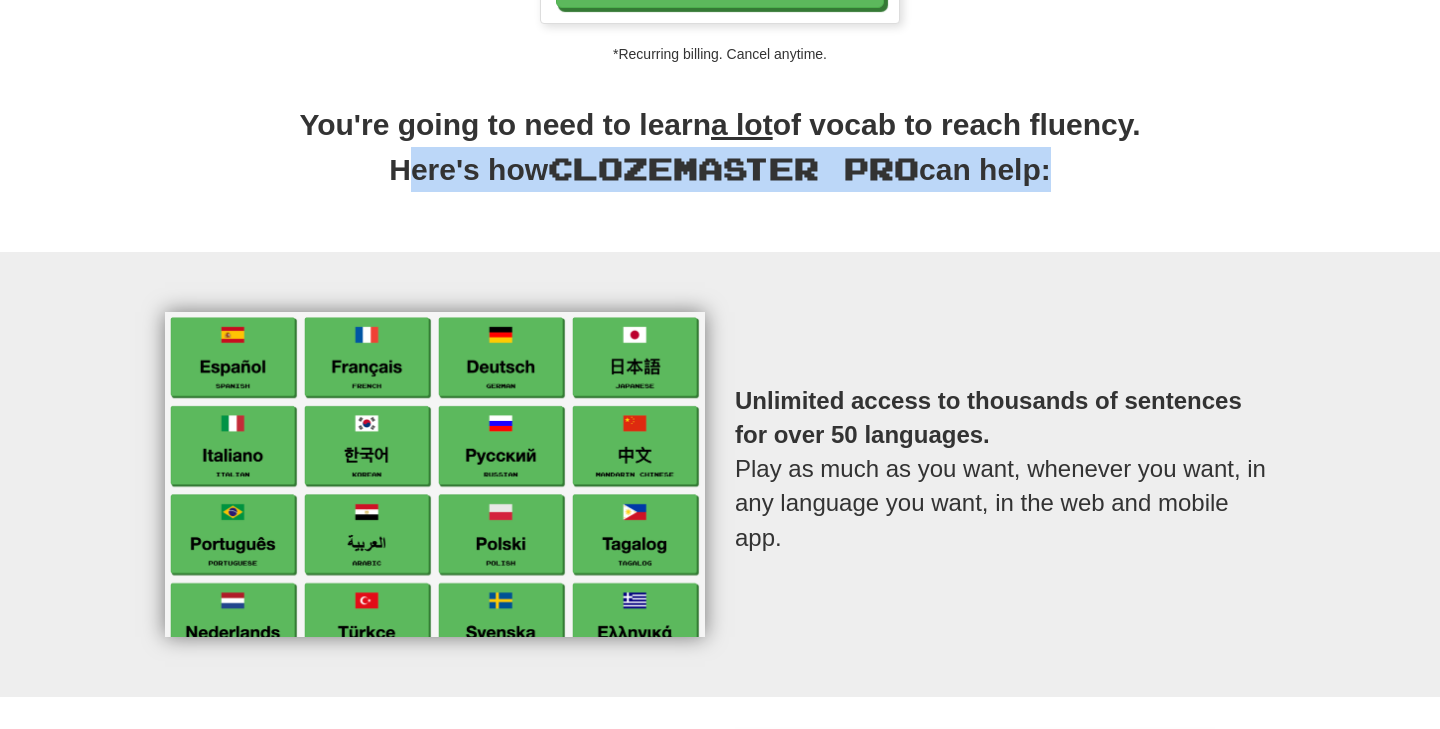 click on "You're going to need to learn  a lot  of vocab to reach fluency.
Here's how
Clozemaster Pro
can help:" at bounding box center [720, 158] 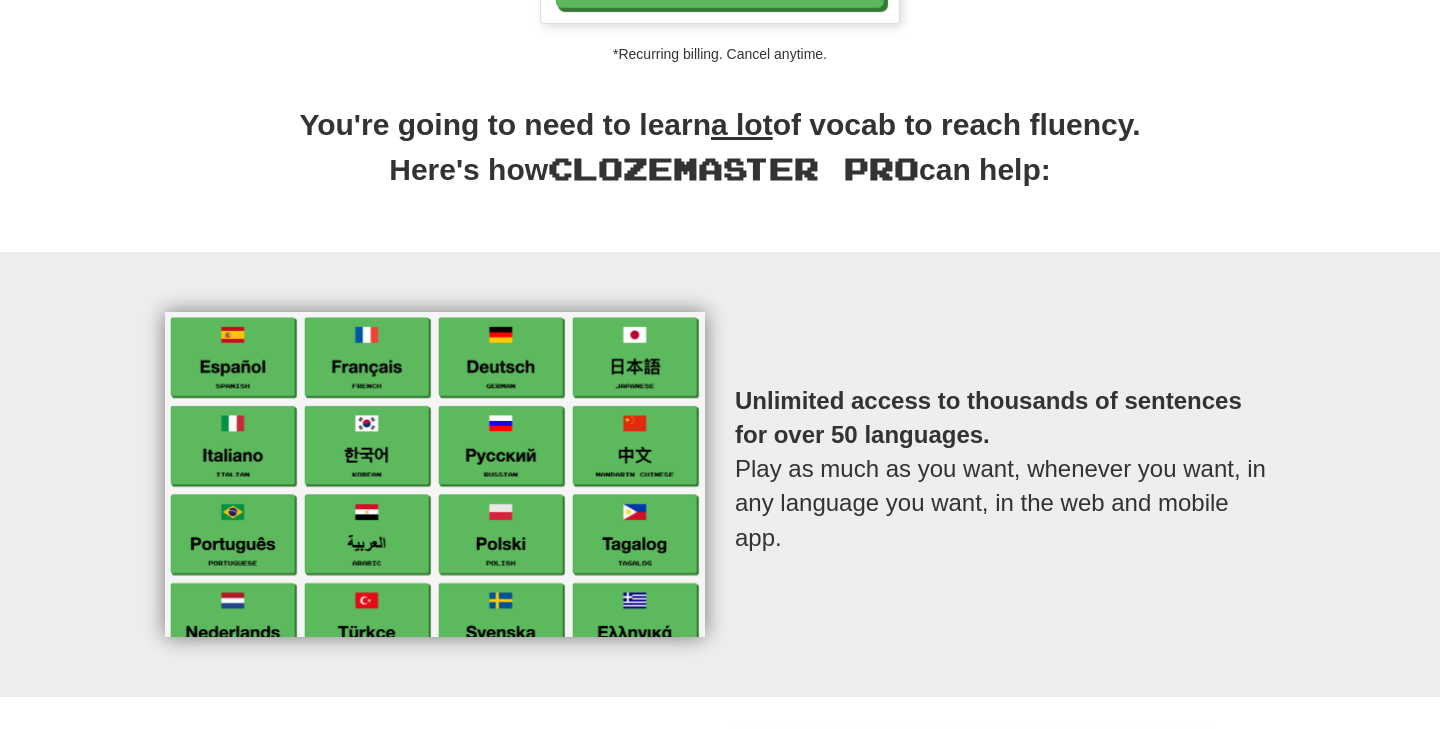click on "You're going to need to learn  a lot  of vocab to reach fluency.
Here's how
Clozemaster Pro
can help:" at bounding box center (720, 158) 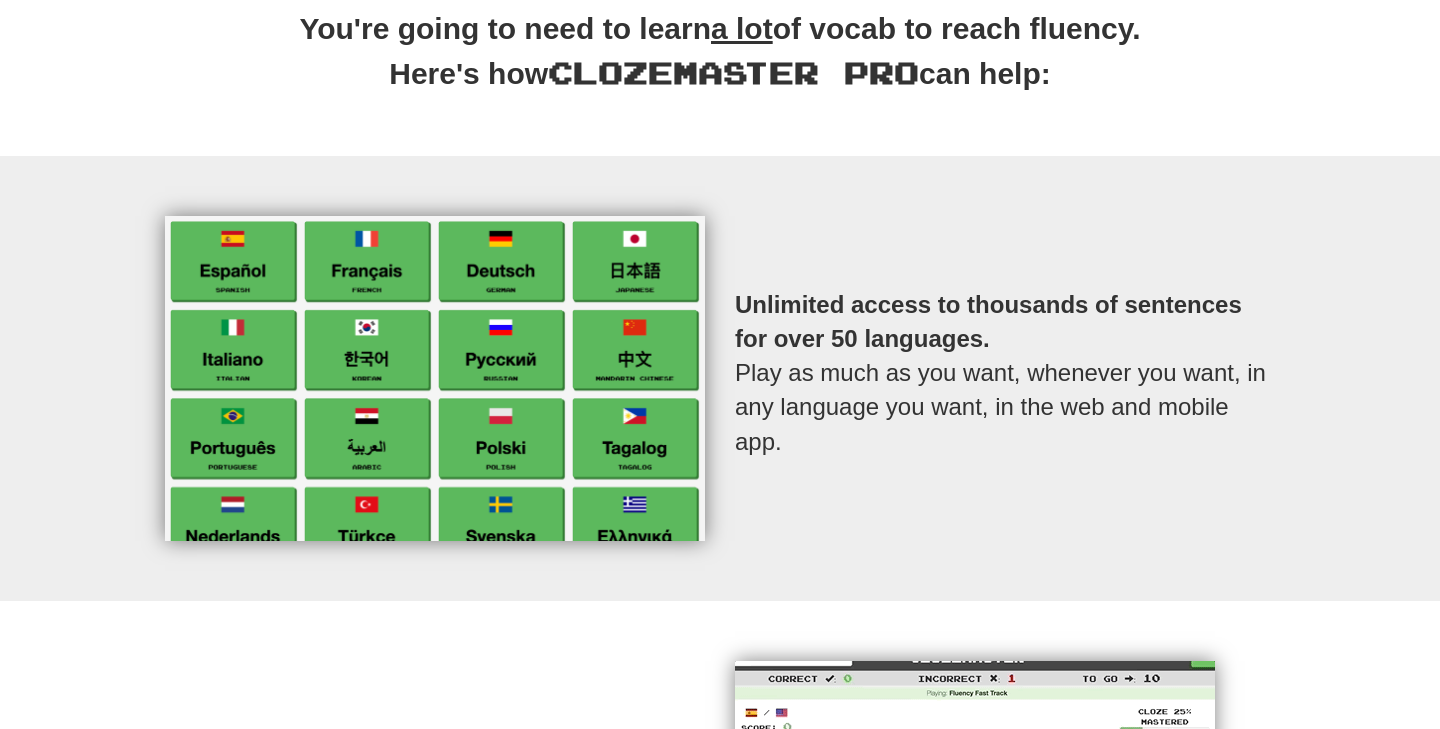 scroll, scrollTop: 0, scrollLeft: 0, axis: both 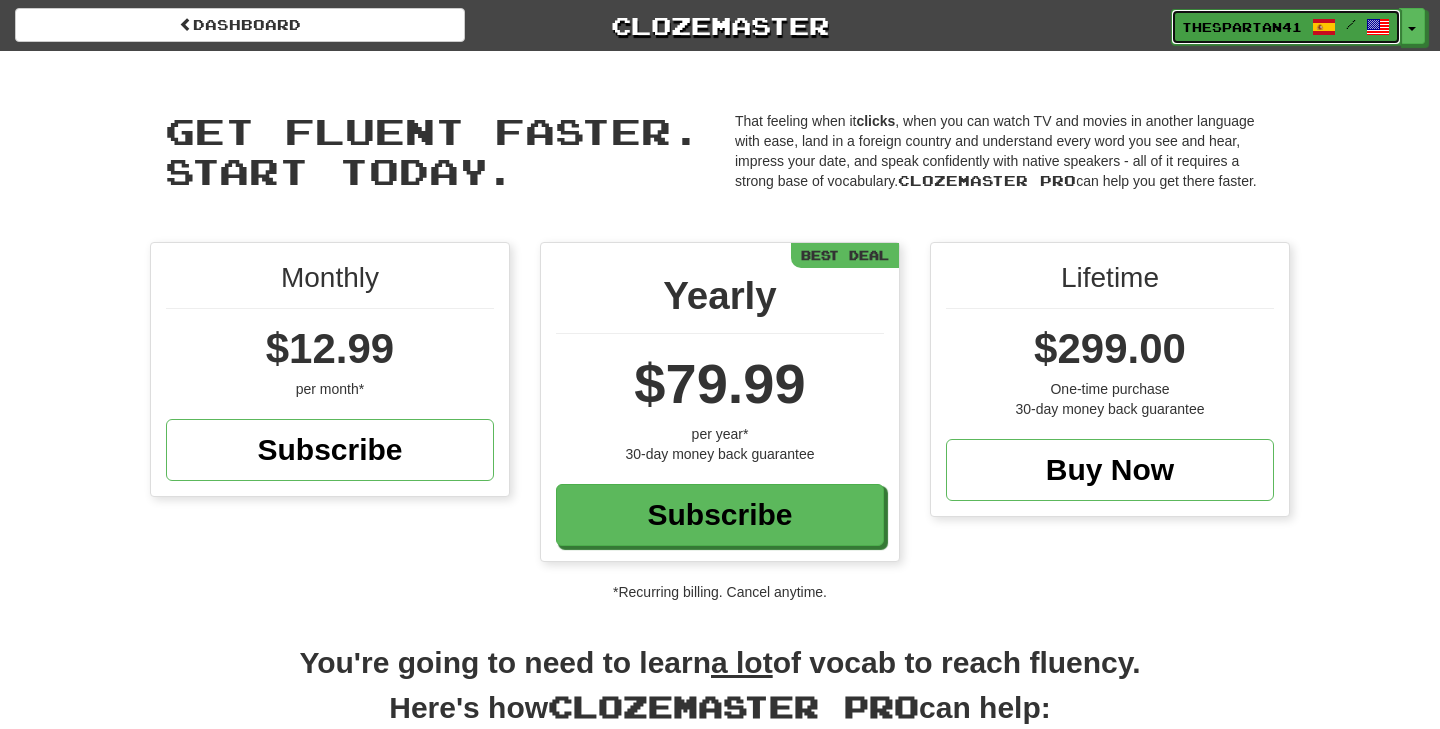 click on "thespartan41" at bounding box center (1242, 27) 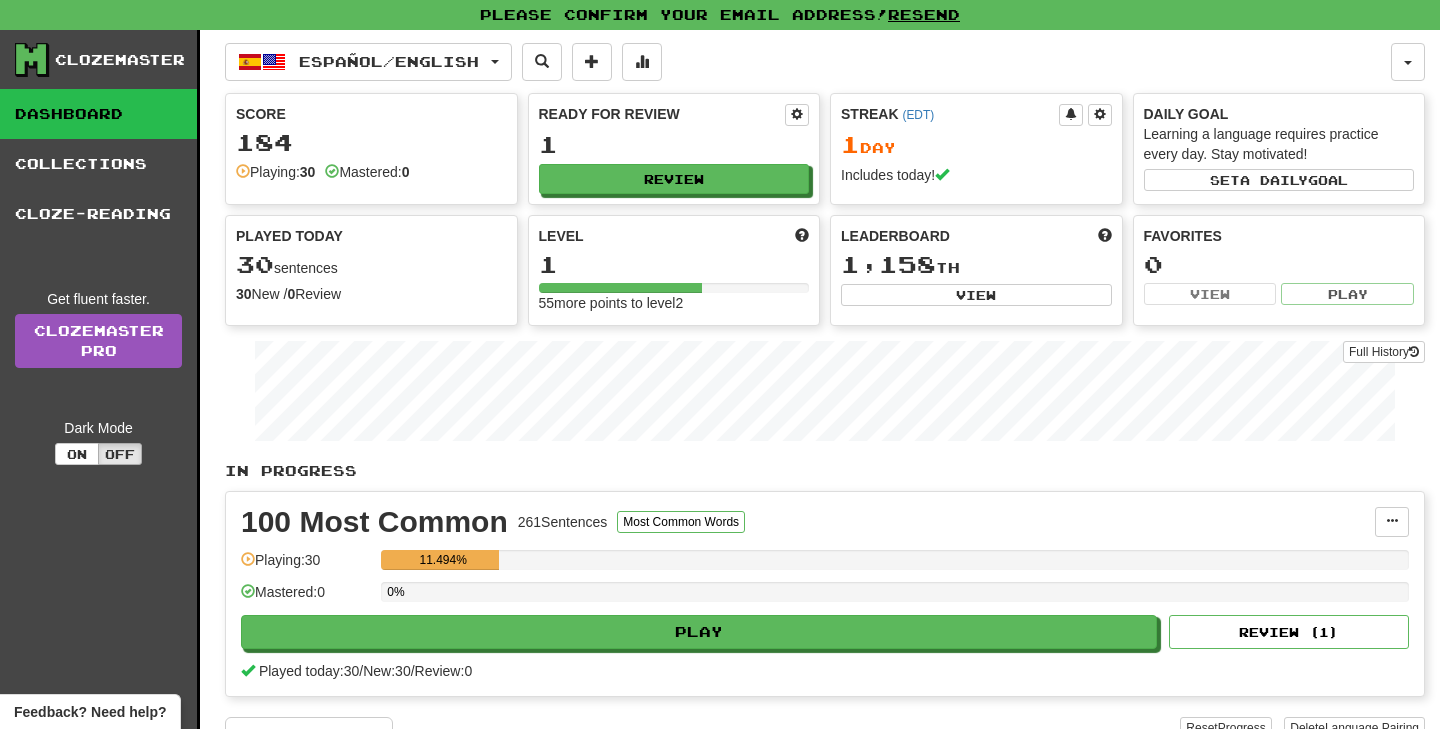 scroll, scrollTop: 0, scrollLeft: 0, axis: both 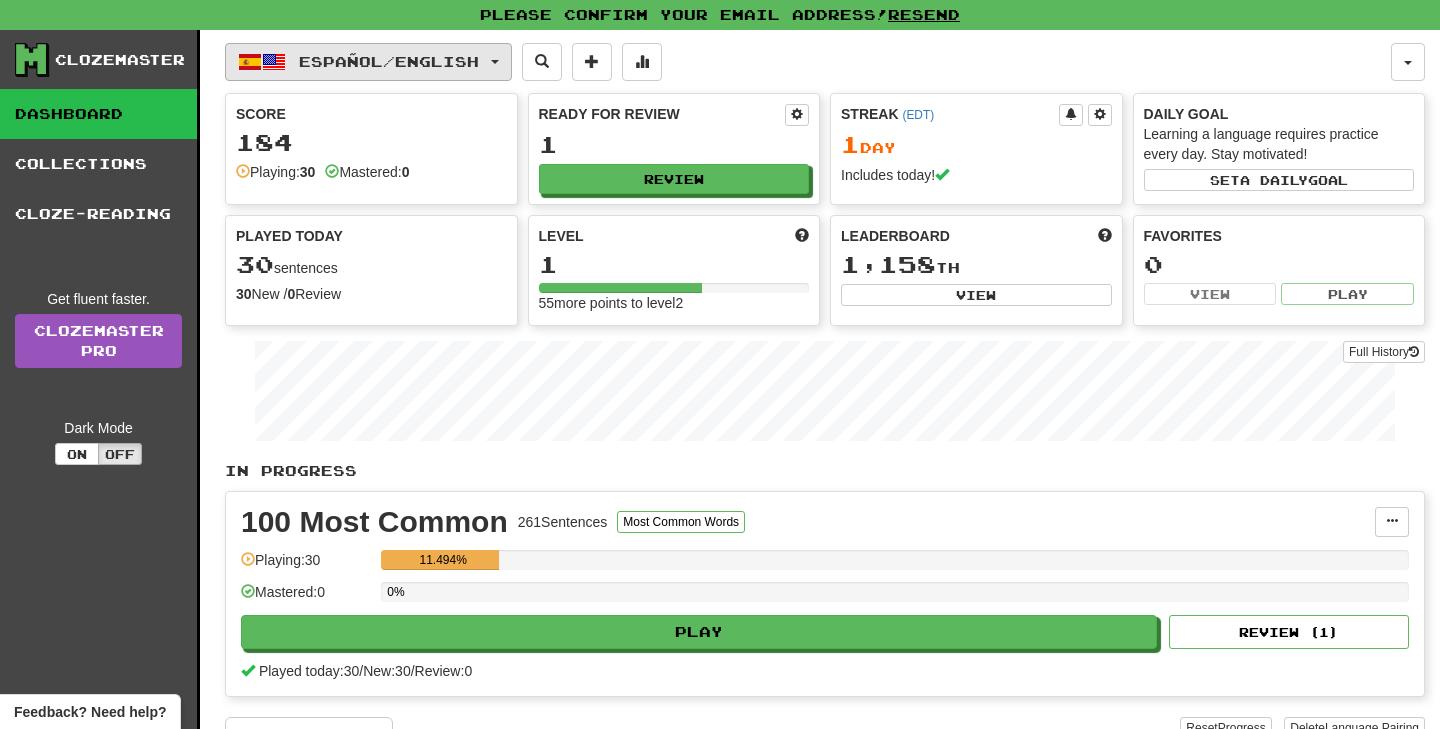 click on "Español  /  English" at bounding box center (389, 61) 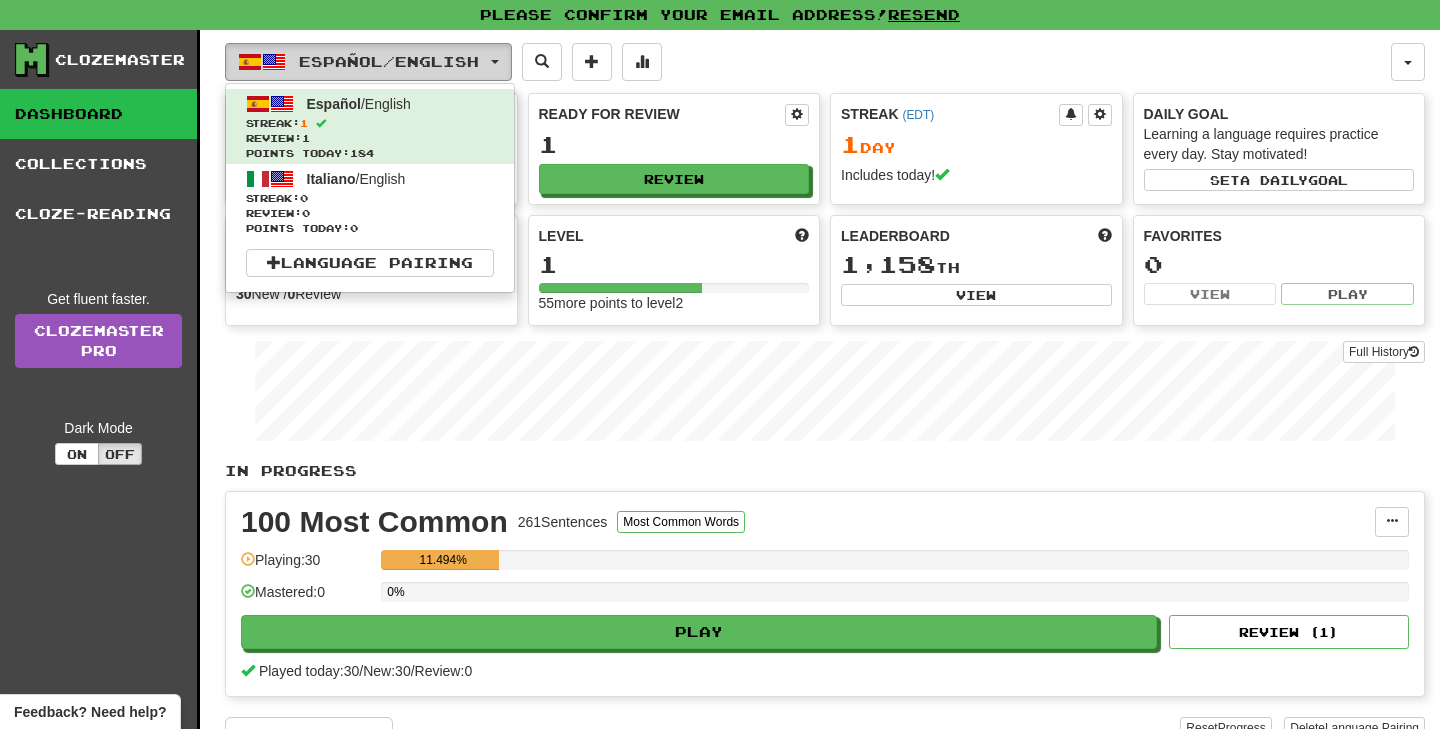 click on "Español  /  English" at bounding box center (389, 61) 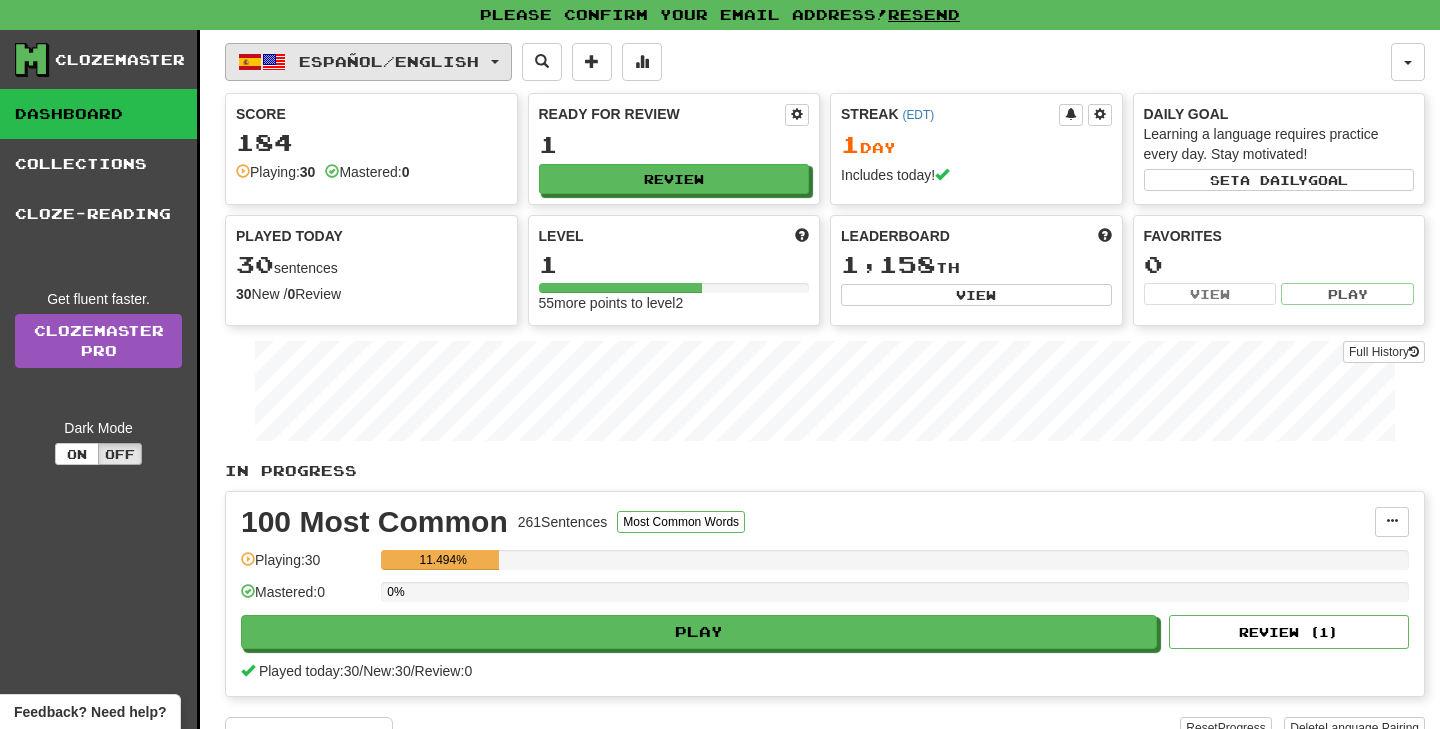 click on "Español  /  English" at bounding box center (389, 61) 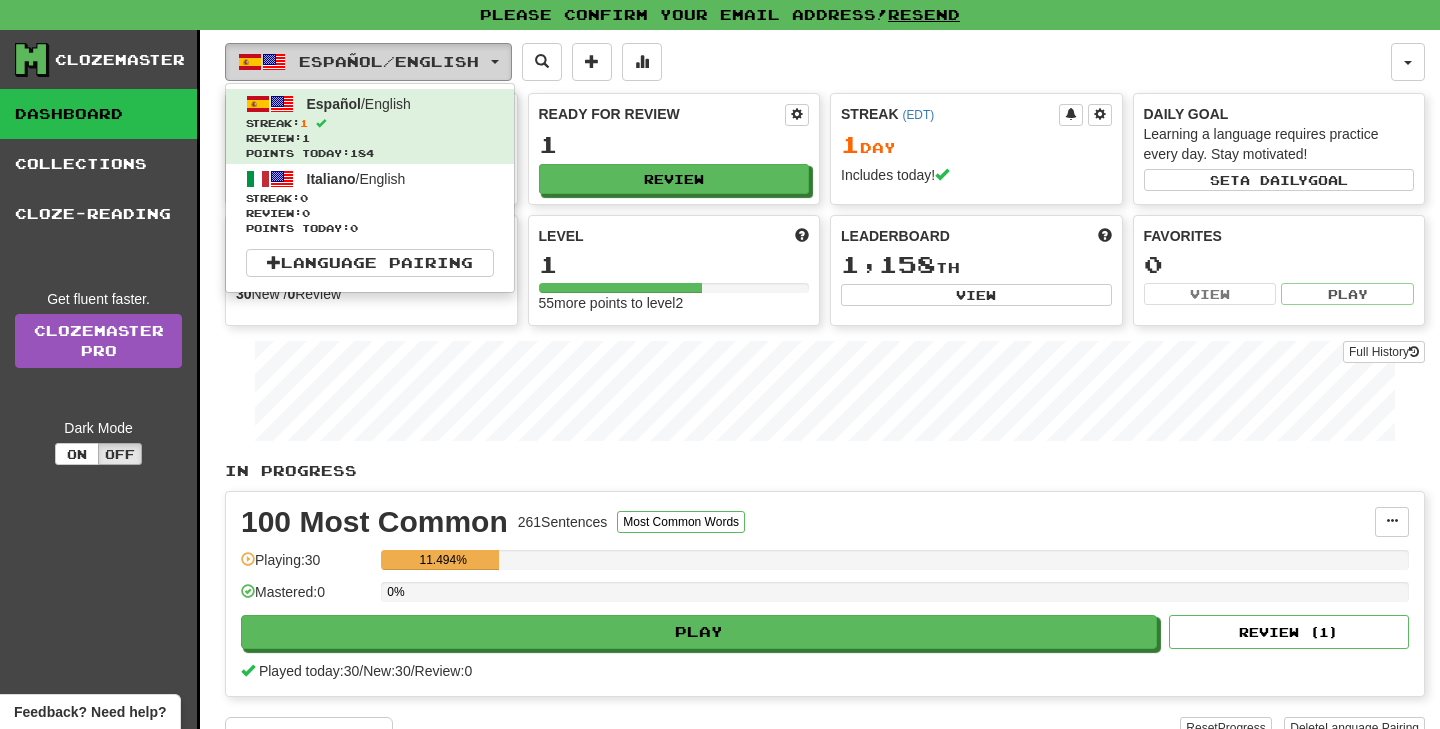 click on "Español  /  English" at bounding box center (389, 61) 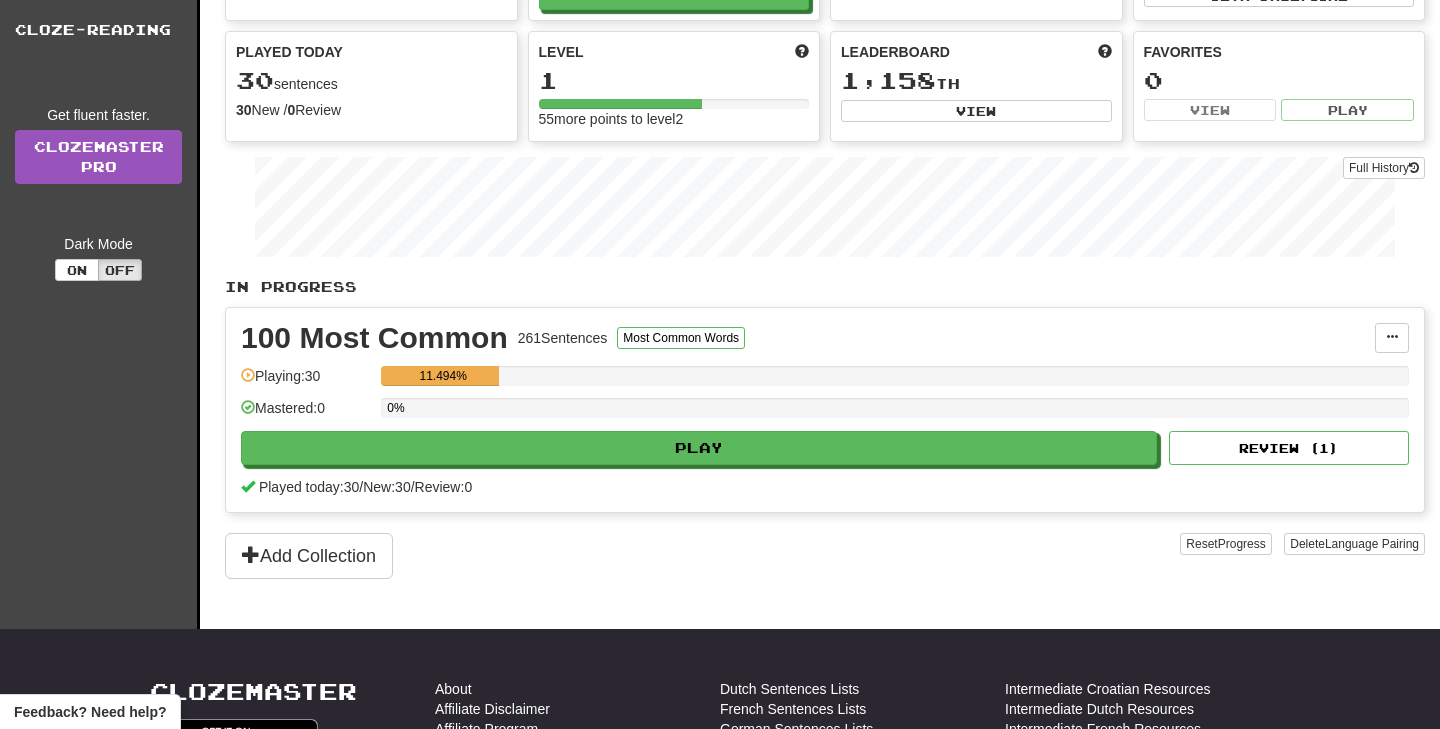 scroll, scrollTop: 0, scrollLeft: 0, axis: both 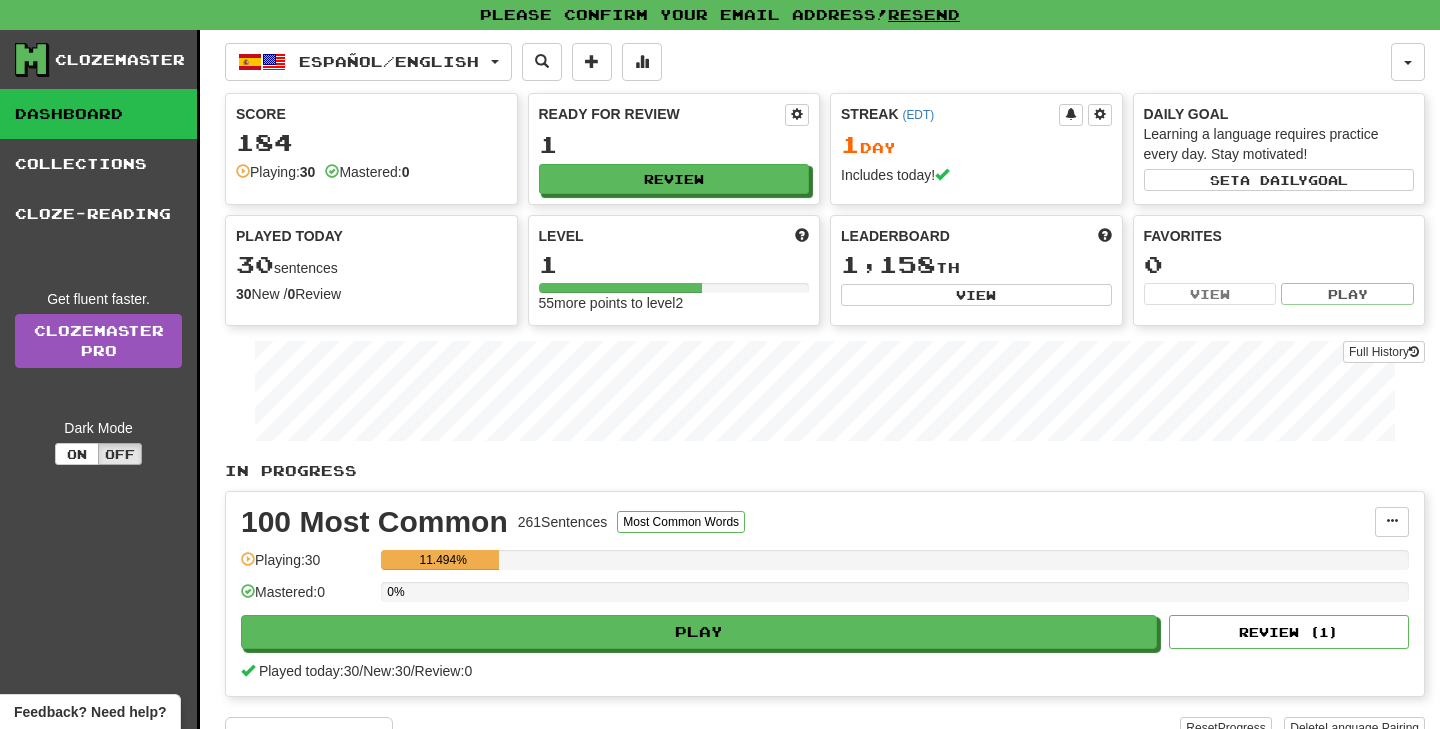 click on "Clozemaster" at bounding box center [120, 60] 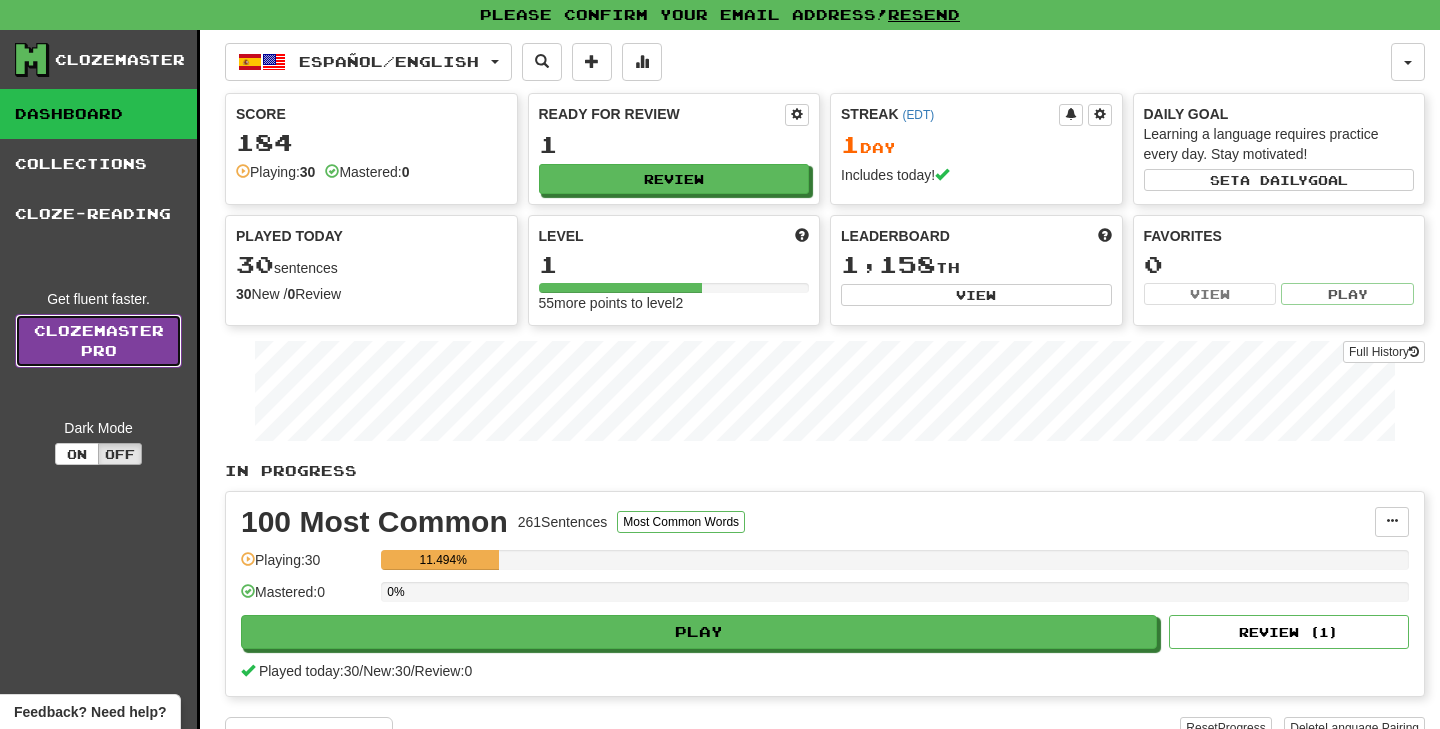 click on "Clozemaster Pro" at bounding box center [98, 341] 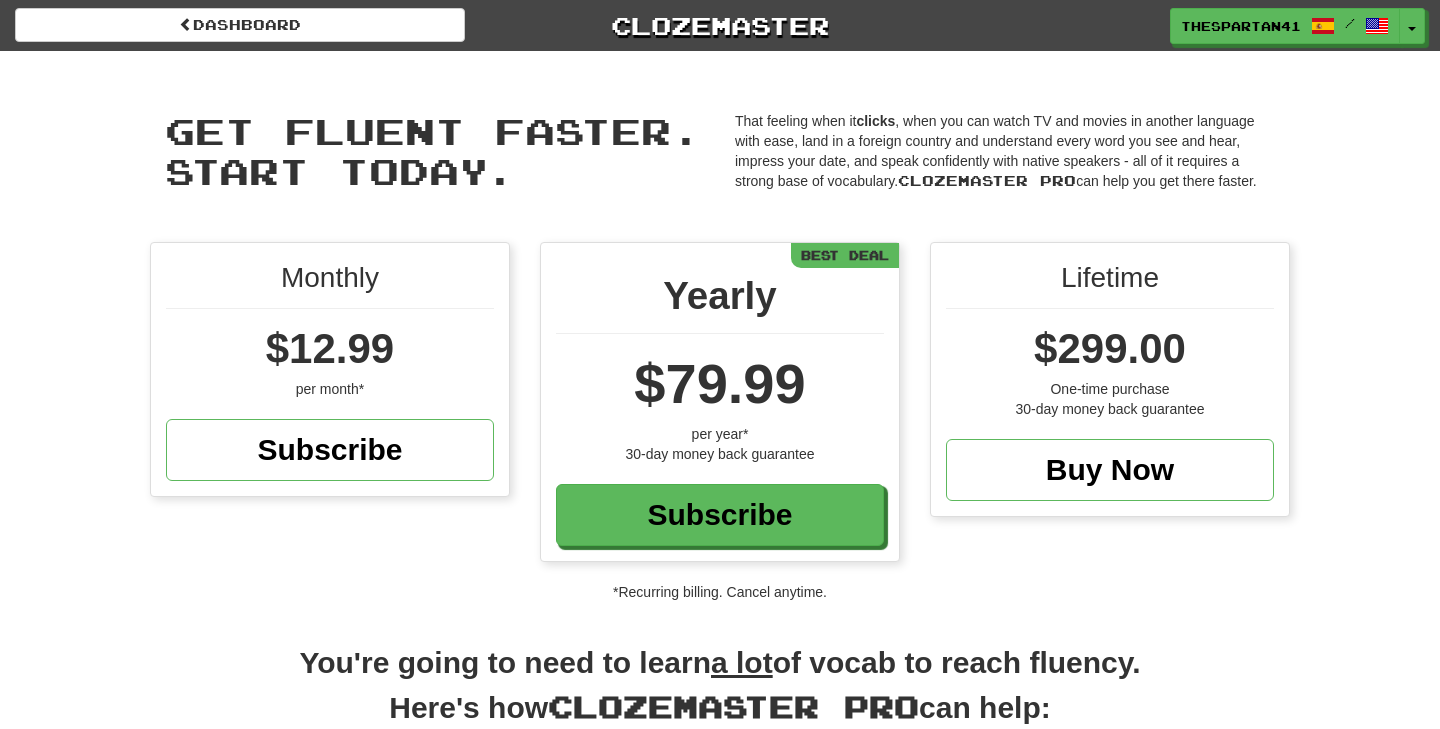 scroll, scrollTop: 0, scrollLeft: 0, axis: both 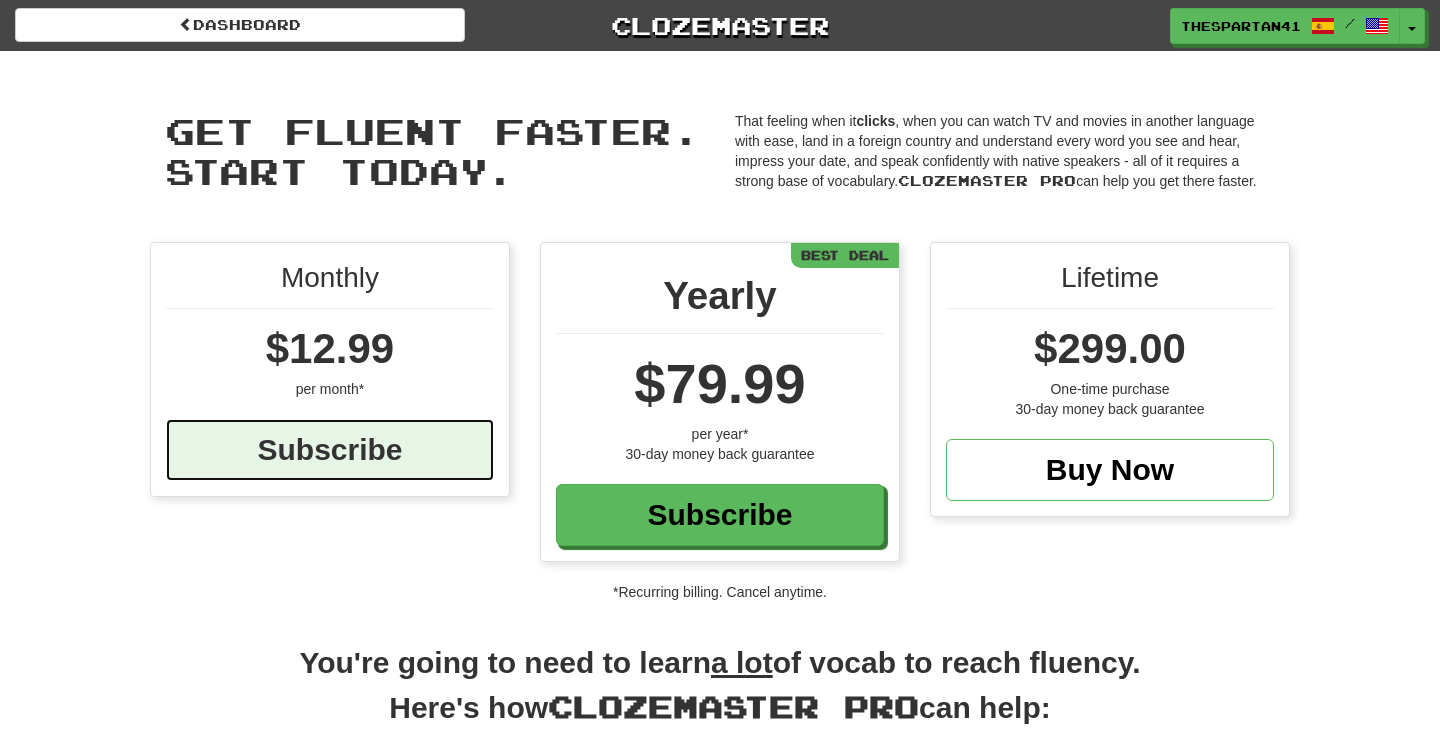 click on "Subscribe" at bounding box center (330, 450) 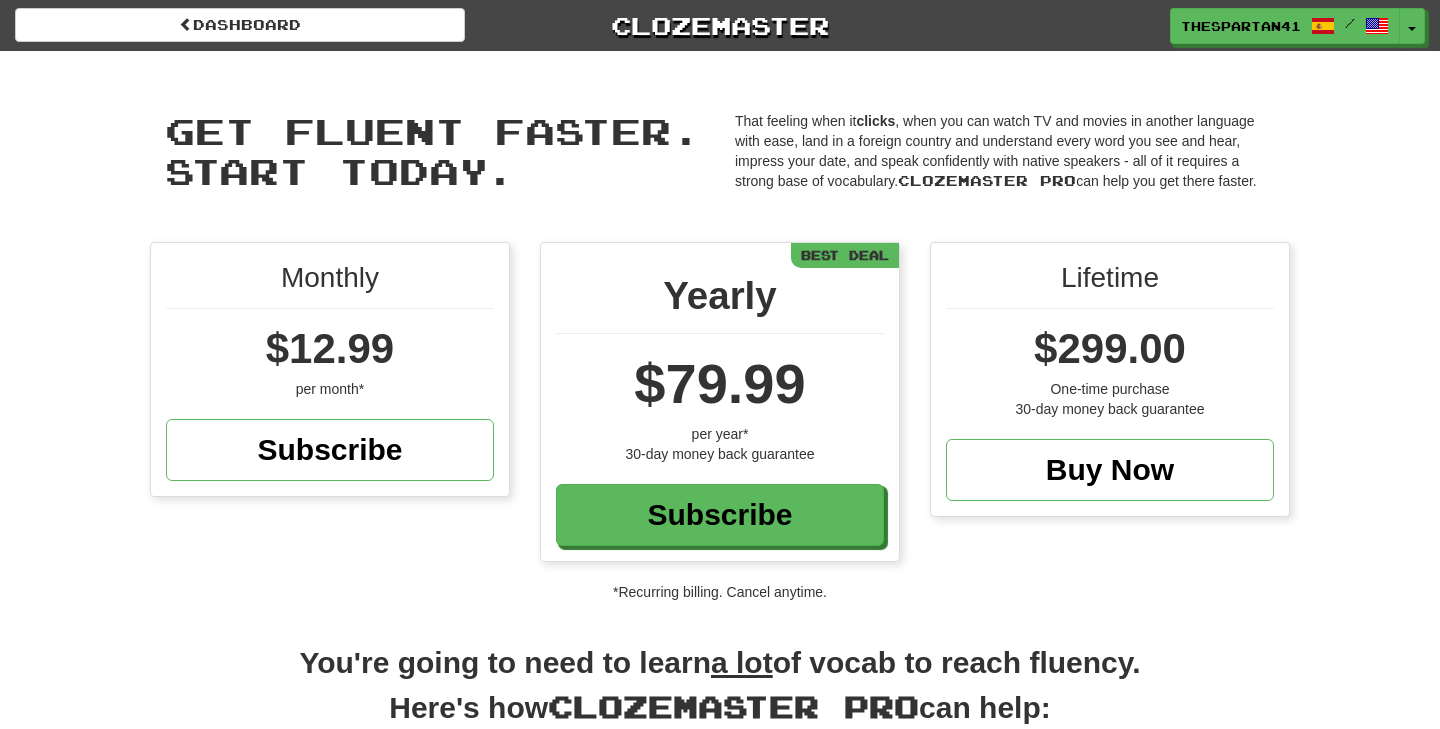 click on "Get fluent faster. Start today.
Get fluent faster. Start today.
That feeling when it  clicks , when you can watch TV and movies in another language with ease, land in a foreign country and understand every word you see and hear, impress your date, and speak confidently with native speakers - all of it requires a strong base of vocabulary.  Clozemaster Pro  can help you get there faster." at bounding box center (720, 146) 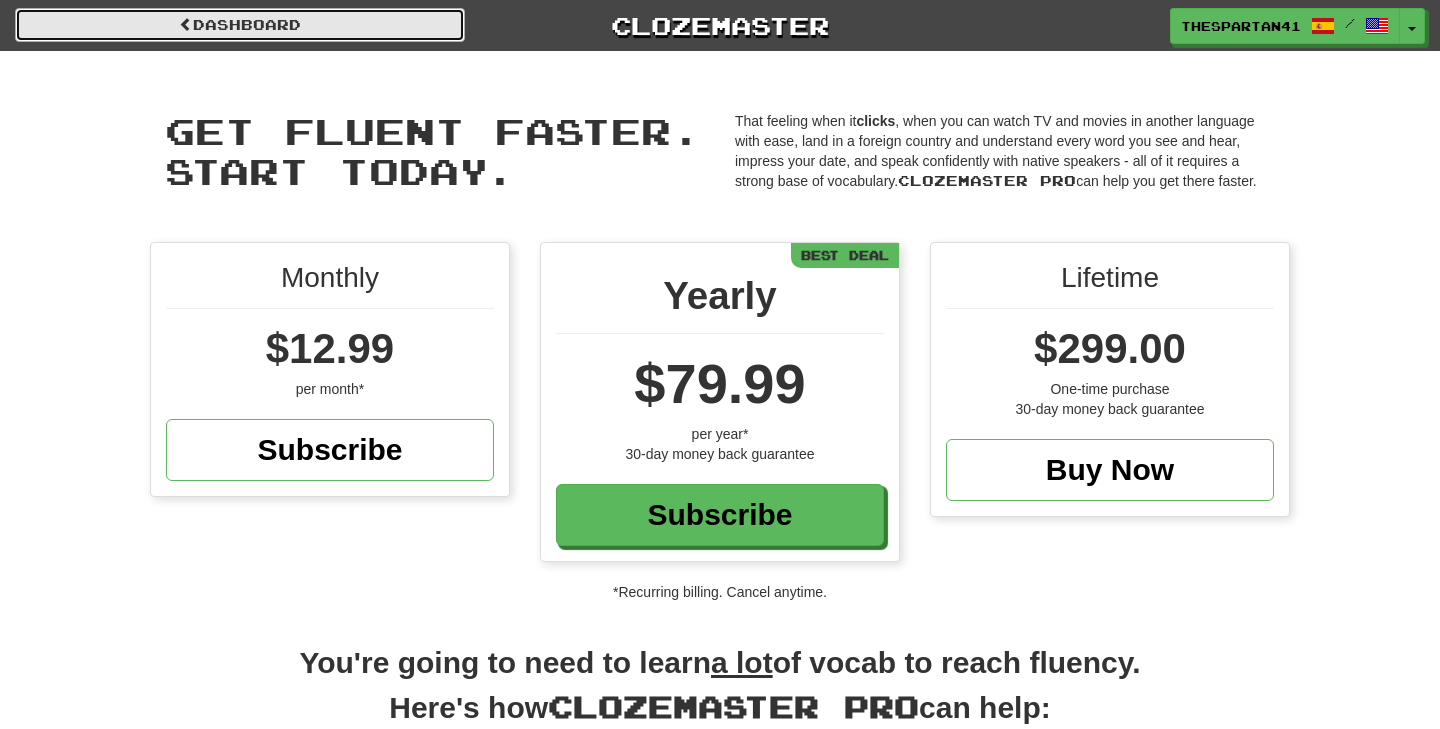 click on "Dashboard" at bounding box center (240, 25) 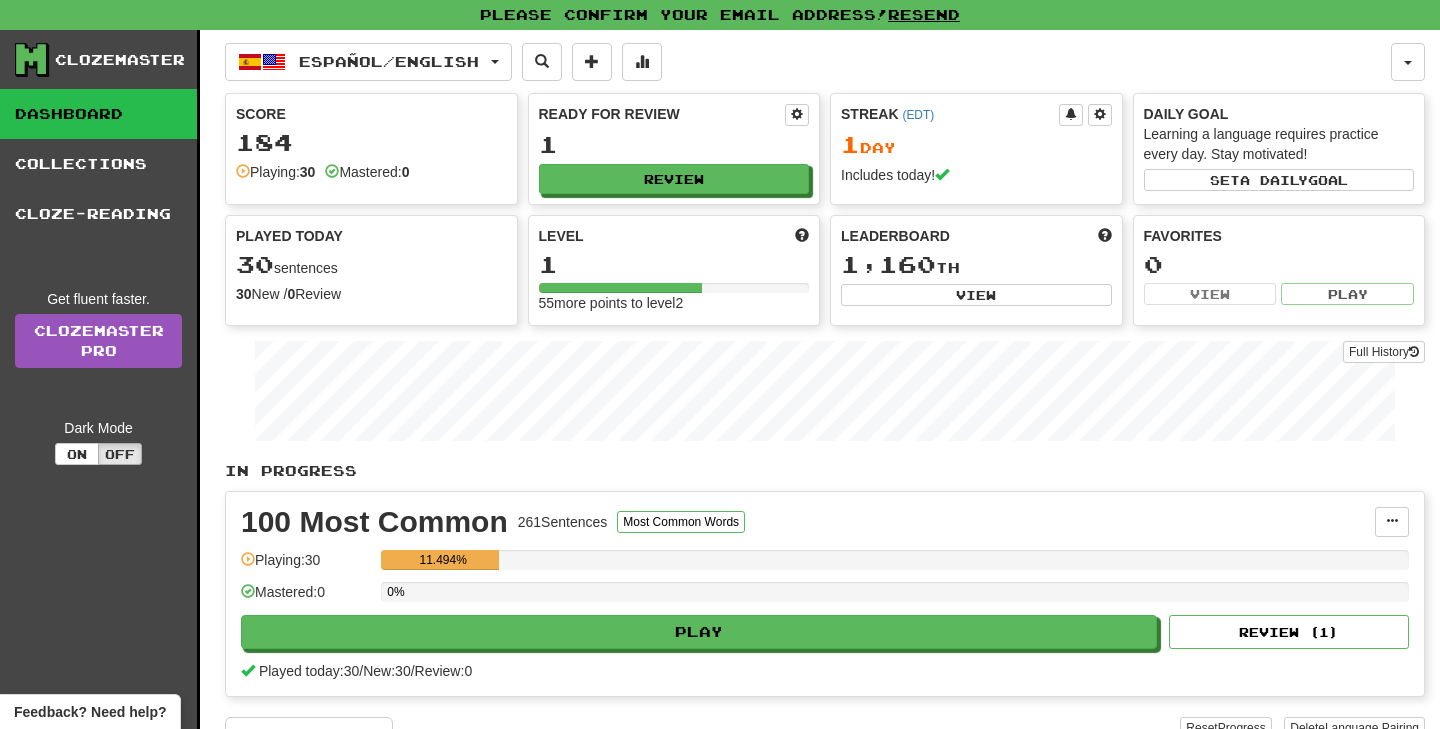 scroll, scrollTop: 0, scrollLeft: 0, axis: both 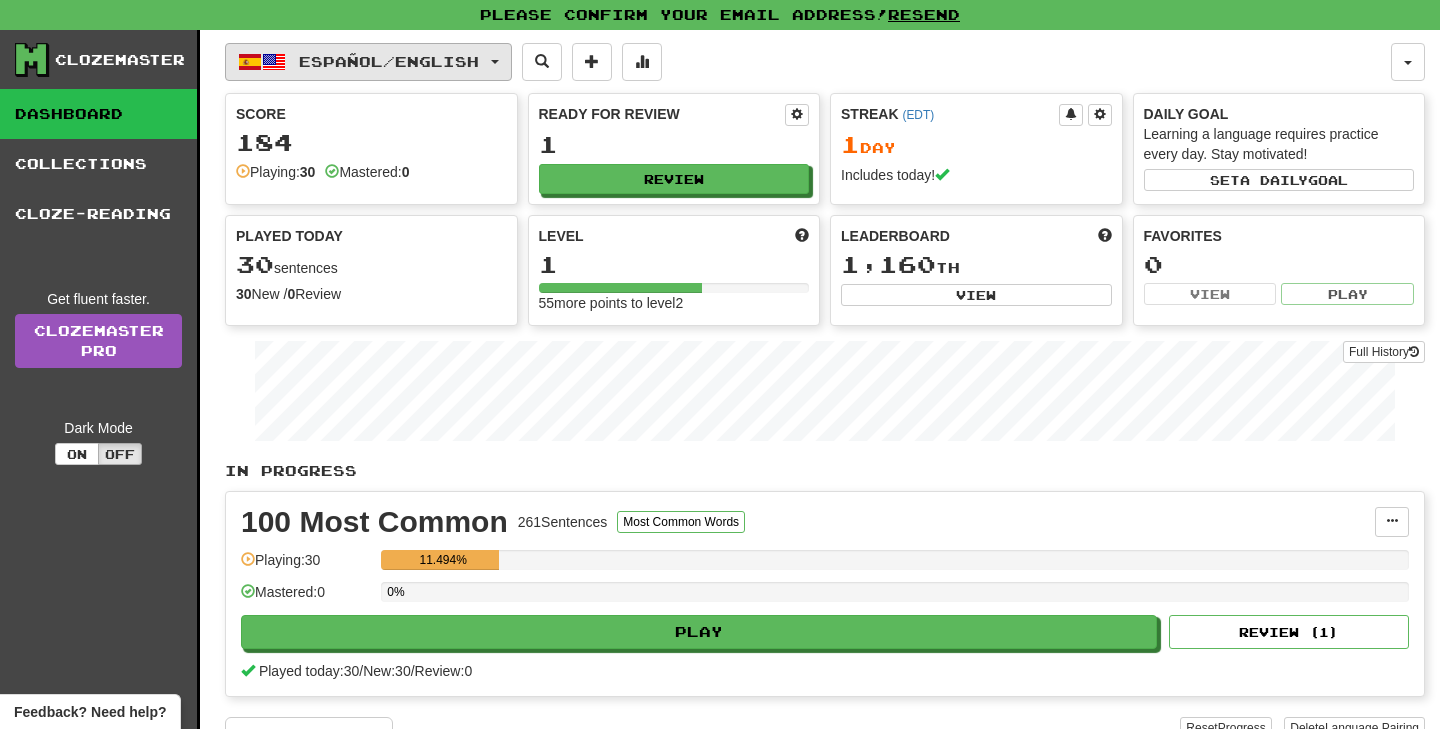 click on "Español  /  English" at bounding box center (368, 62) 